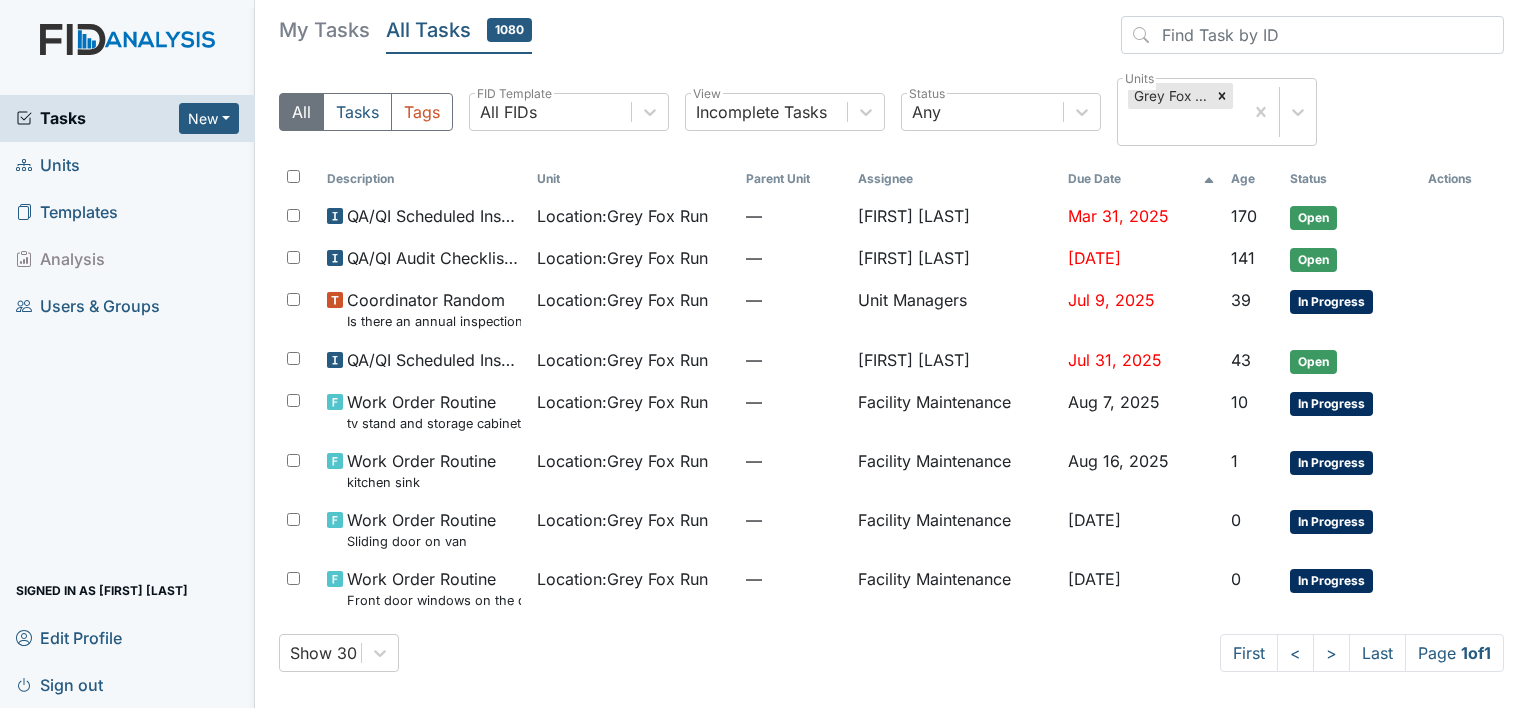 scroll, scrollTop: 0, scrollLeft: 0, axis: both 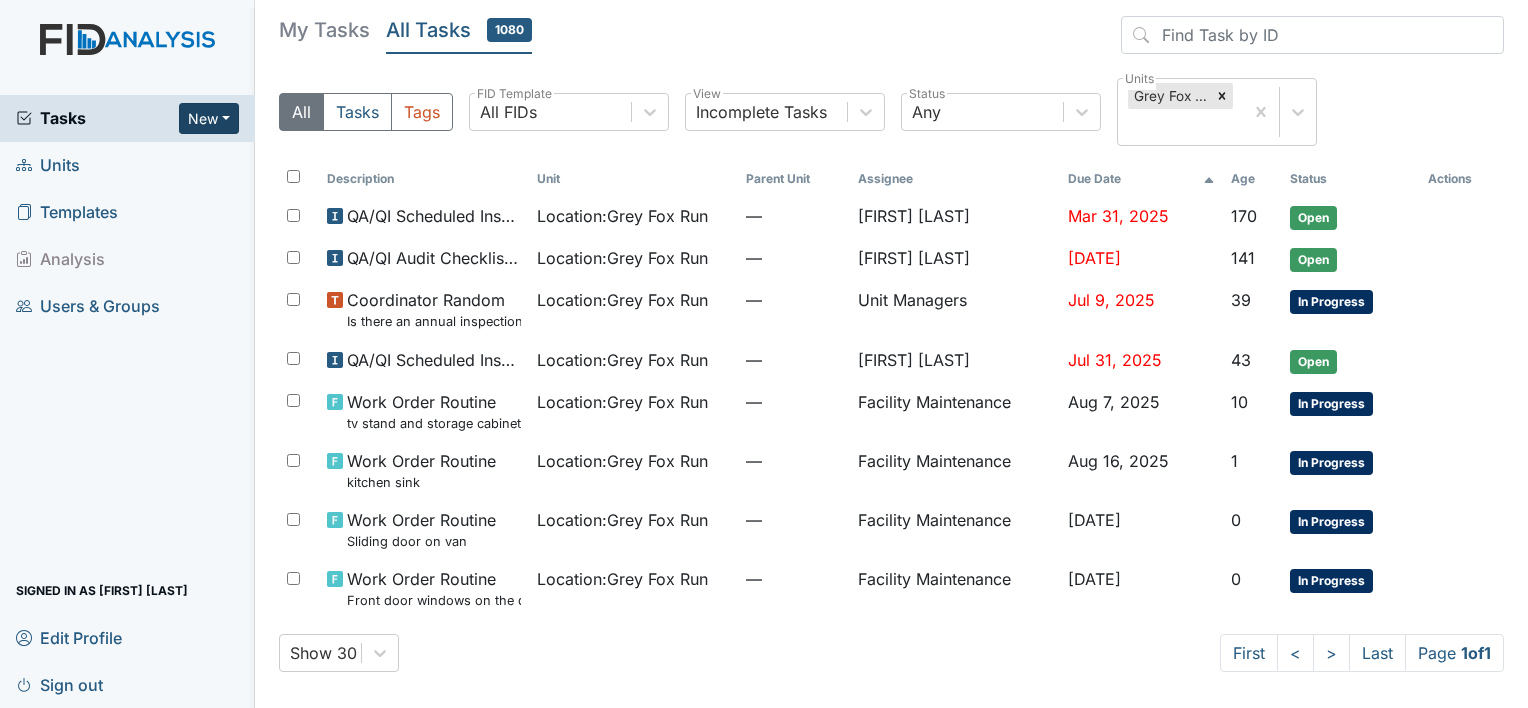 click on "New" at bounding box center (209, 118) 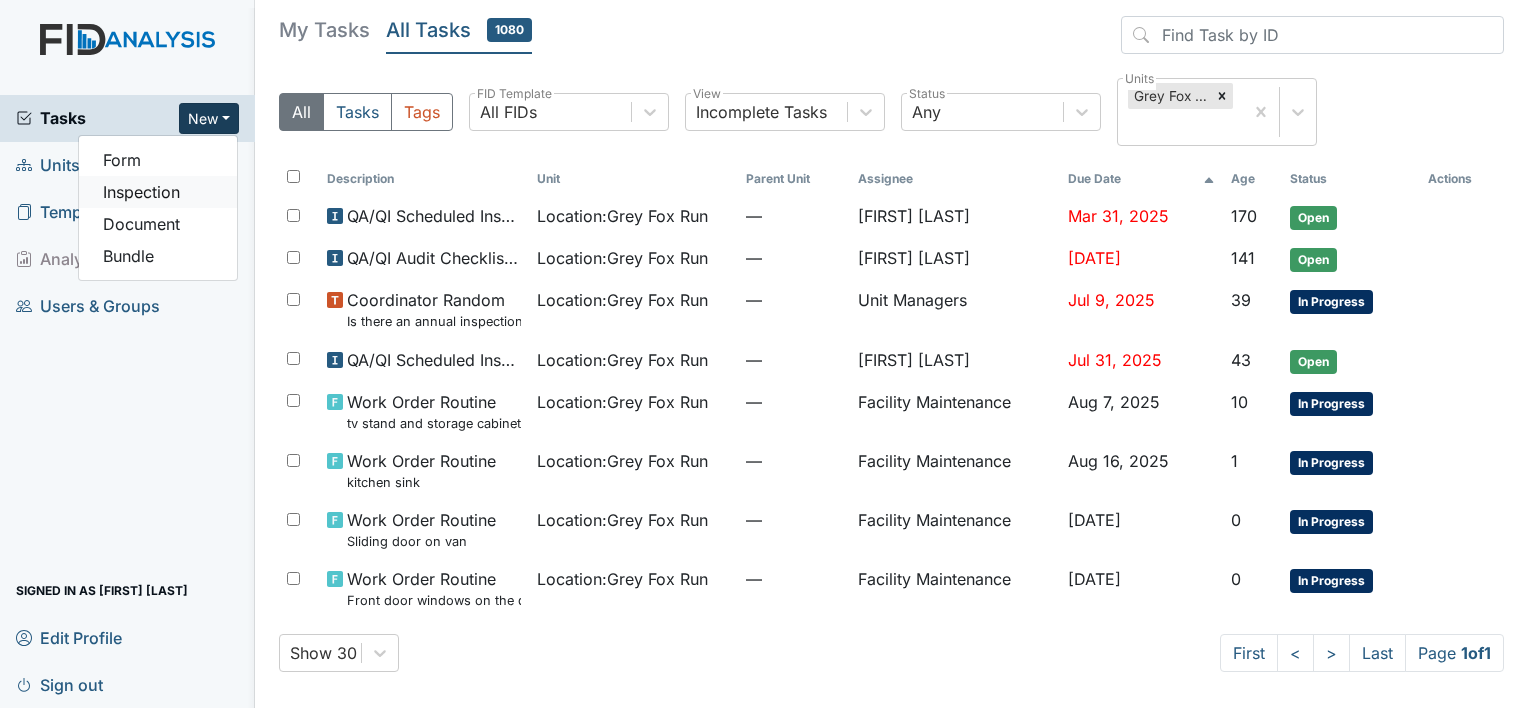 click on "Inspection" at bounding box center (158, 192) 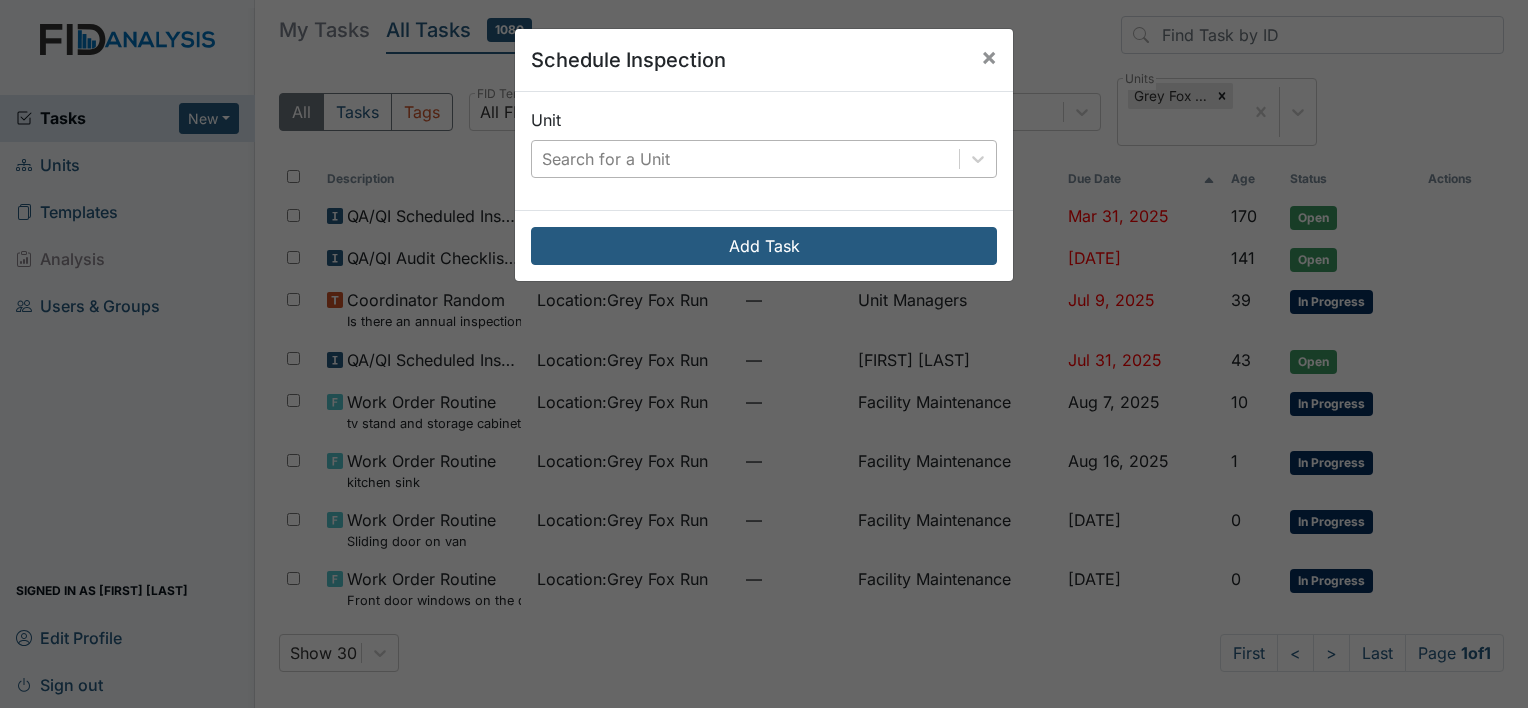 click on "Search for a Unit" at bounding box center [745, 159] 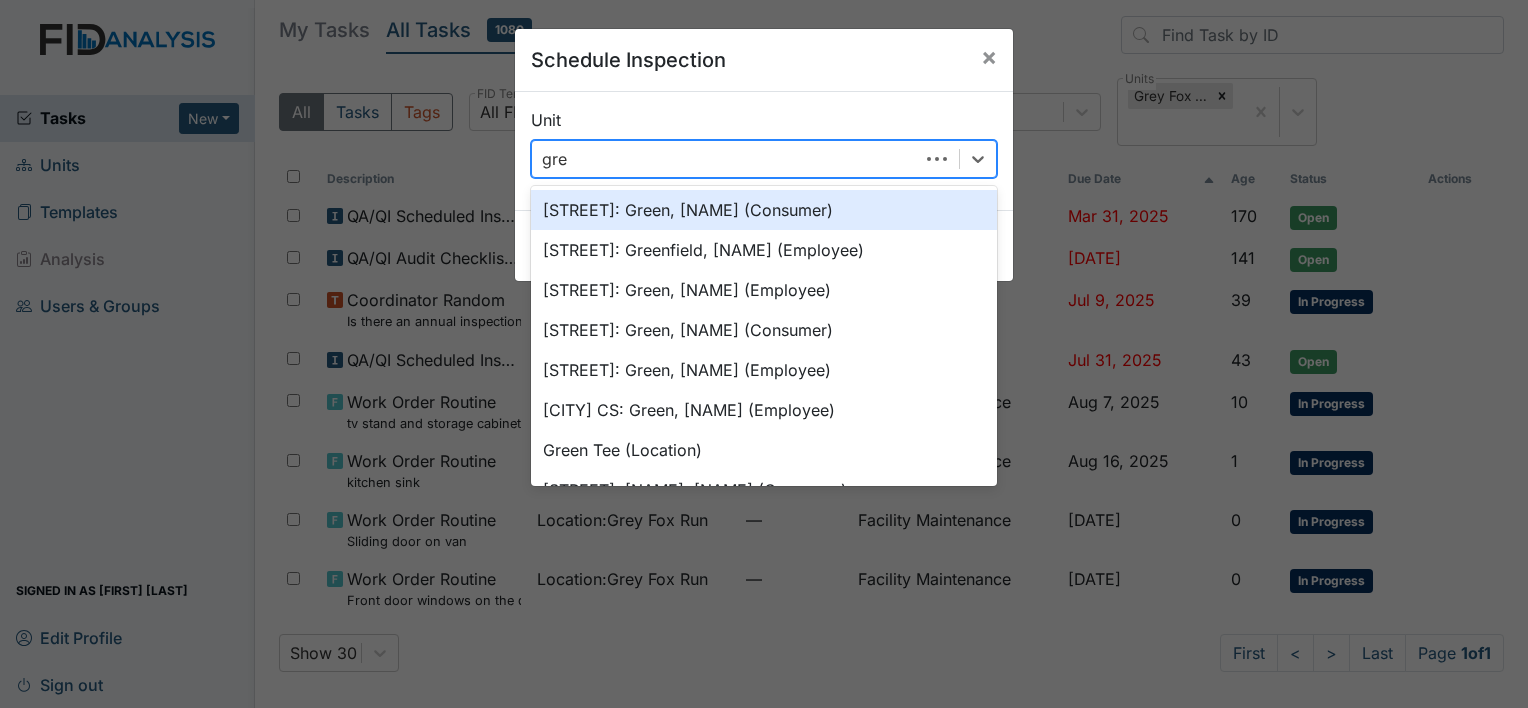 type on "grey" 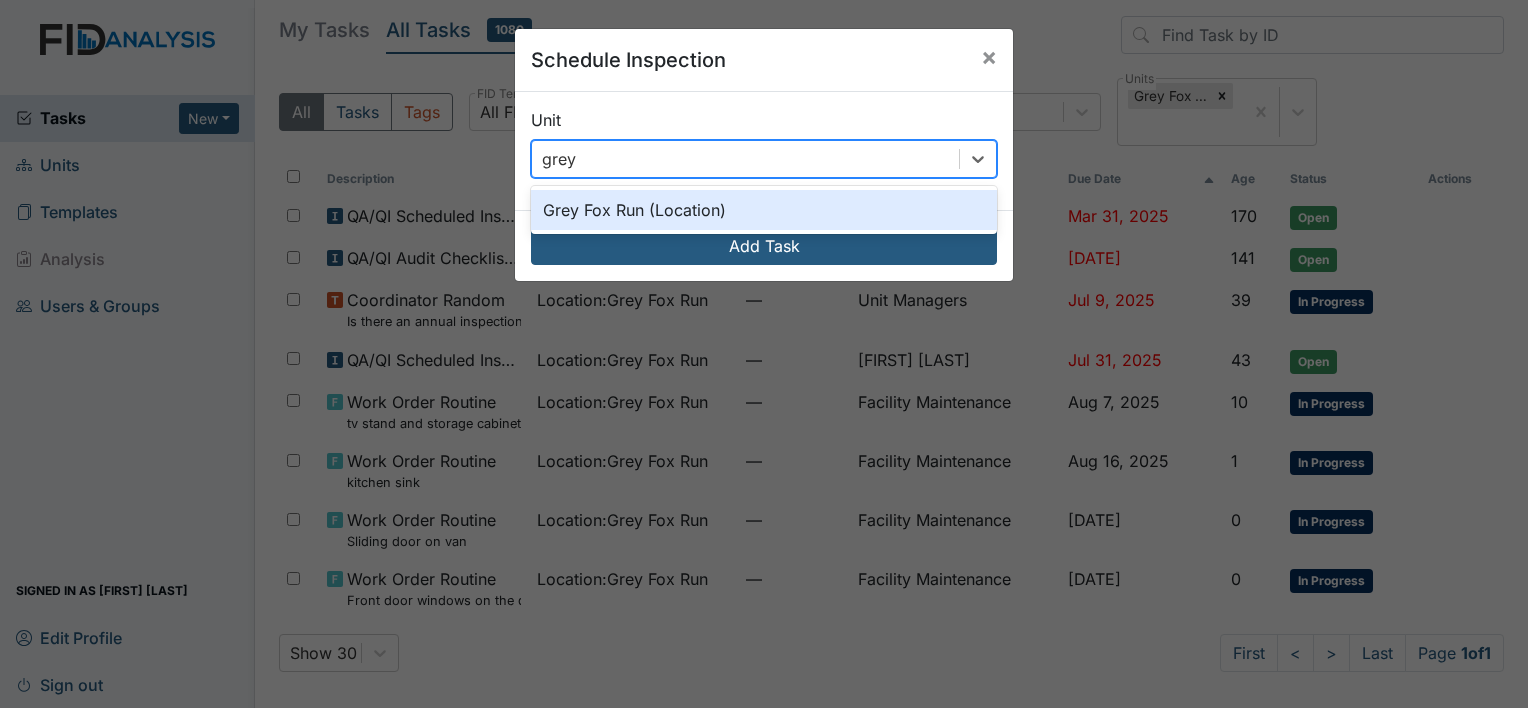 click on "Grey Fox Run (Location)" at bounding box center (764, 210) 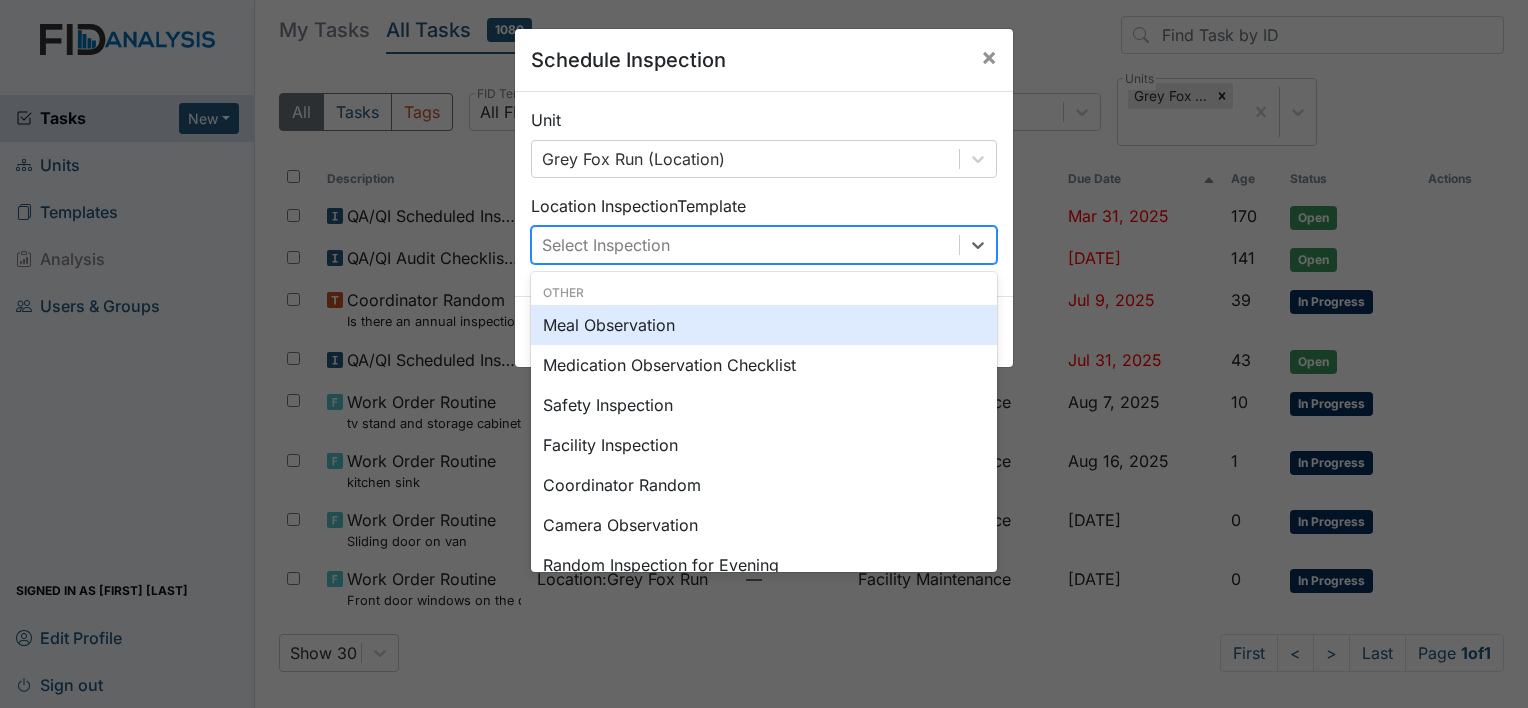 click on "Select Inspection" at bounding box center (606, 245) 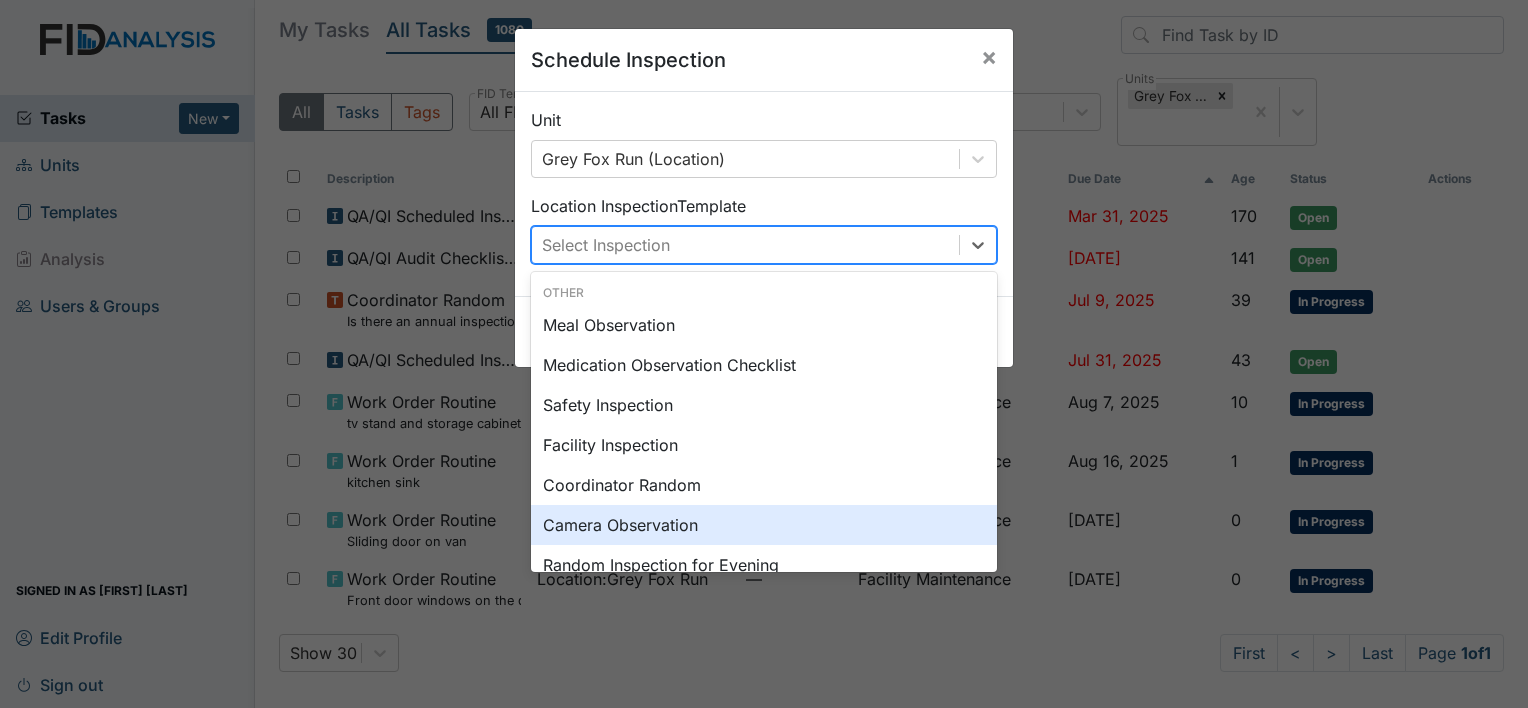 click on "Camera Observation" at bounding box center (764, 525) 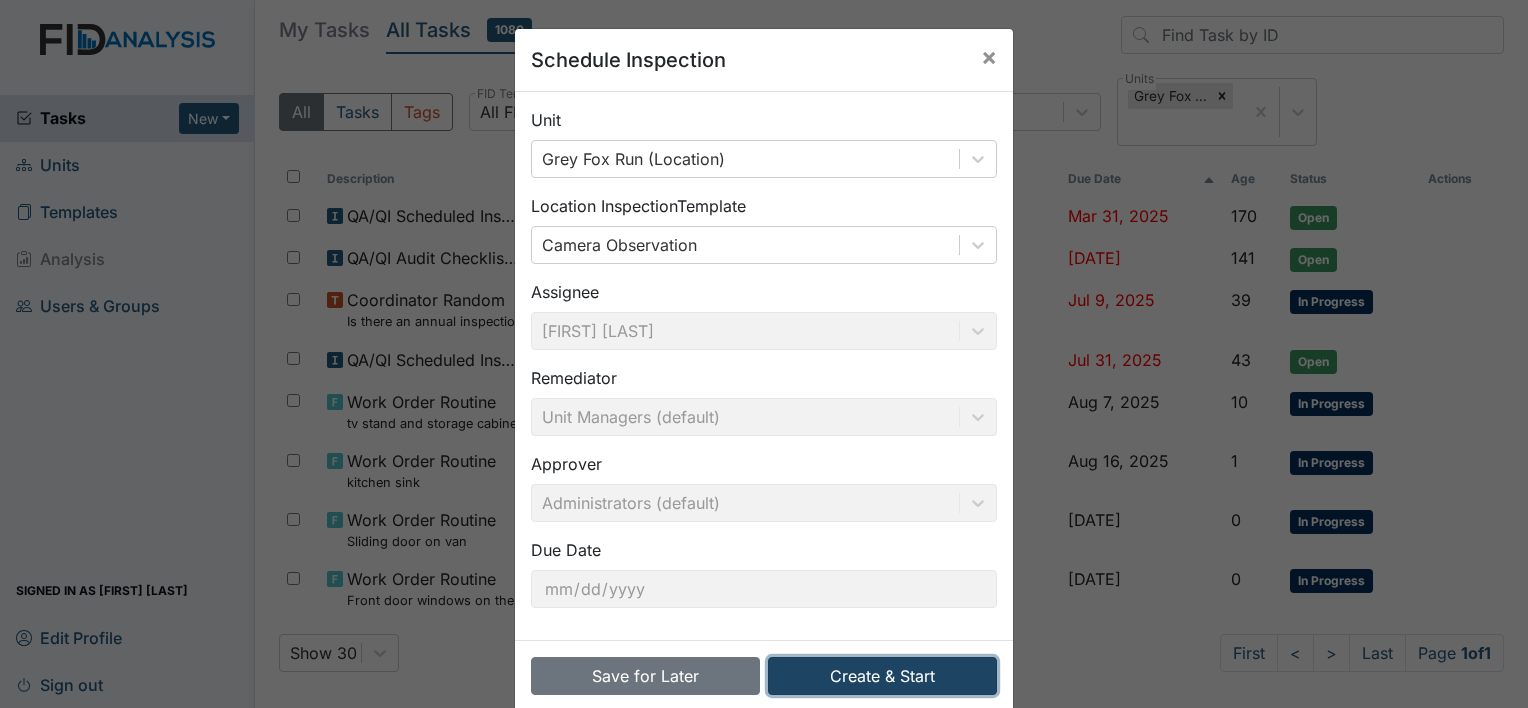 click on "Create & Start" at bounding box center (882, 676) 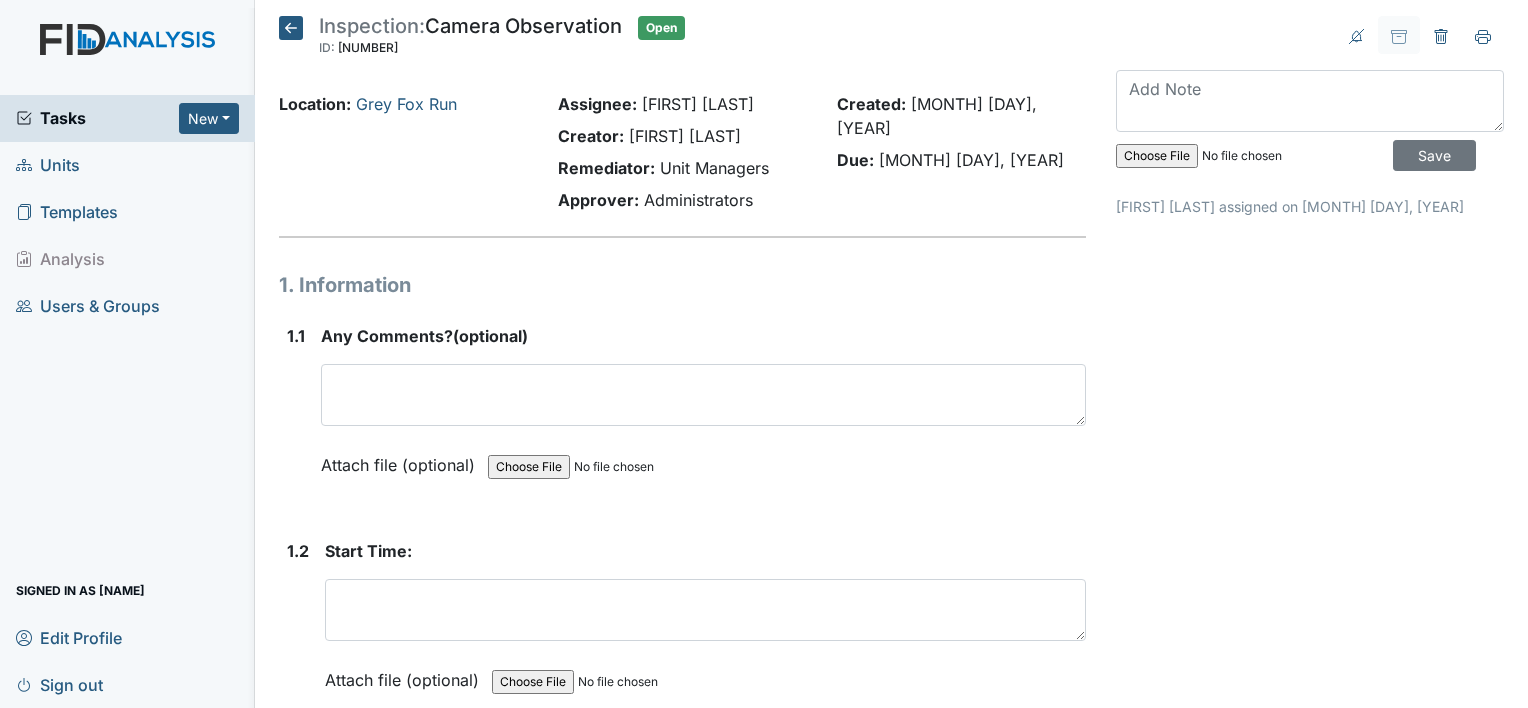 scroll, scrollTop: 0, scrollLeft: 0, axis: both 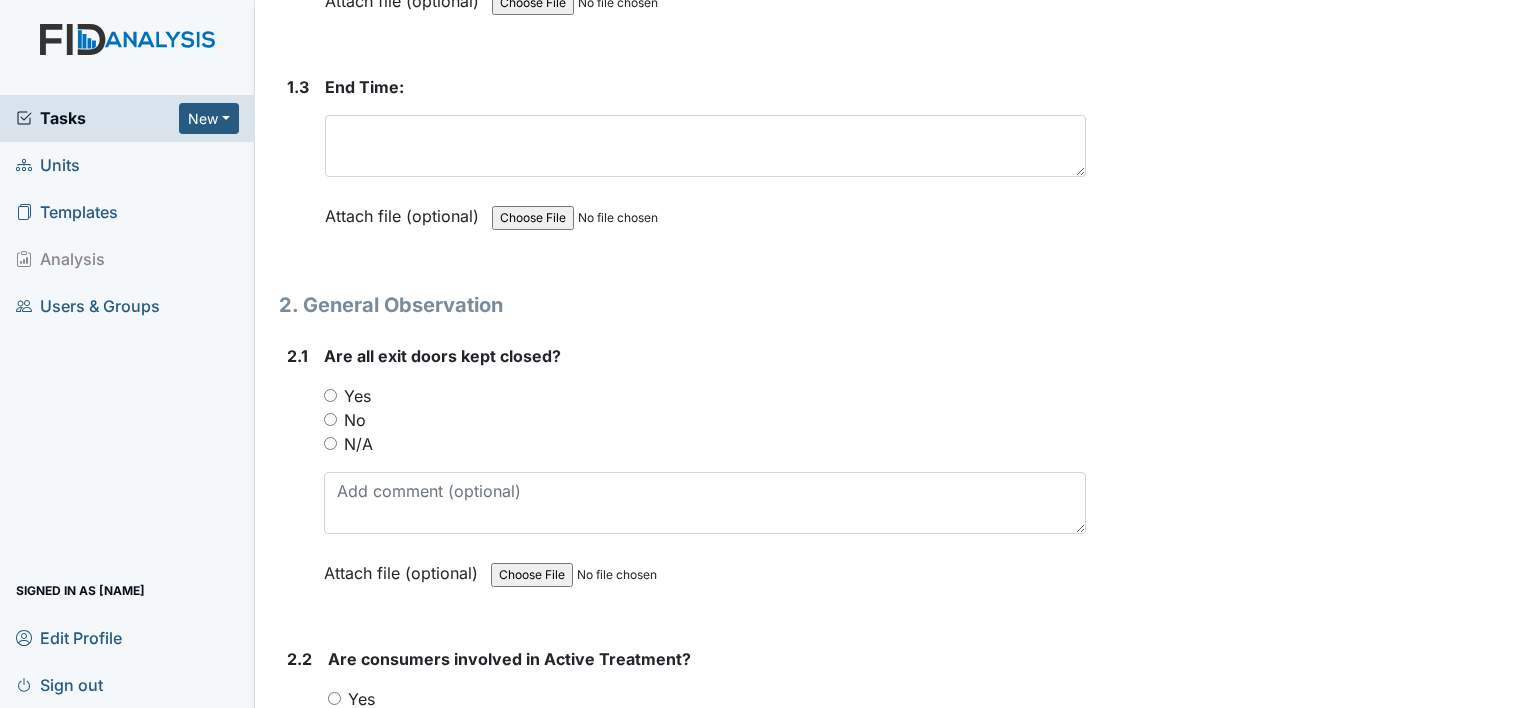 click on "Yes" at bounding box center [705, 396] 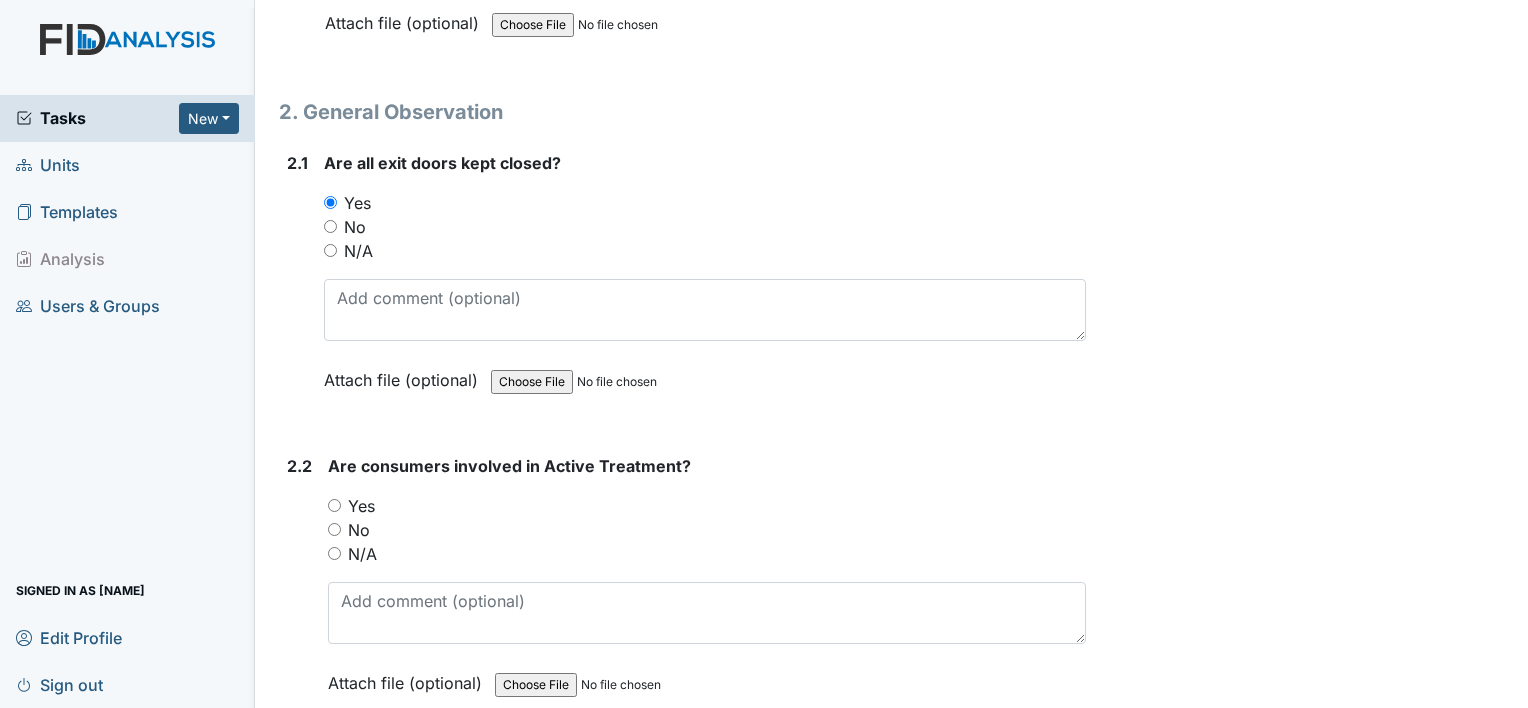 scroll, scrollTop: 883, scrollLeft: 0, axis: vertical 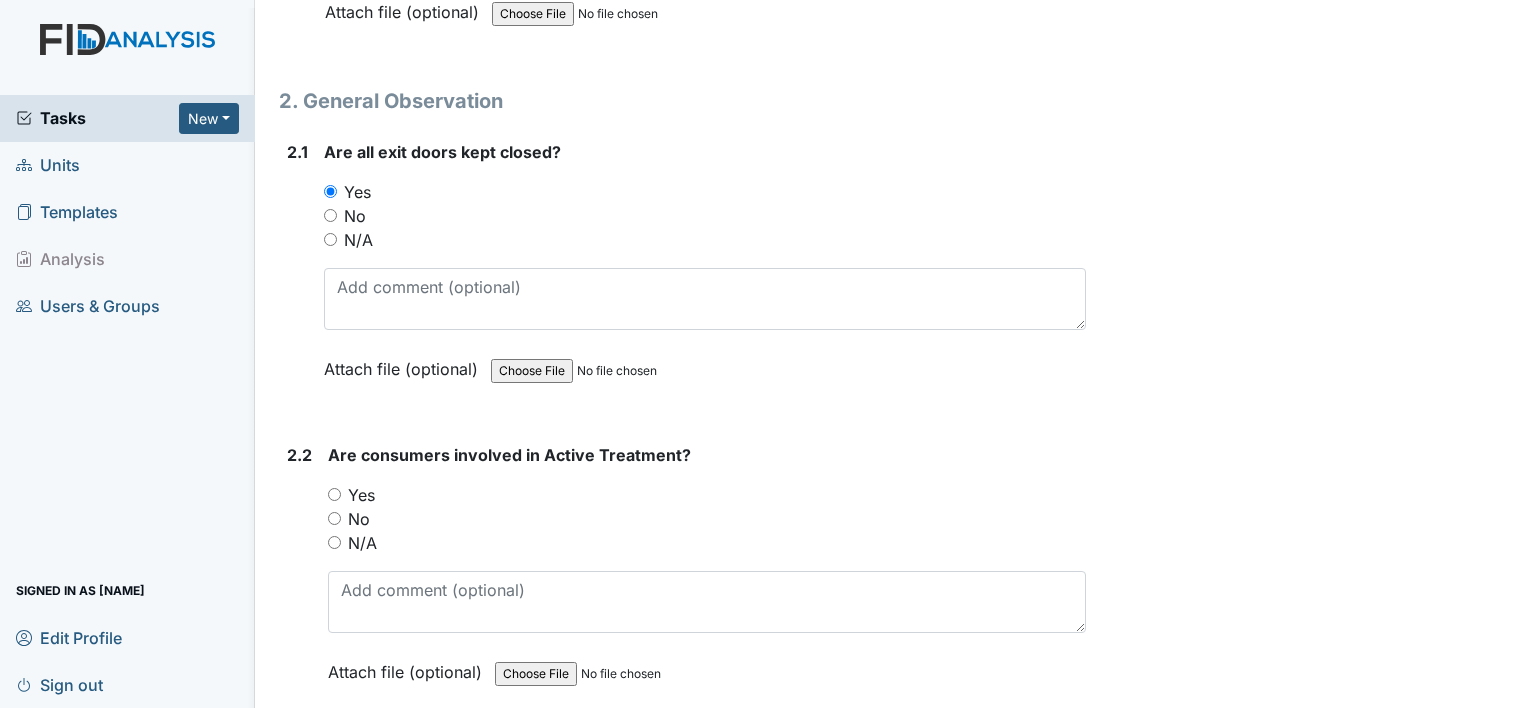 click on "Yes" at bounding box center (361, 495) 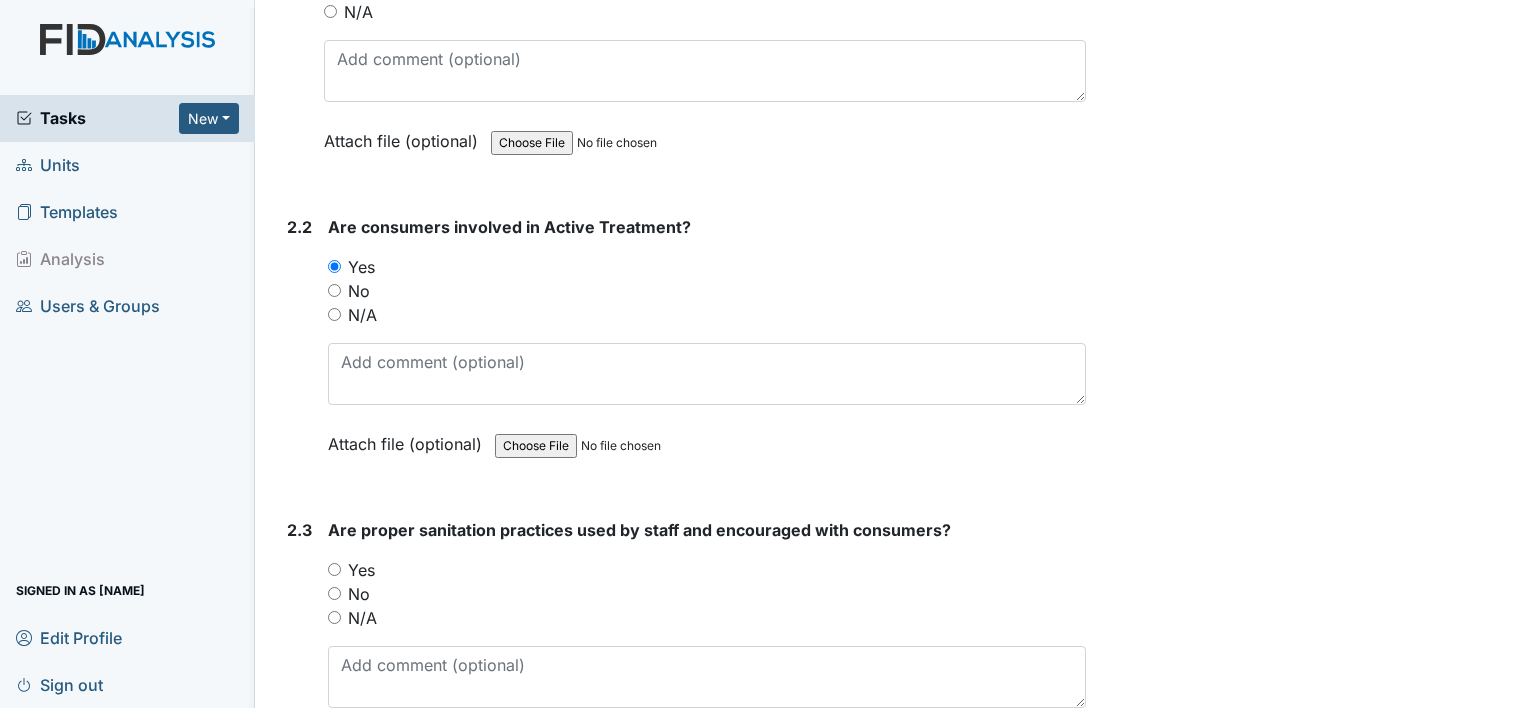 scroll, scrollTop: 1112, scrollLeft: 0, axis: vertical 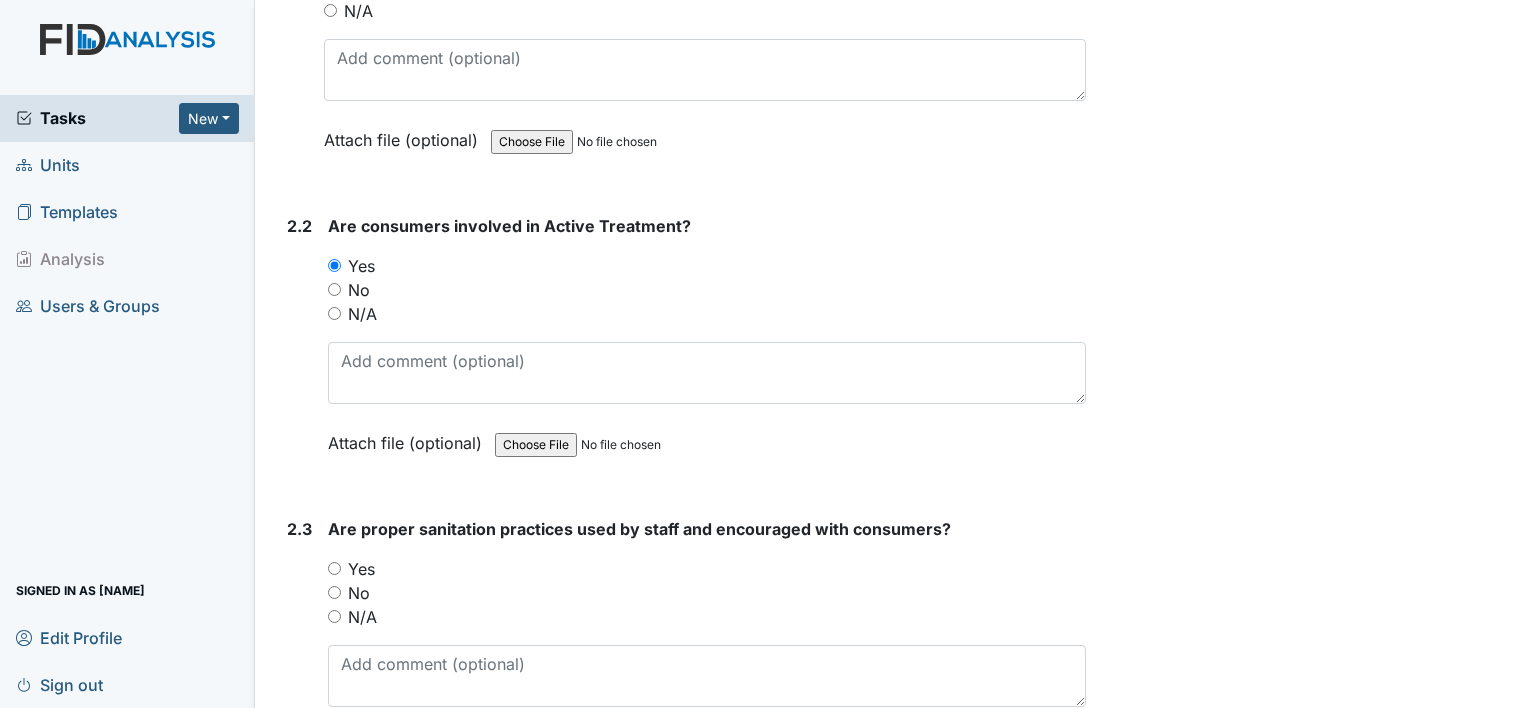 click on "Yes" at bounding box center [361, 569] 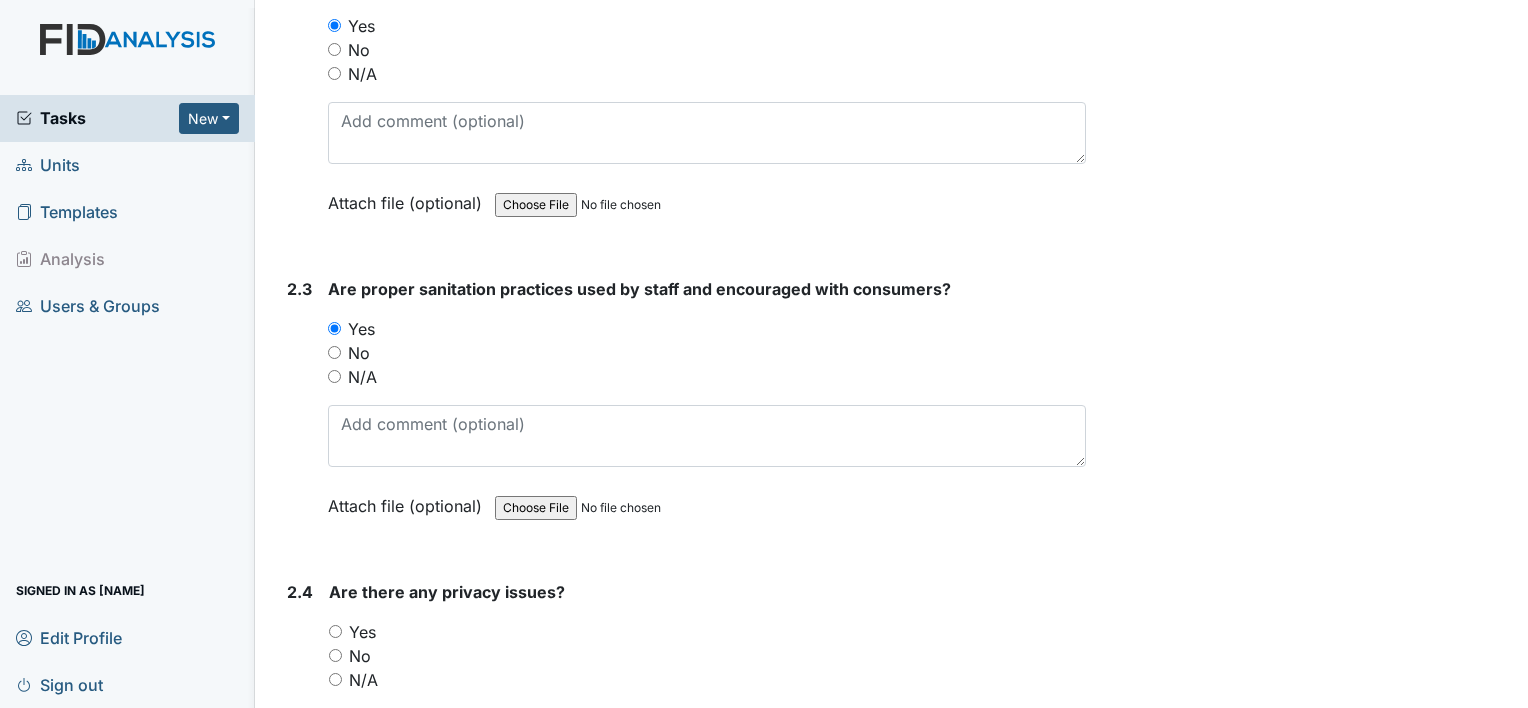 scroll, scrollTop: 1424, scrollLeft: 0, axis: vertical 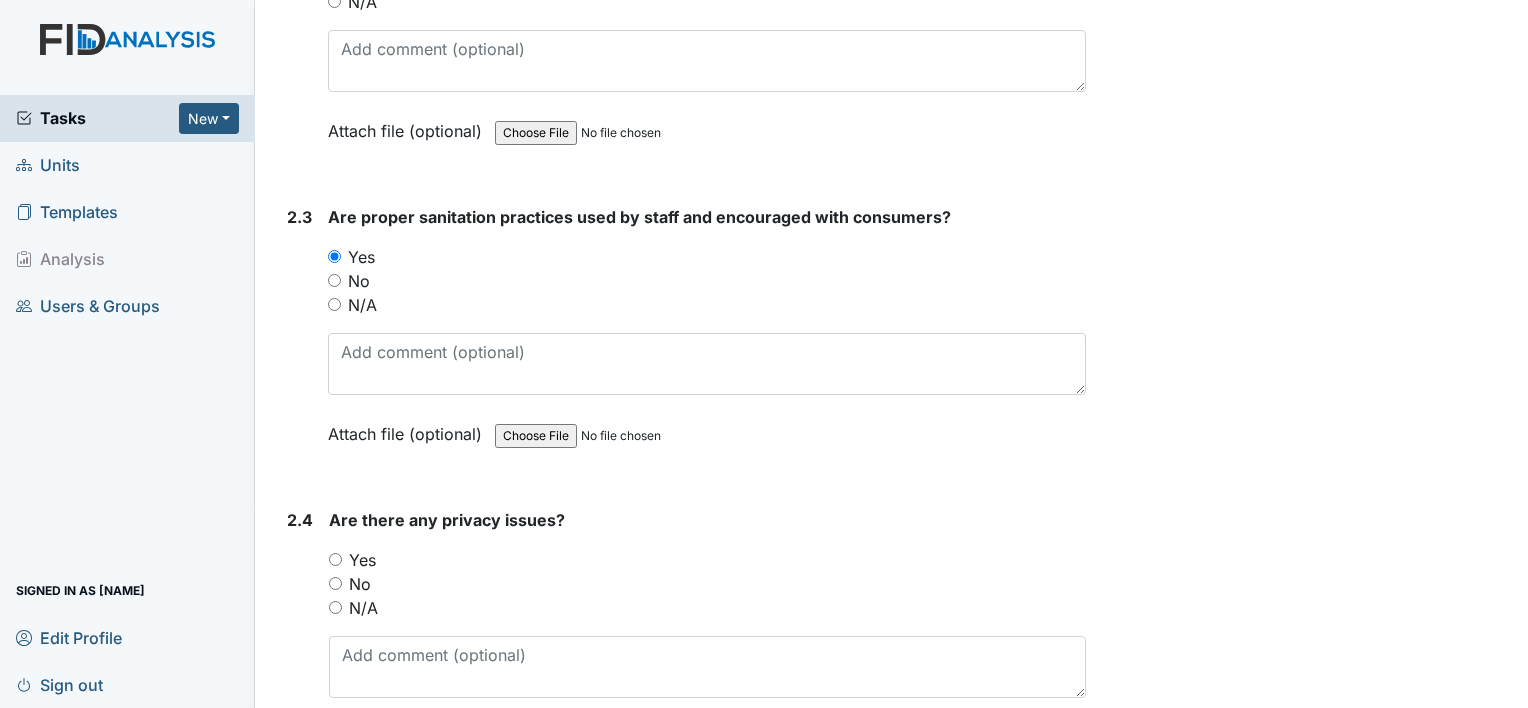 click on "No" at bounding box center [360, 584] 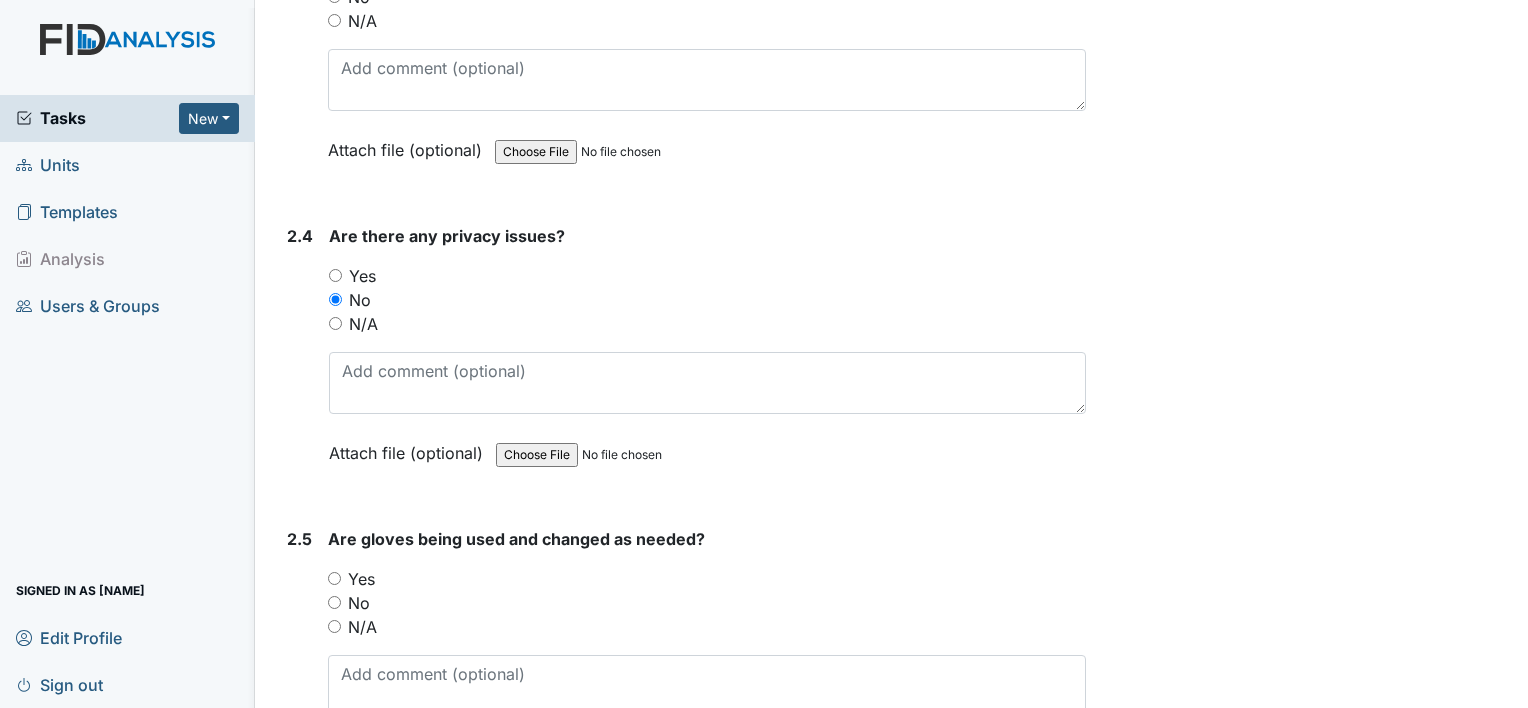 scroll, scrollTop: 1710, scrollLeft: 0, axis: vertical 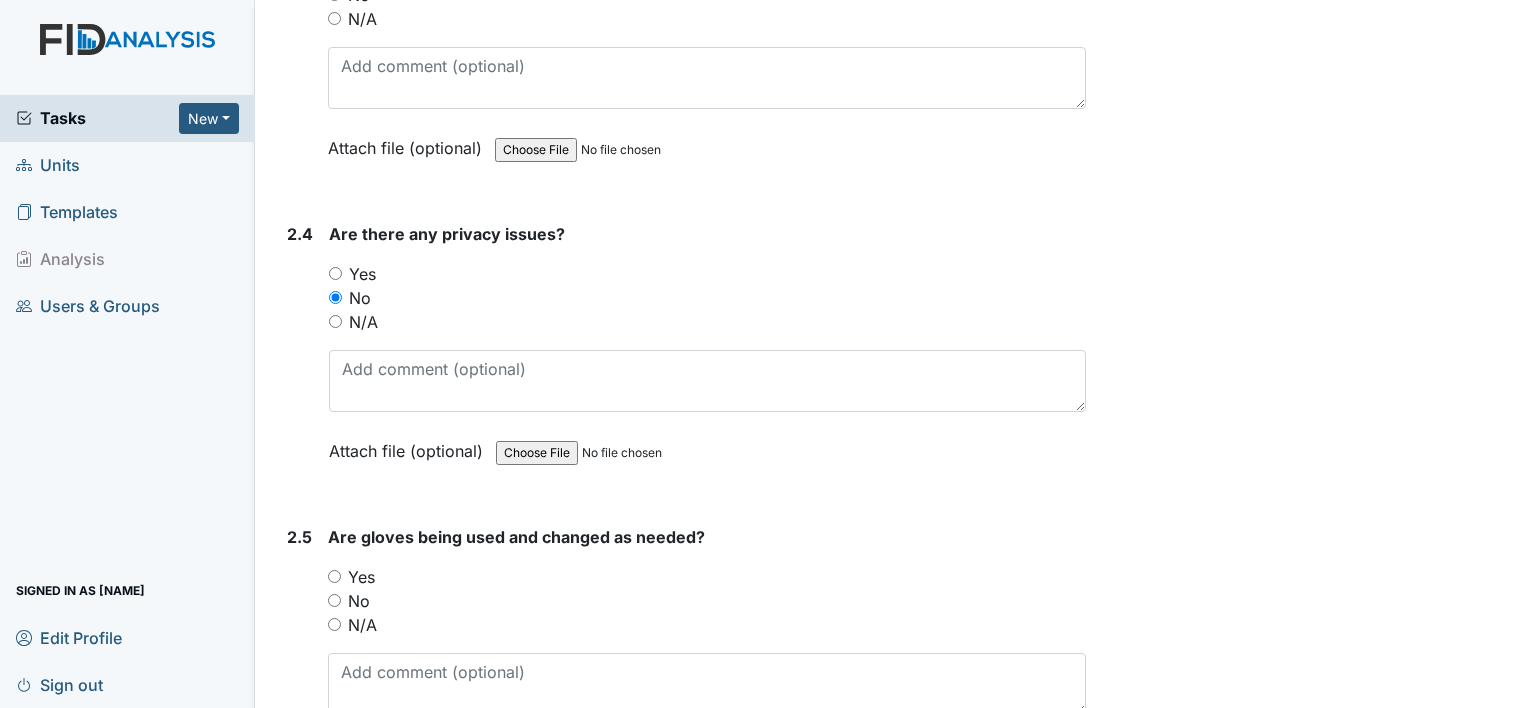 click on "Yes" at bounding box center (361, 577) 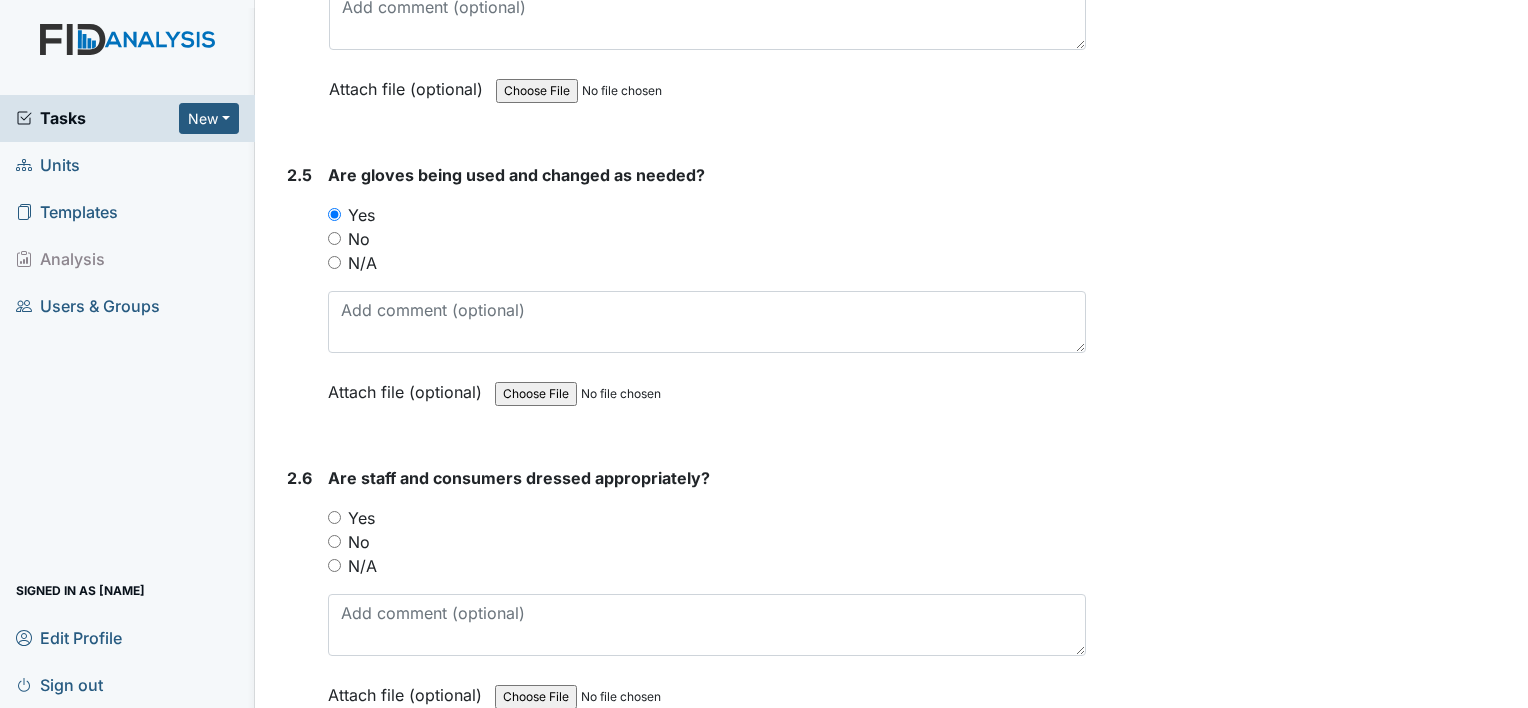 scroll, scrollTop: 2075, scrollLeft: 0, axis: vertical 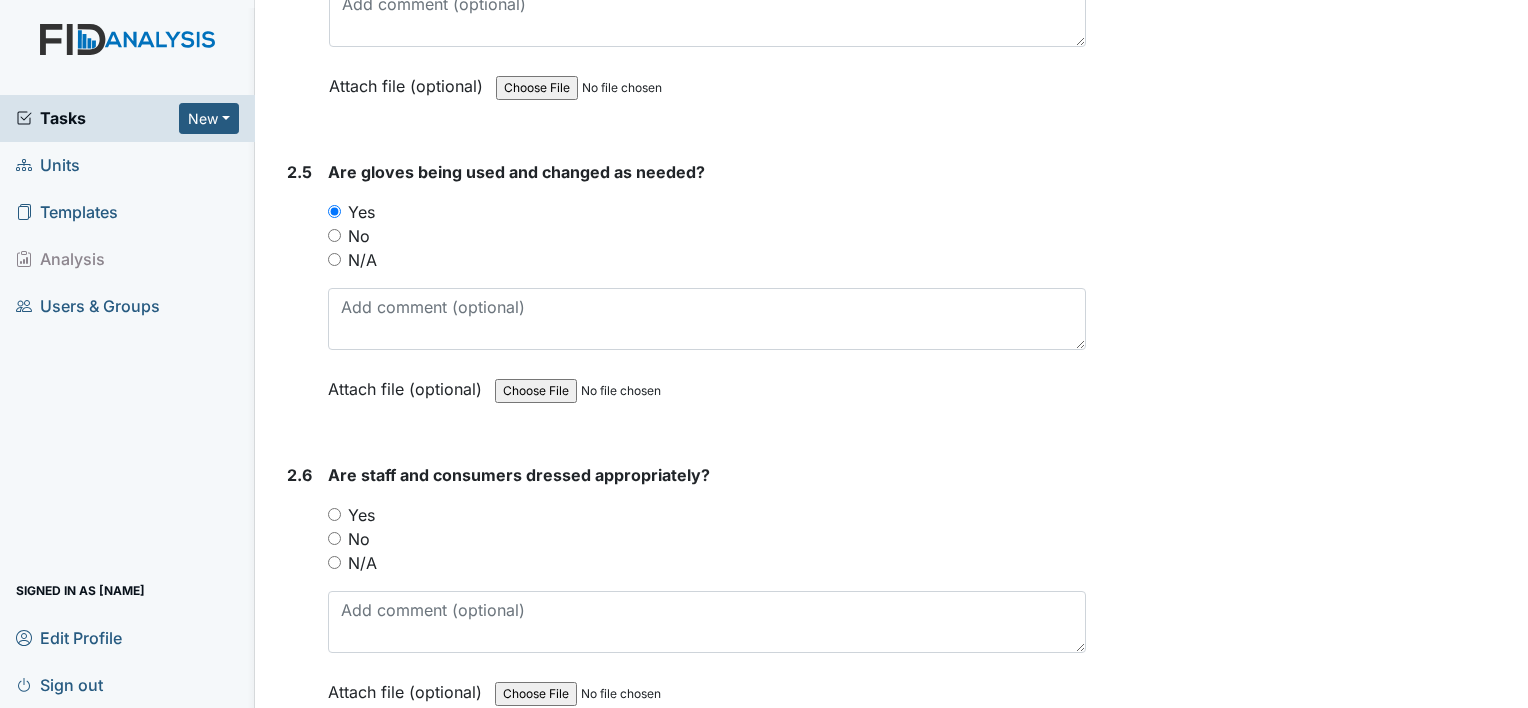 click on "Yes" at bounding box center (334, 514) 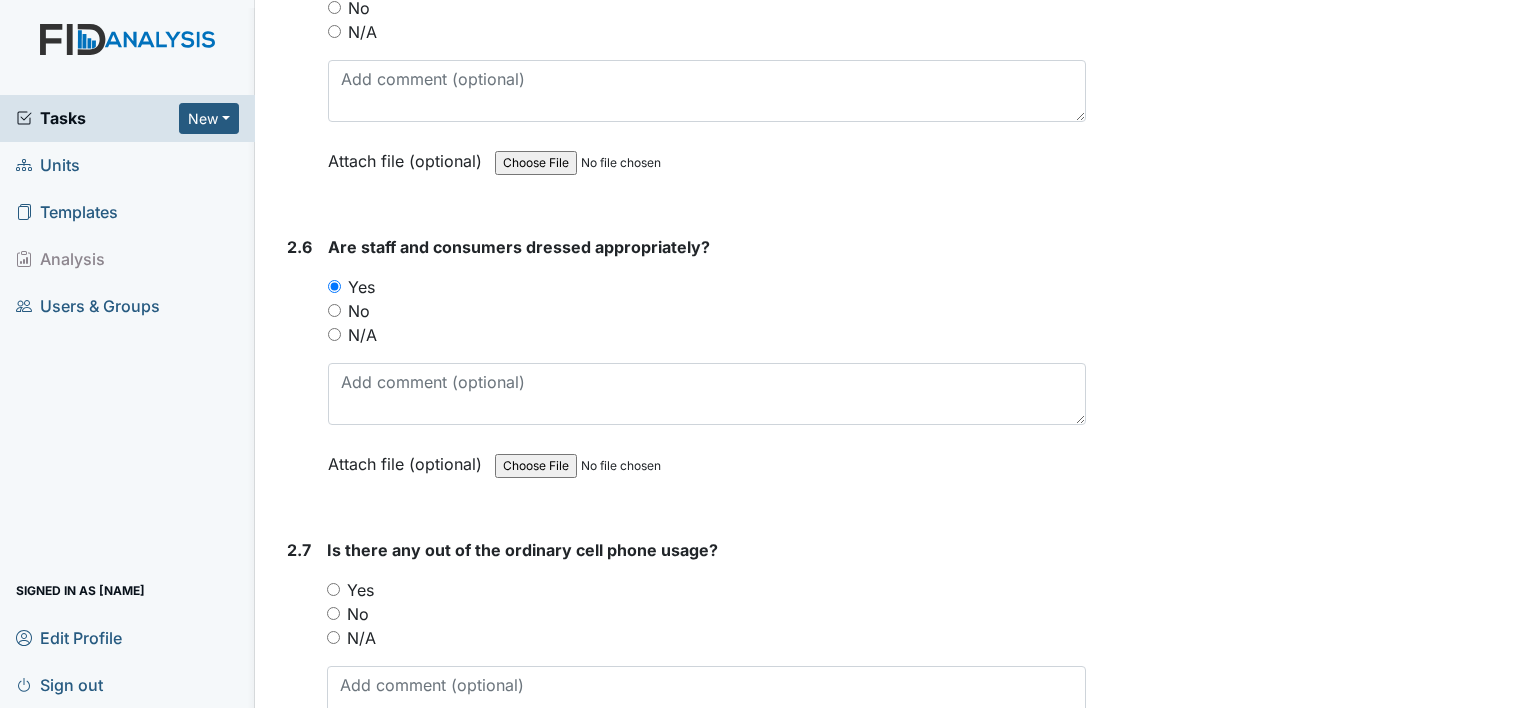 scroll, scrollTop: 2308, scrollLeft: 0, axis: vertical 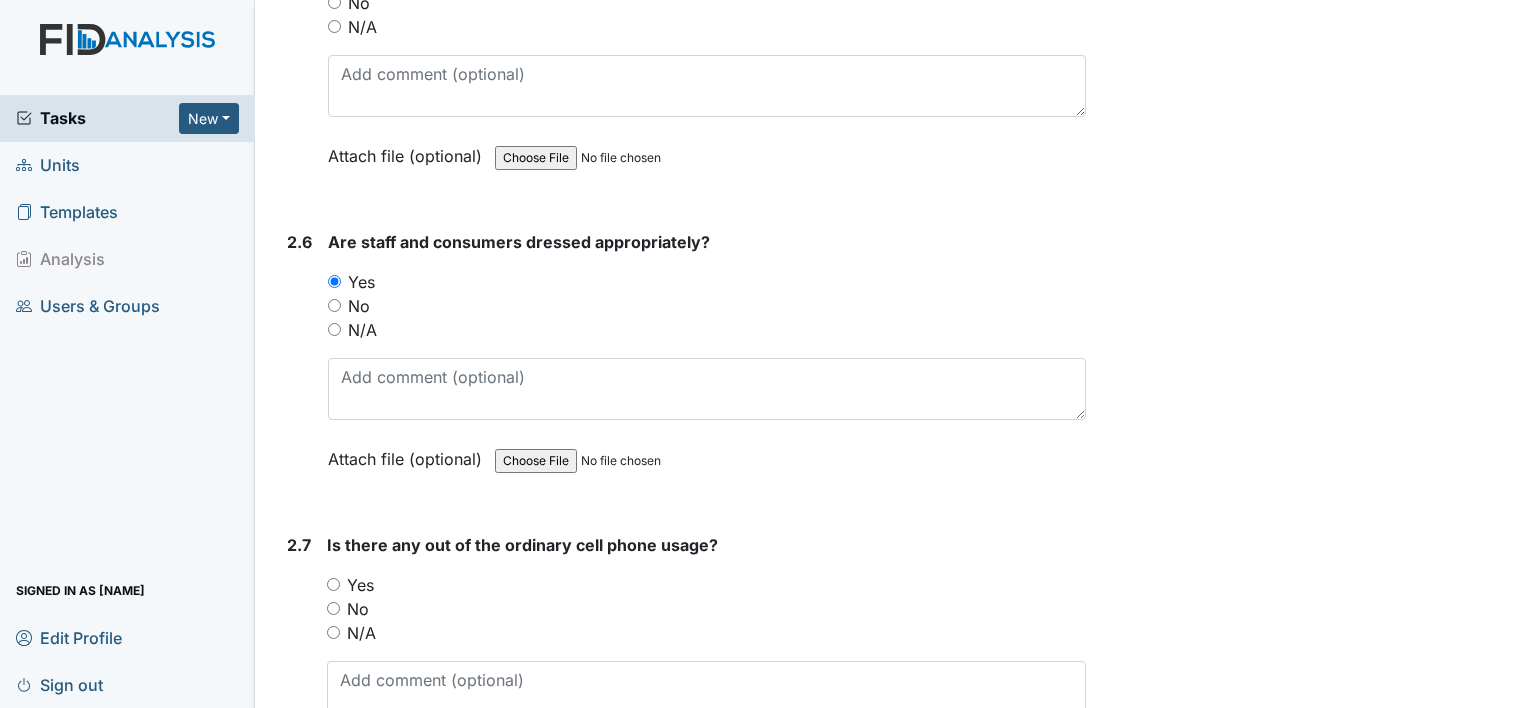 click on "No" at bounding box center [358, 609] 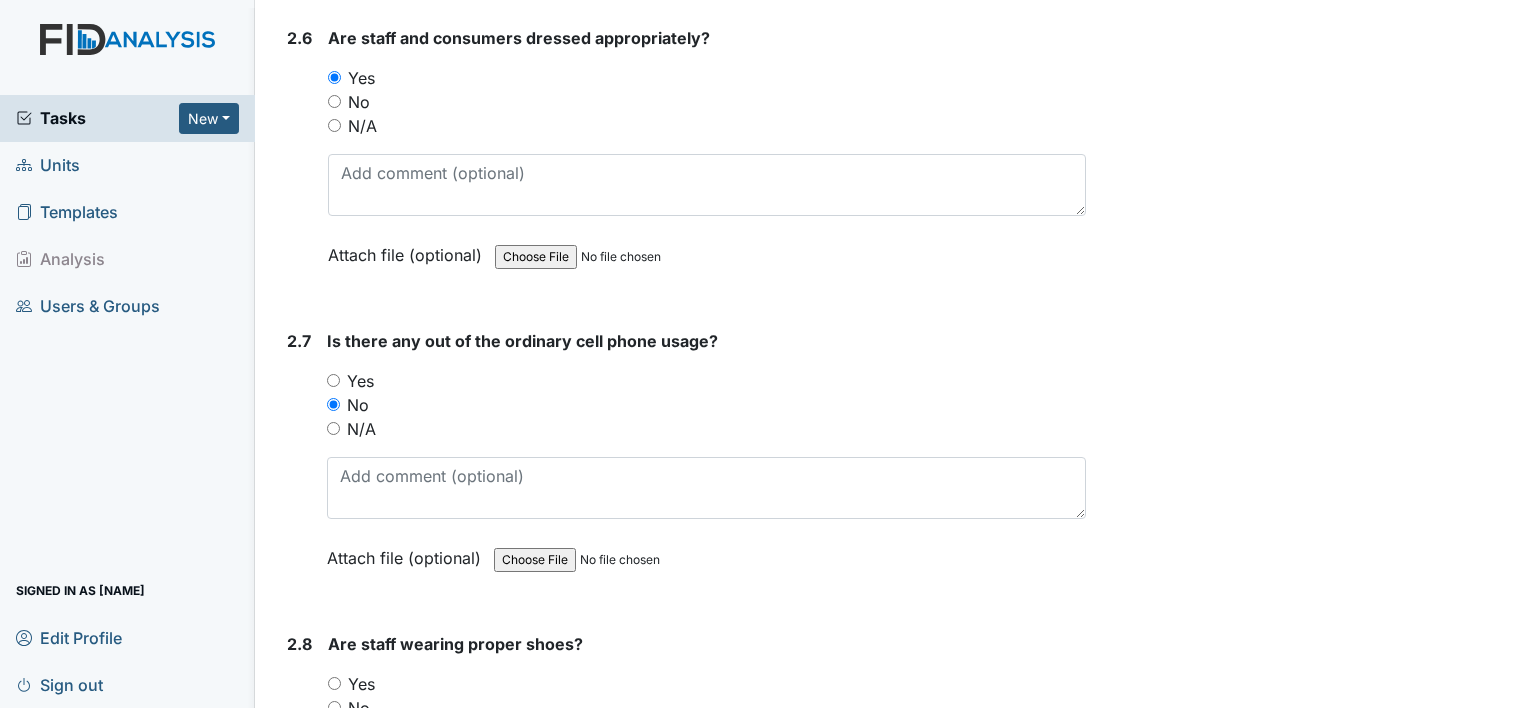 scroll, scrollTop: 2636, scrollLeft: 0, axis: vertical 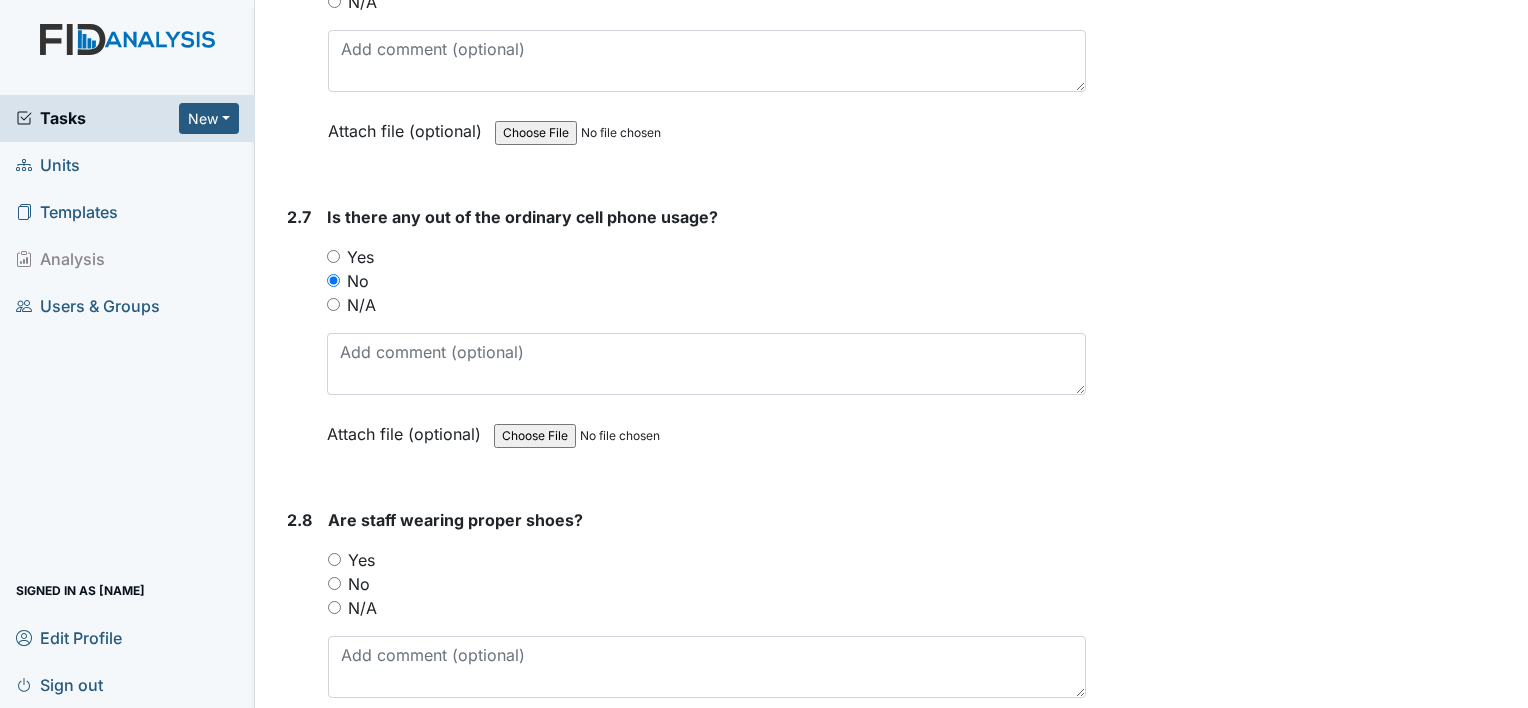 click on "Yes" at bounding box center [361, 560] 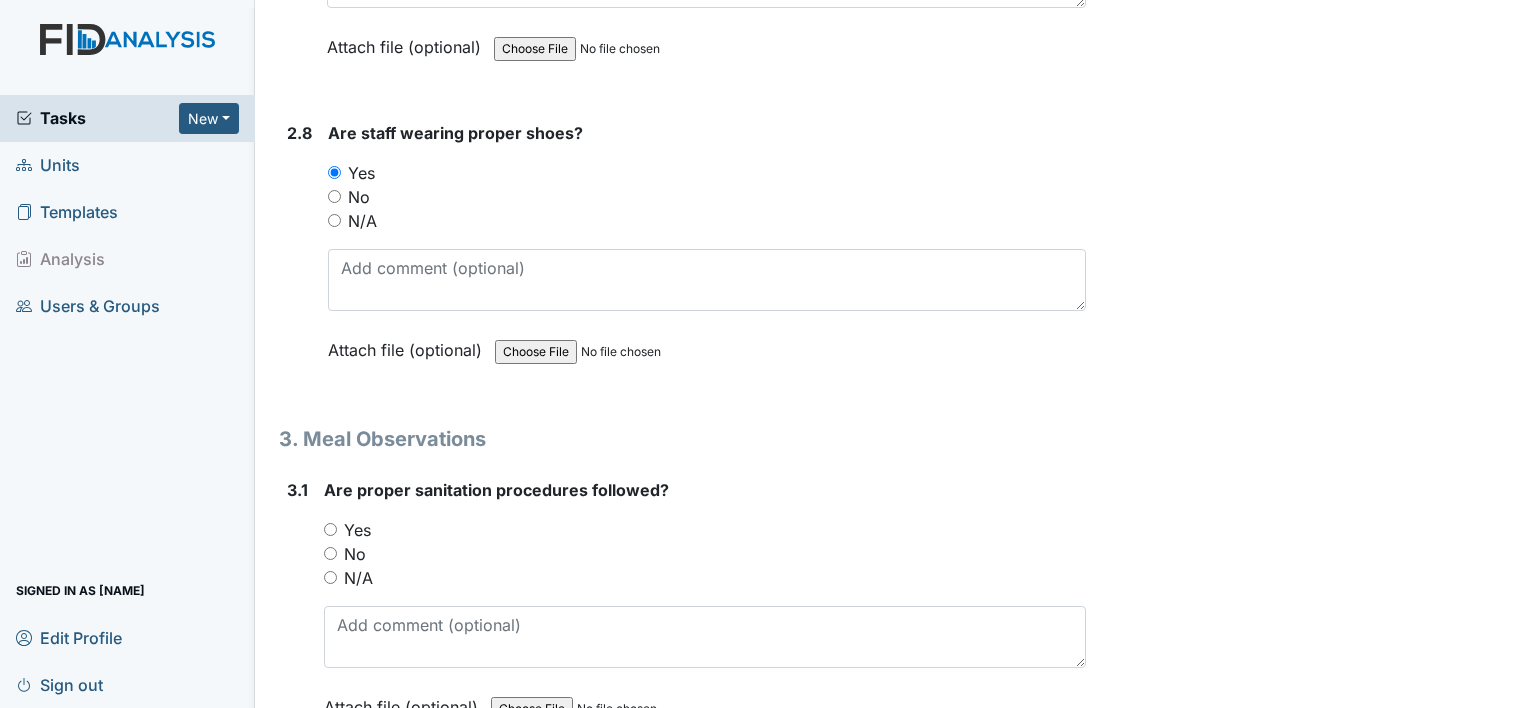 scroll, scrollTop: 3024, scrollLeft: 0, axis: vertical 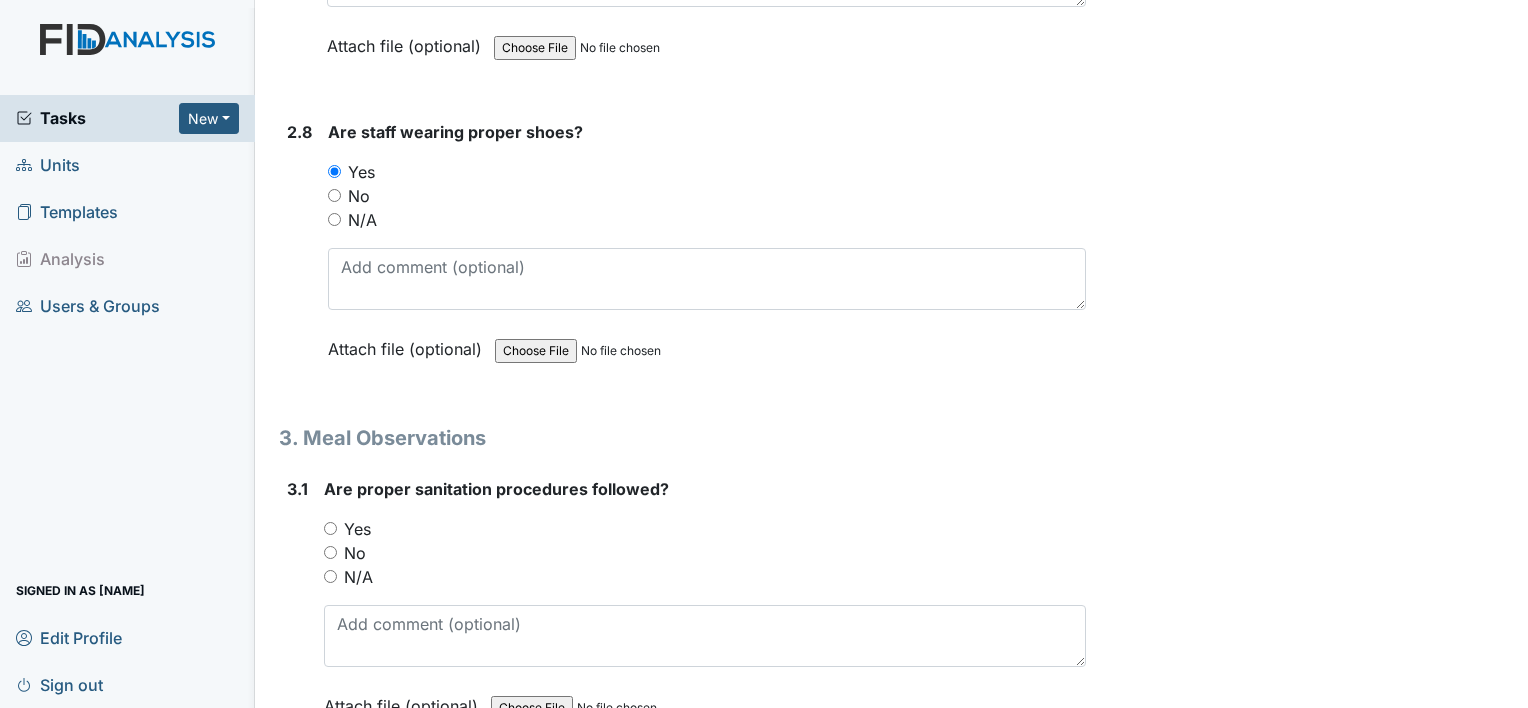 click on "Yes" at bounding box center (357, 529) 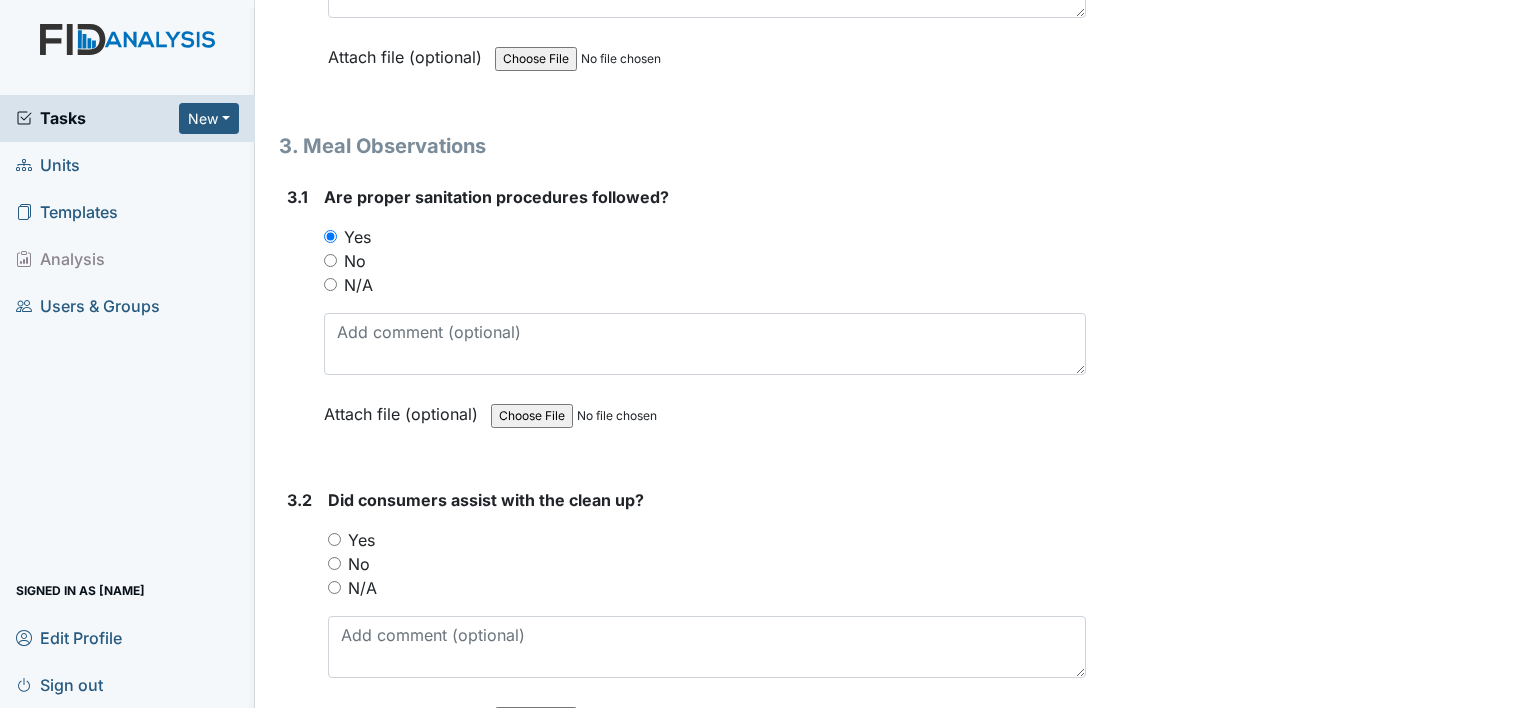 scroll, scrollTop: 3320, scrollLeft: 0, axis: vertical 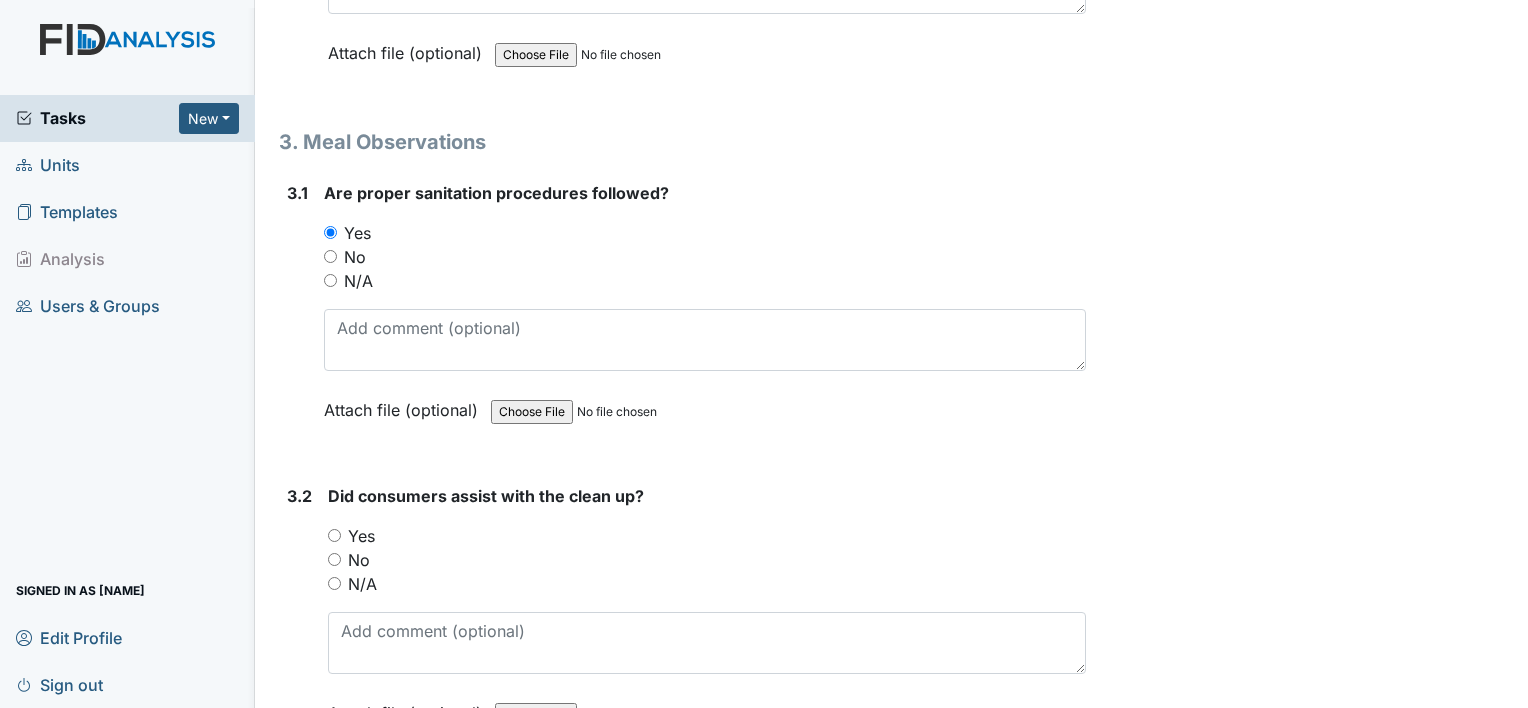 click on "Yes" at bounding box center [361, 536] 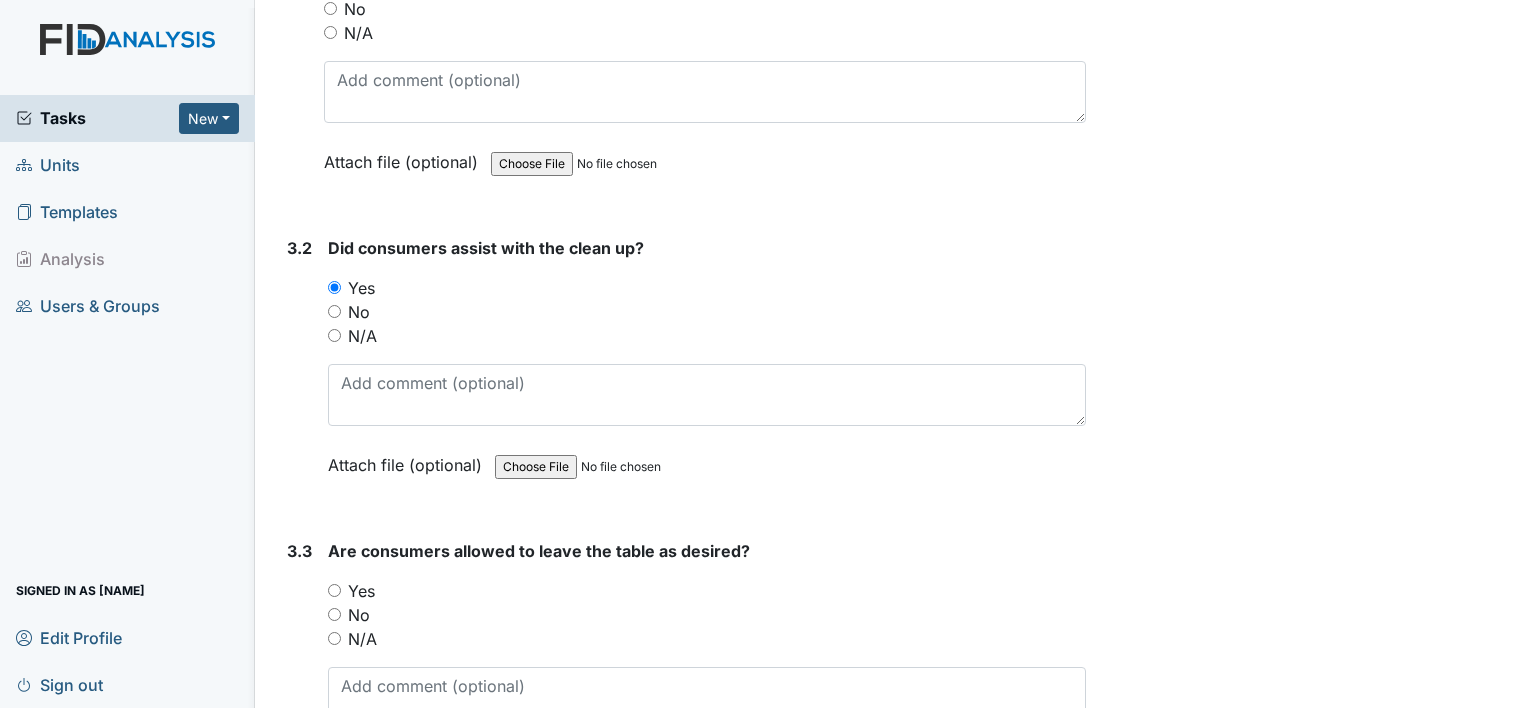 scroll, scrollTop: 3576, scrollLeft: 0, axis: vertical 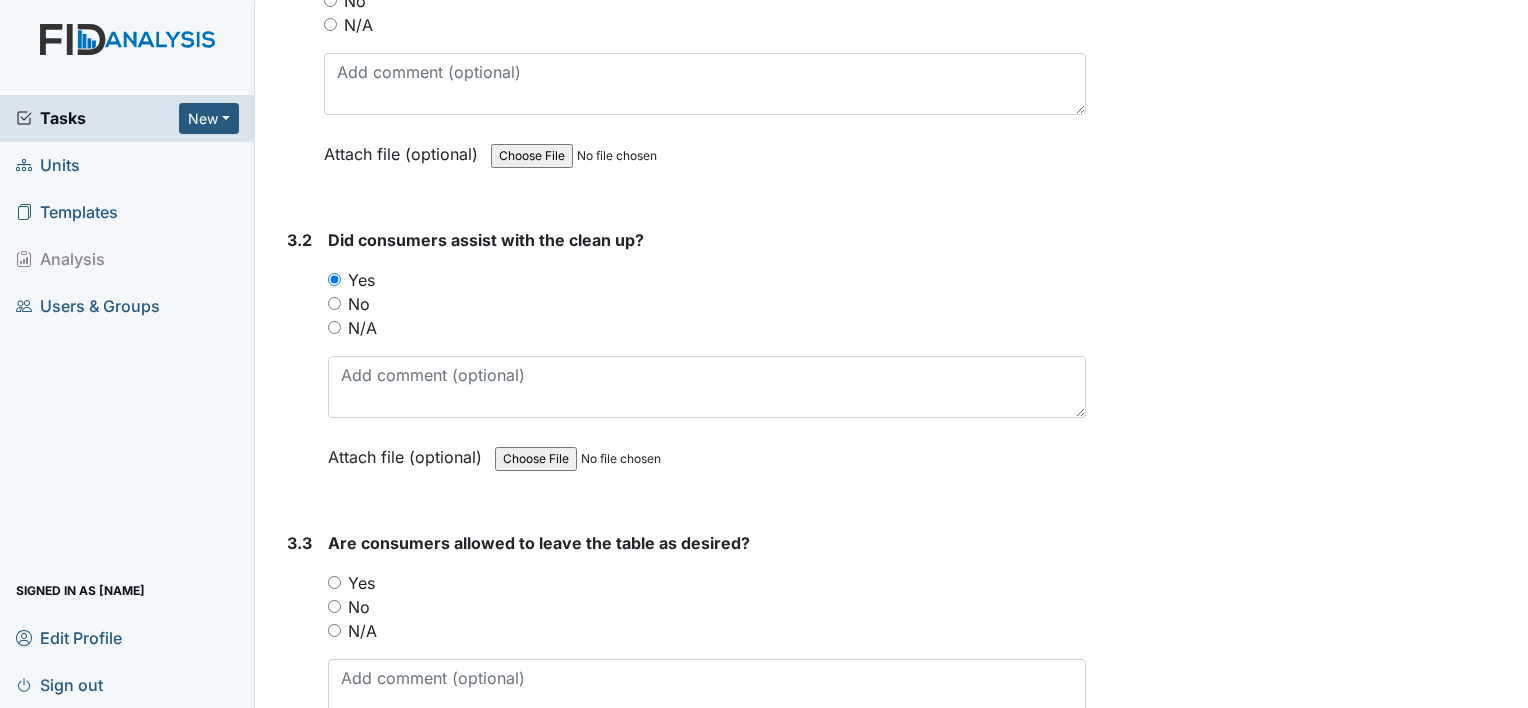 click on "Yes" at bounding box center (361, 583) 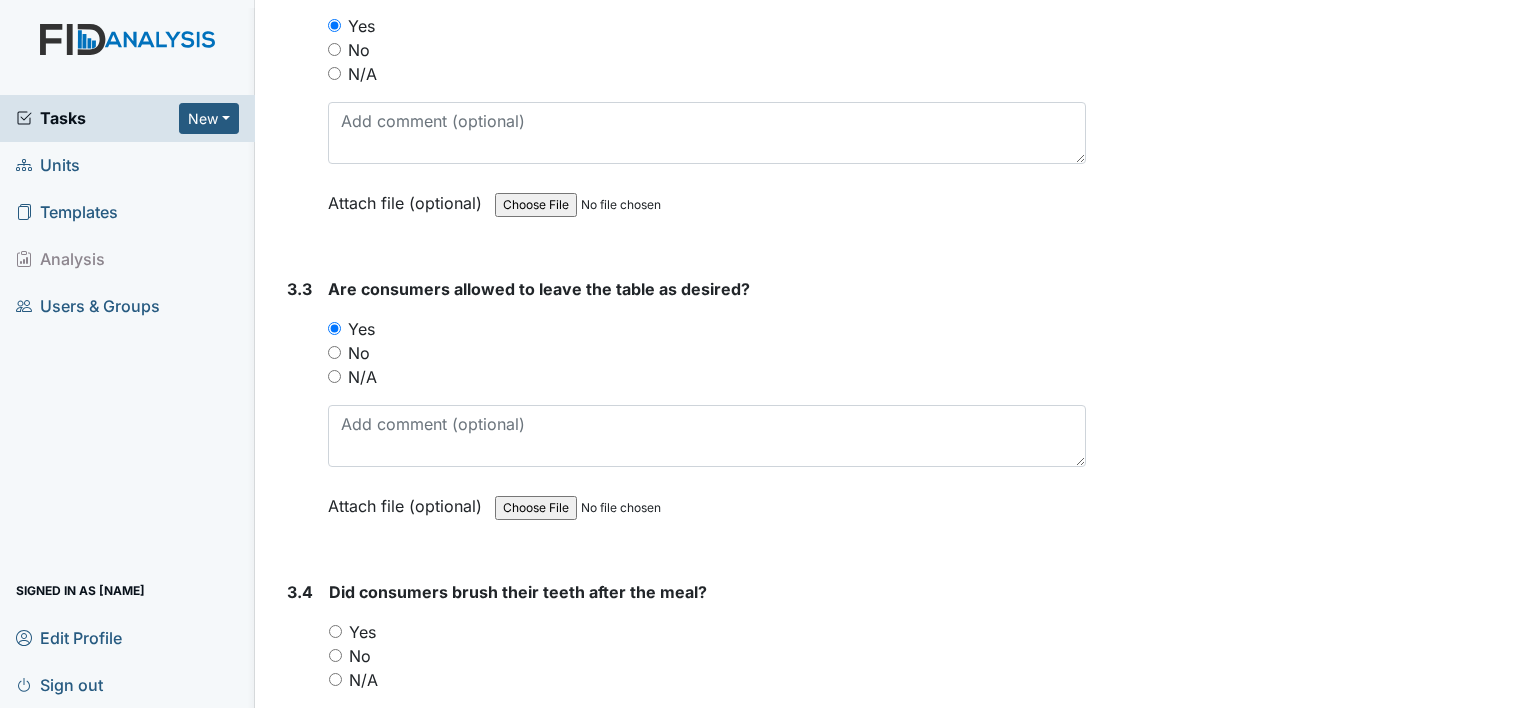 scroll, scrollTop: 3832, scrollLeft: 0, axis: vertical 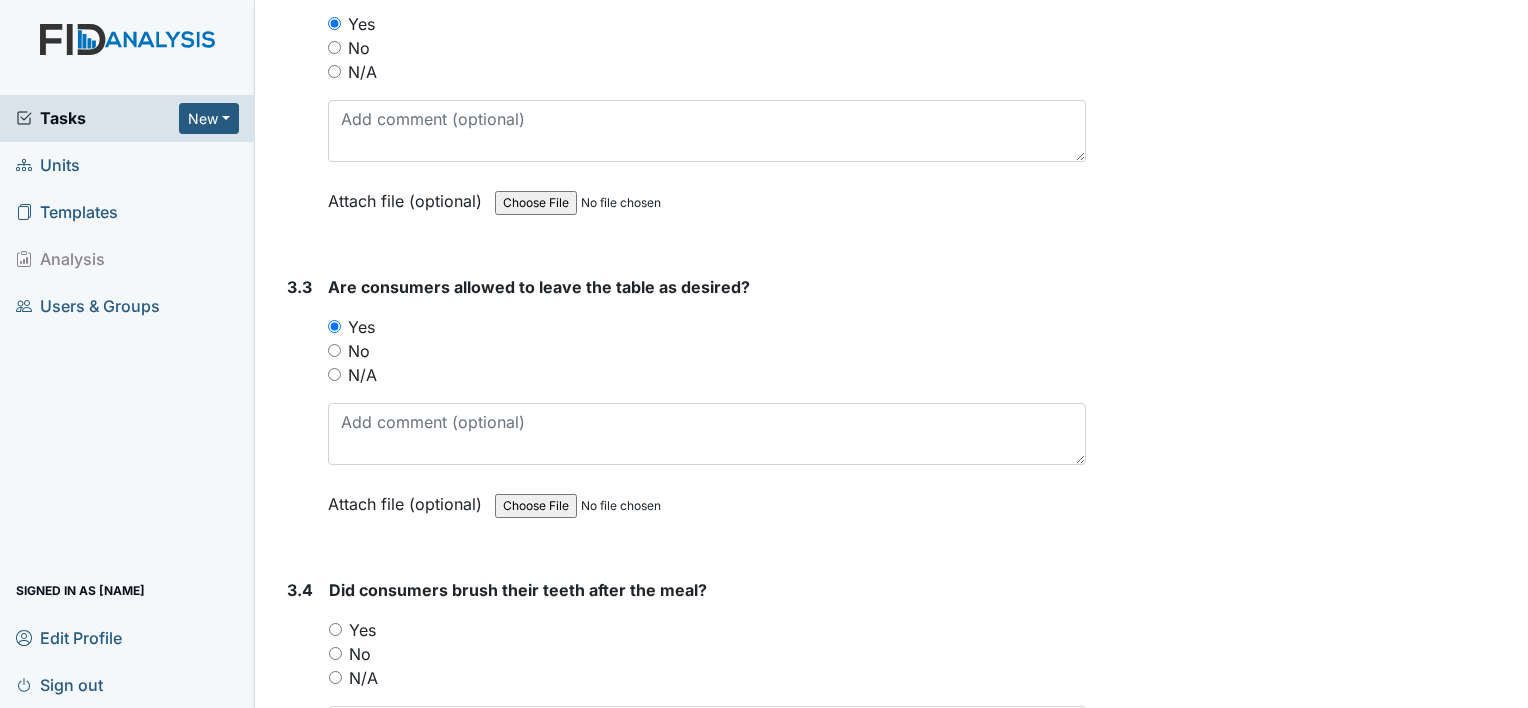 click on "Did consumers brush their teeth after the meal?
You must select one of the below options.
Yes
No
N/A
Attach file (optional)
You can upload .pdf, .txt, .jpg, .jpeg, .png, .csv, .xls, or .doc files under 100MB." at bounding box center [707, 705] 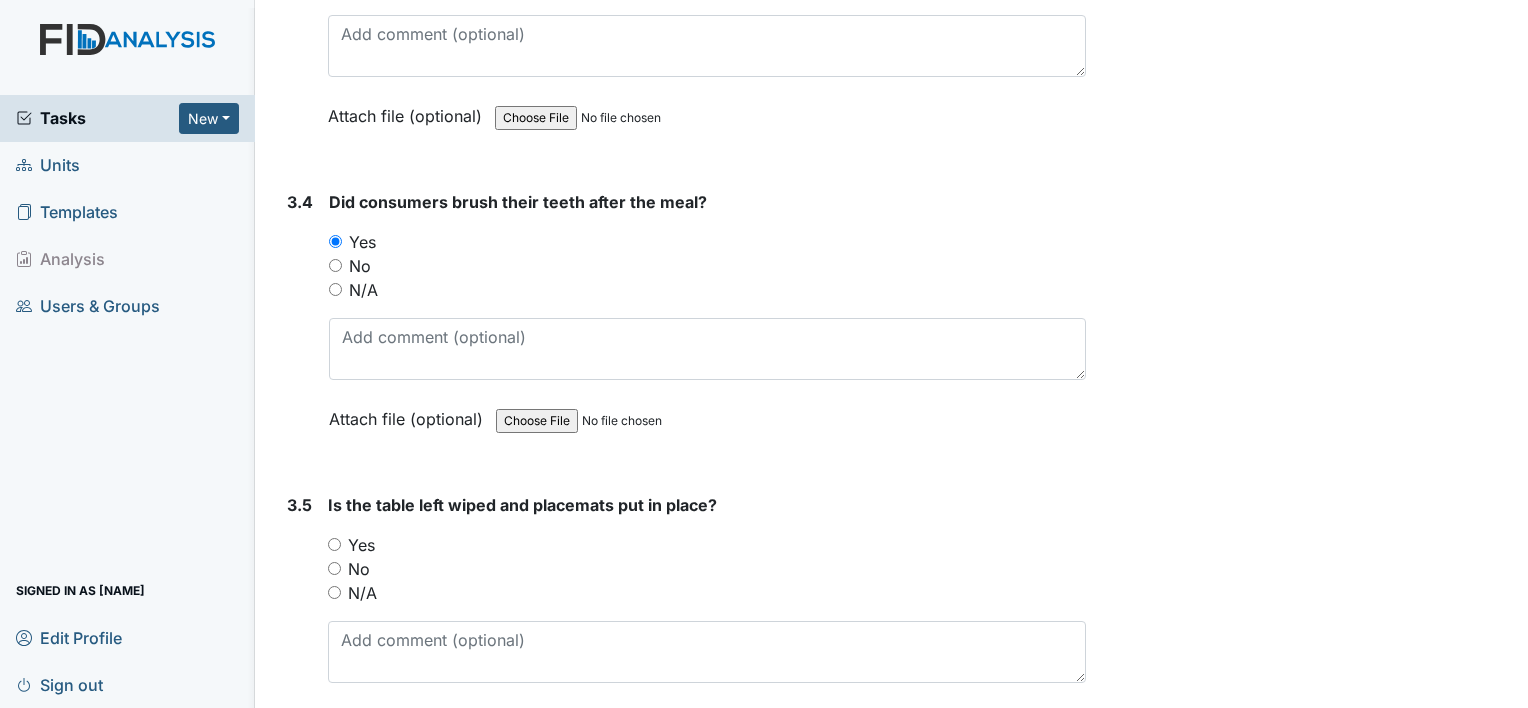 scroll, scrollTop: 4224, scrollLeft: 0, axis: vertical 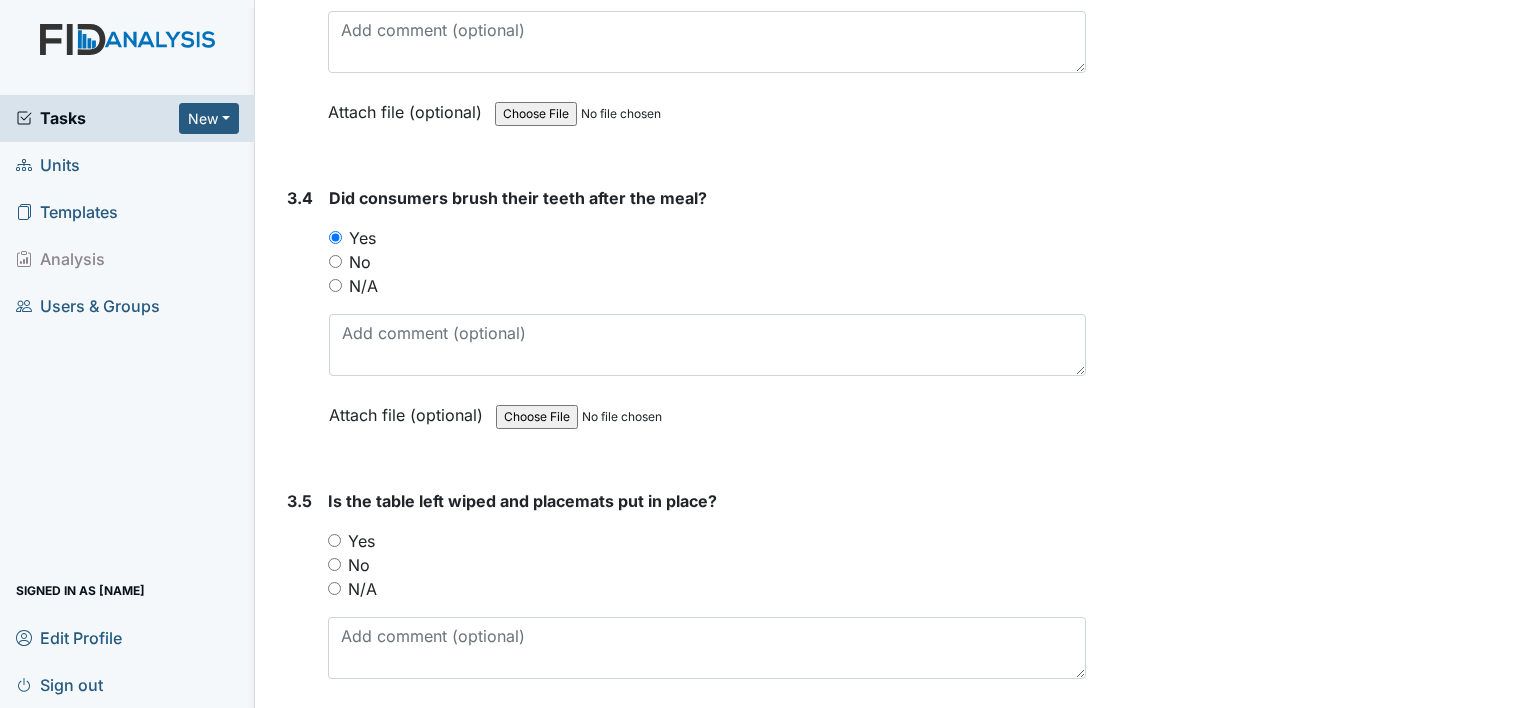 click on "No" at bounding box center [359, 565] 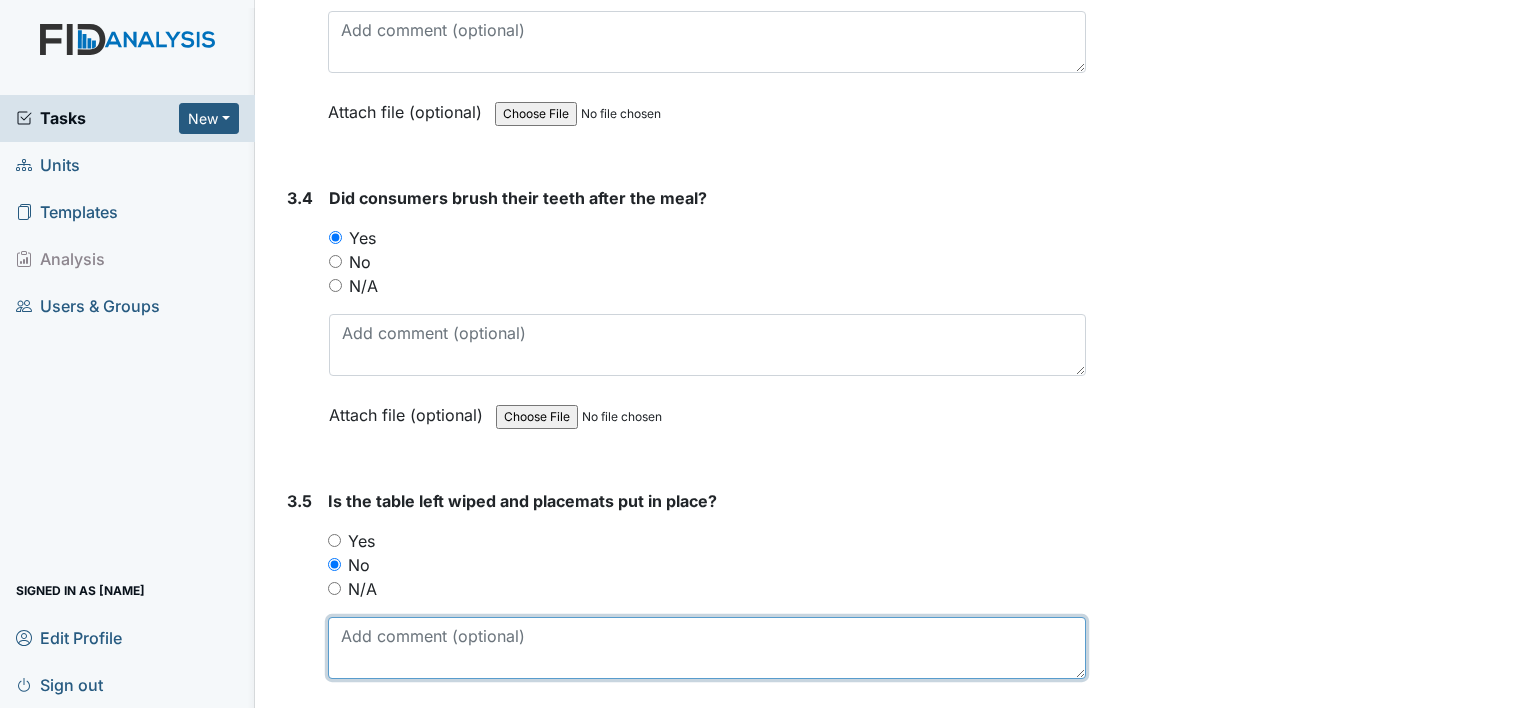 click at bounding box center (707, 648) 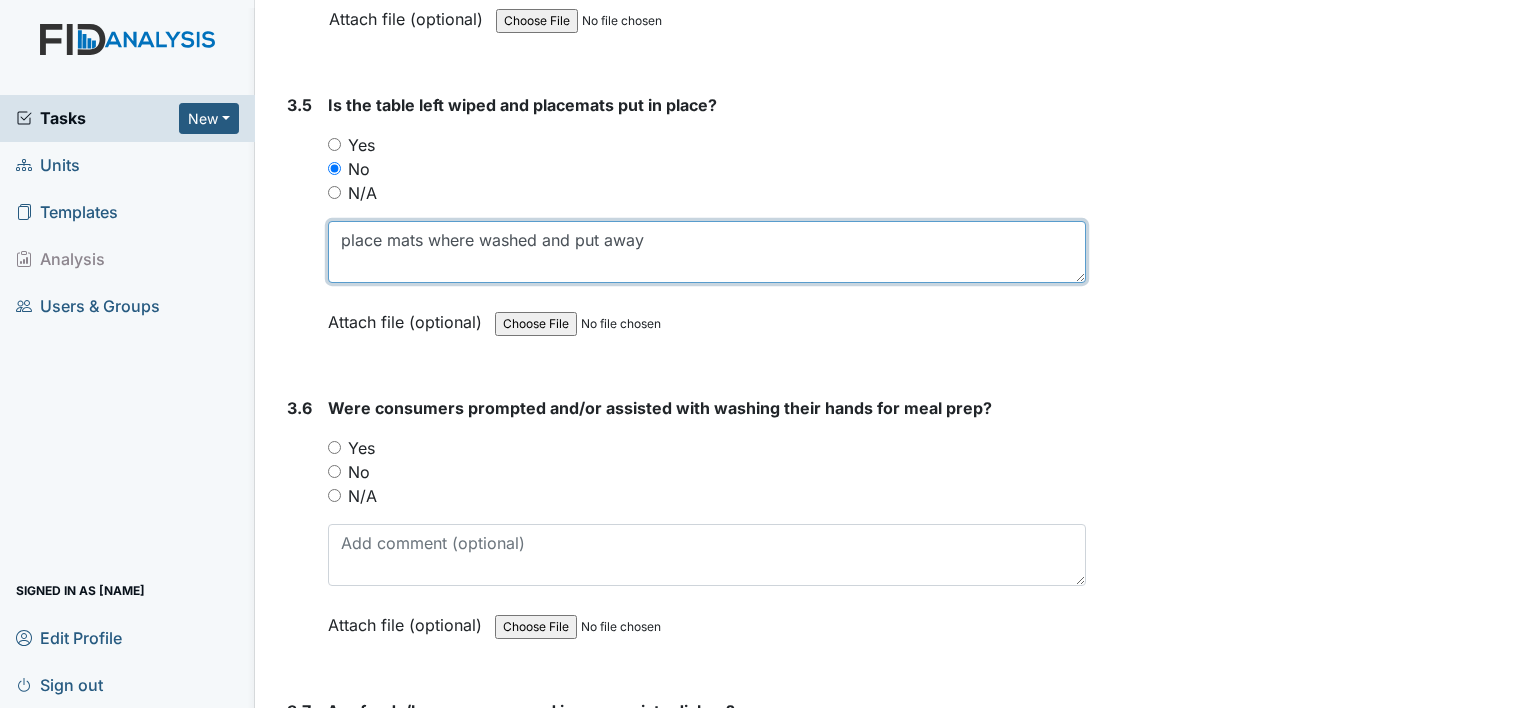 scroll, scrollTop: 4620, scrollLeft: 0, axis: vertical 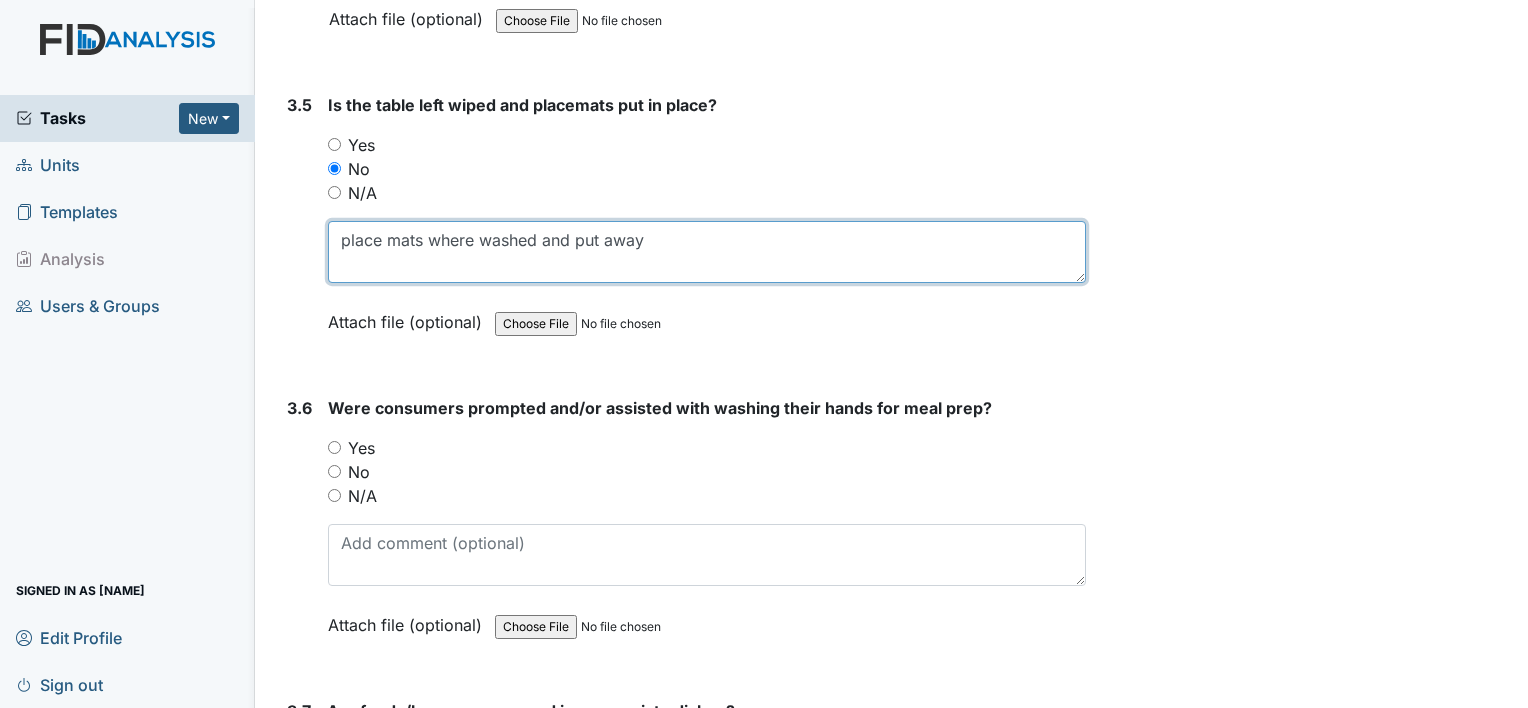 type on "place mats where washed and put away" 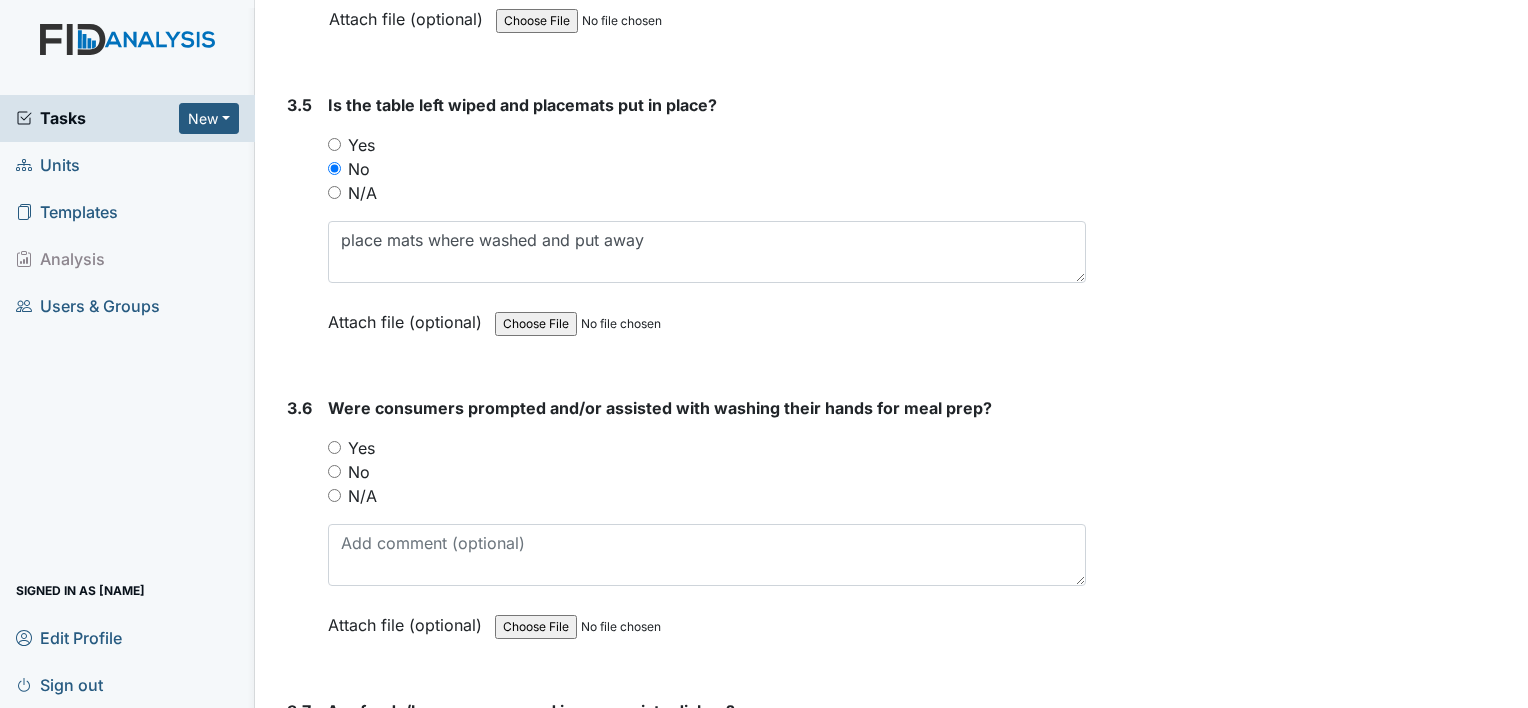 click on "Yes" at bounding box center (361, 448) 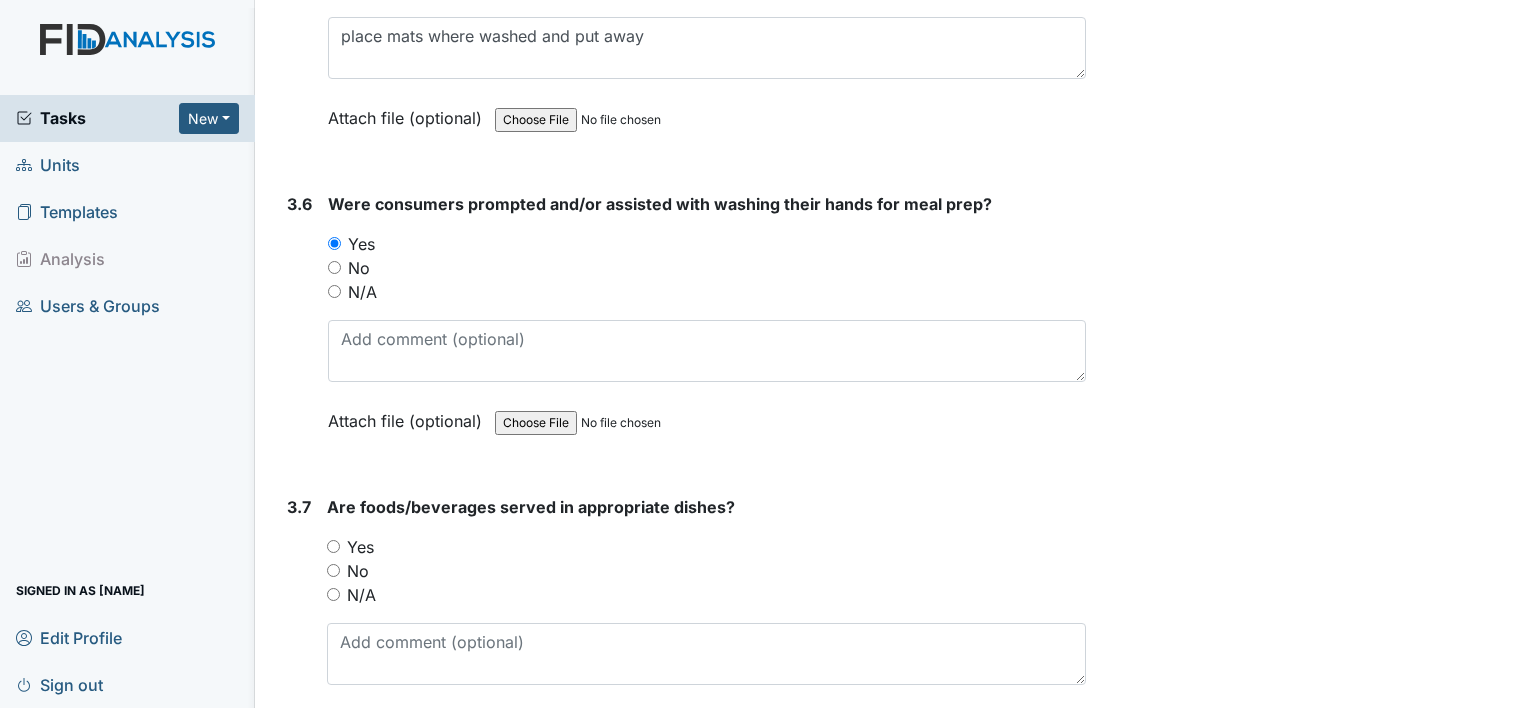 scroll, scrollTop: 4824, scrollLeft: 0, axis: vertical 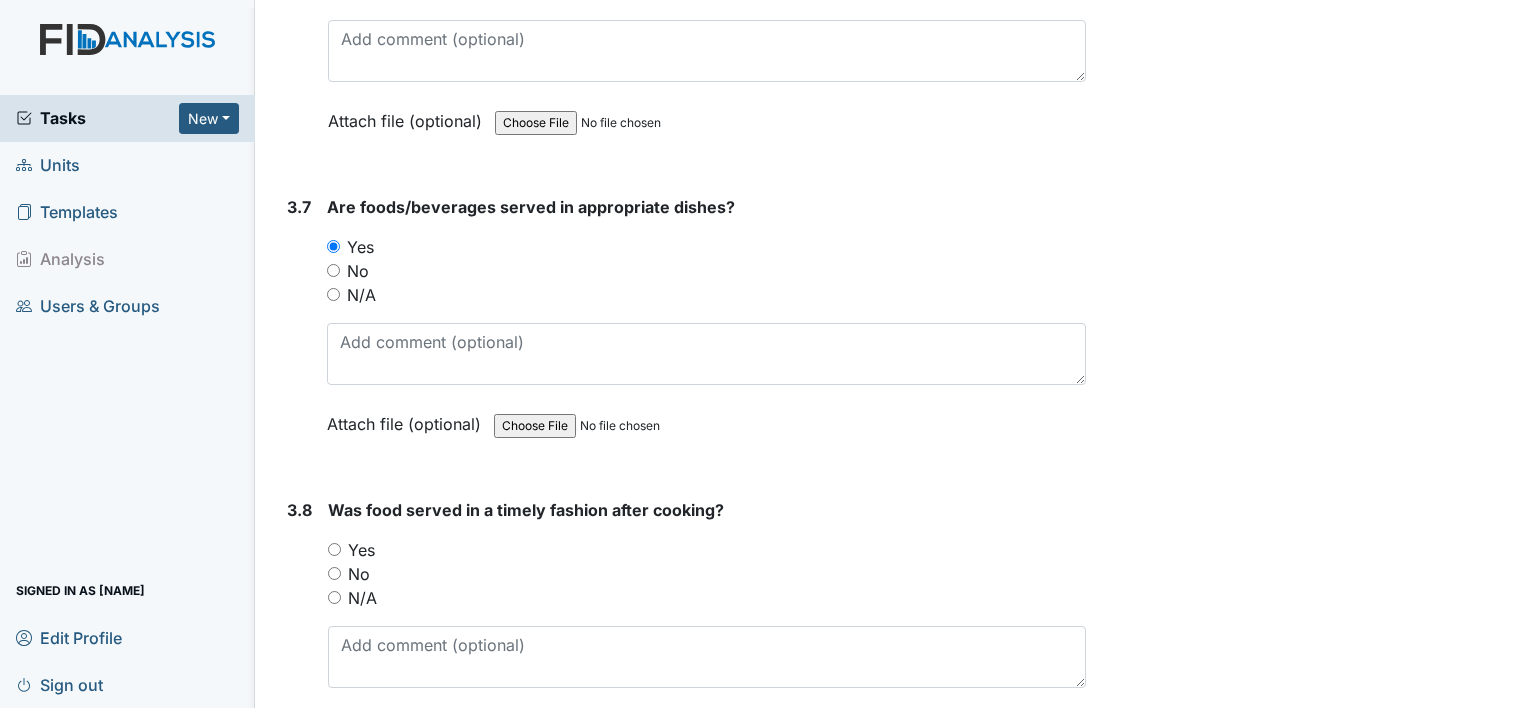 click on "Yes" at bounding box center [361, 550] 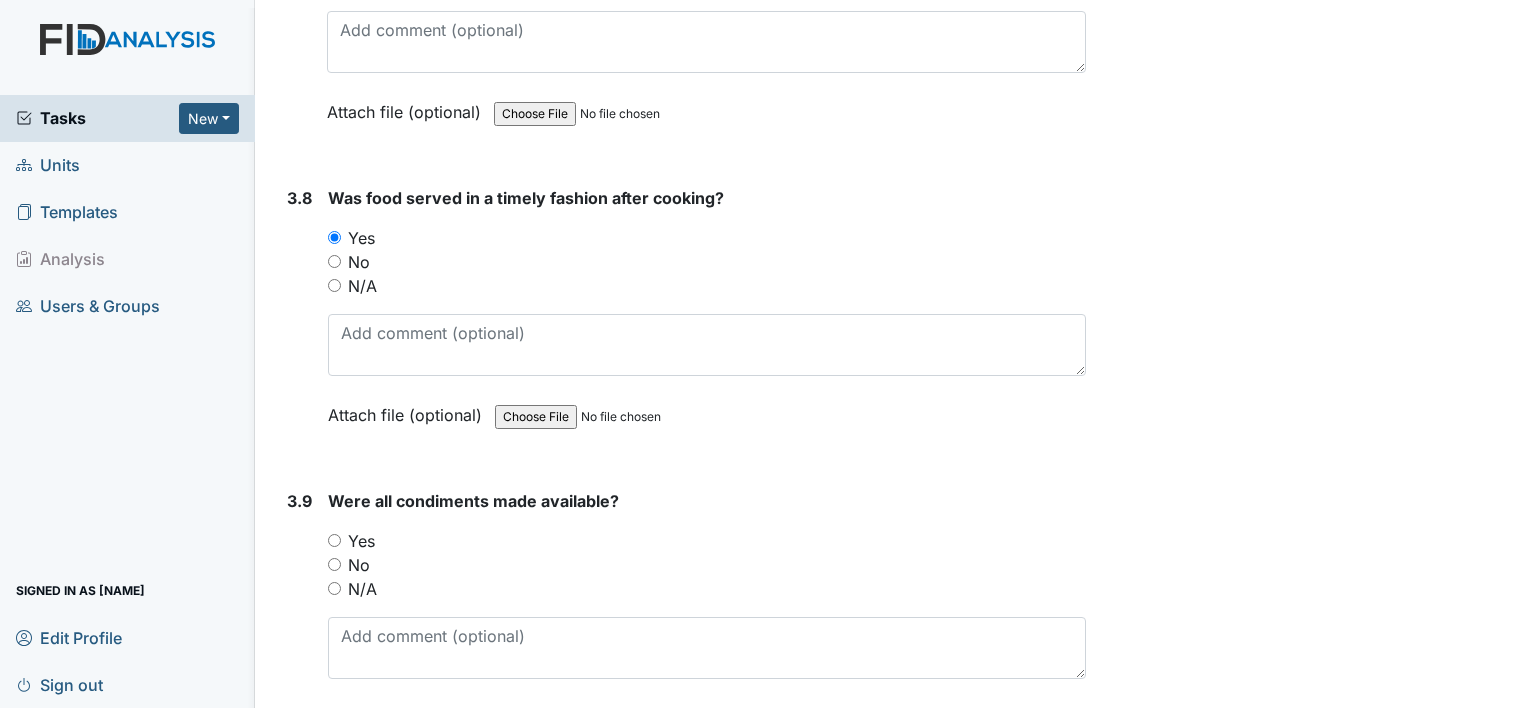 scroll, scrollTop: 5444, scrollLeft: 0, axis: vertical 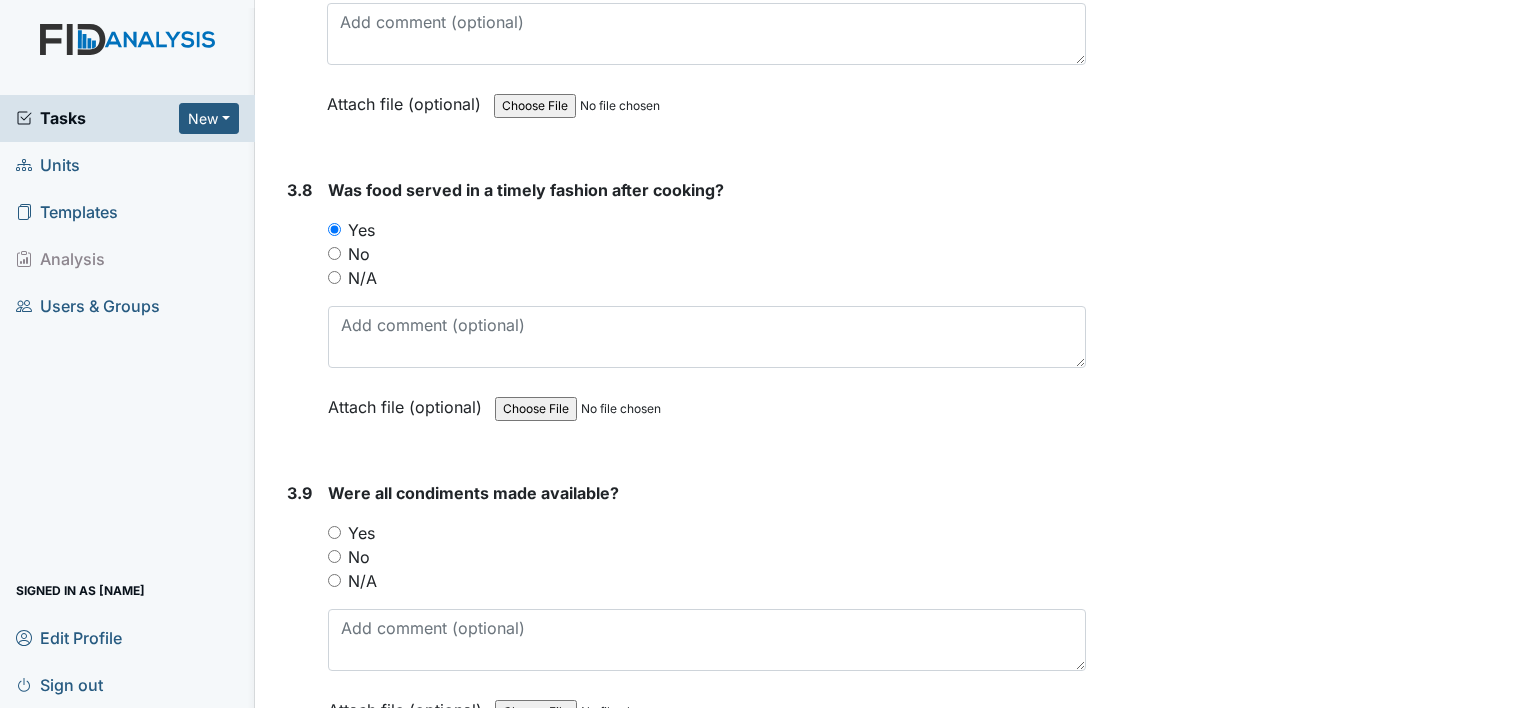 click on "Yes" at bounding box center [361, 533] 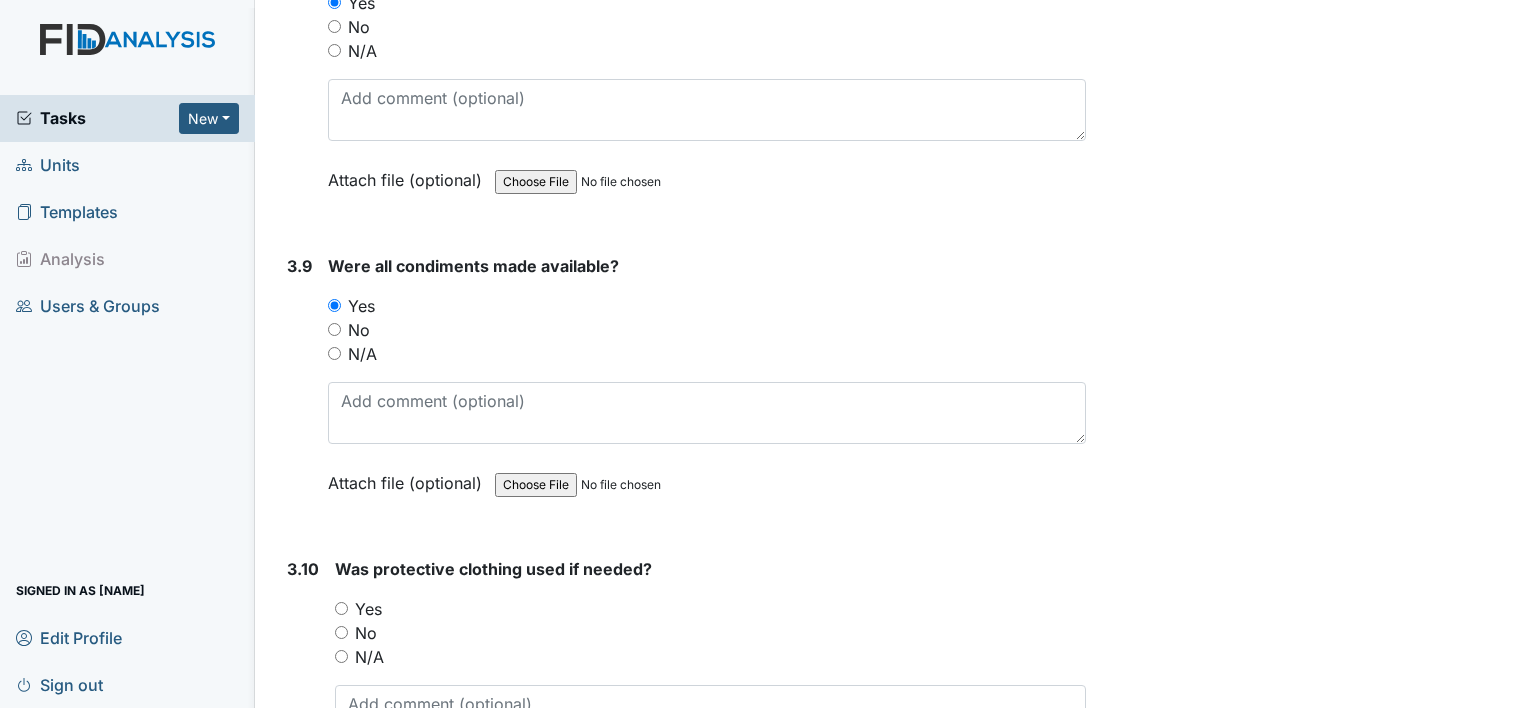 scroll, scrollTop: 5696, scrollLeft: 0, axis: vertical 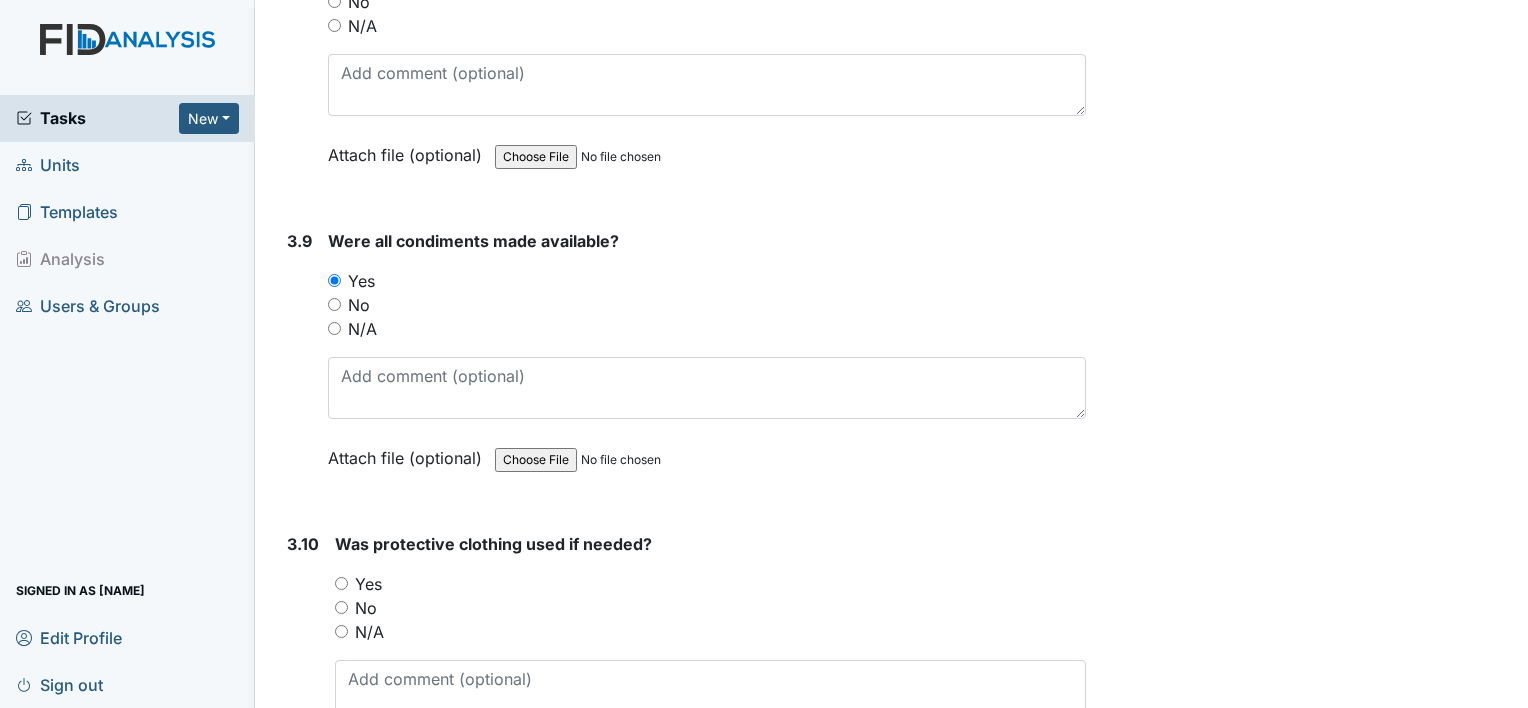 click on "Yes" at bounding box center [341, 583] 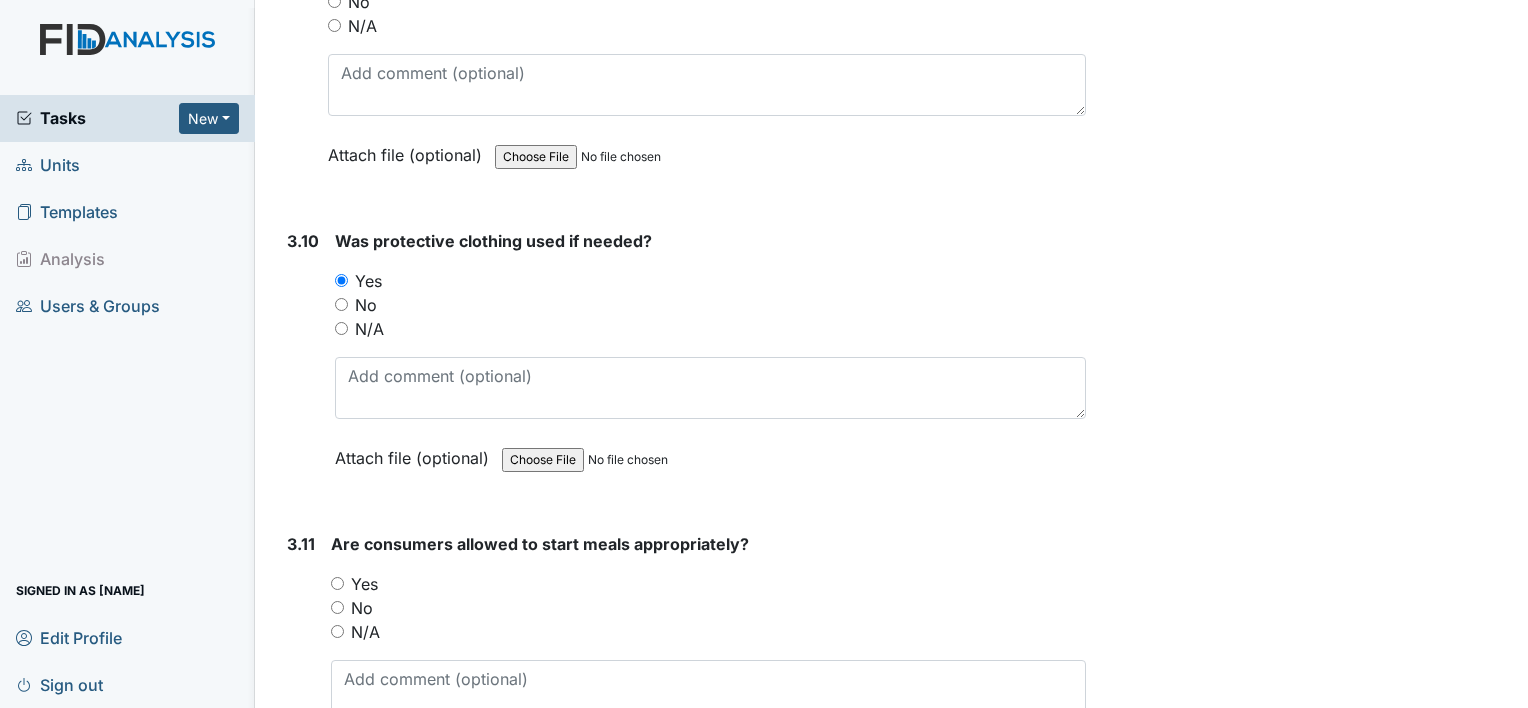 scroll, scrollTop: 6000, scrollLeft: 0, axis: vertical 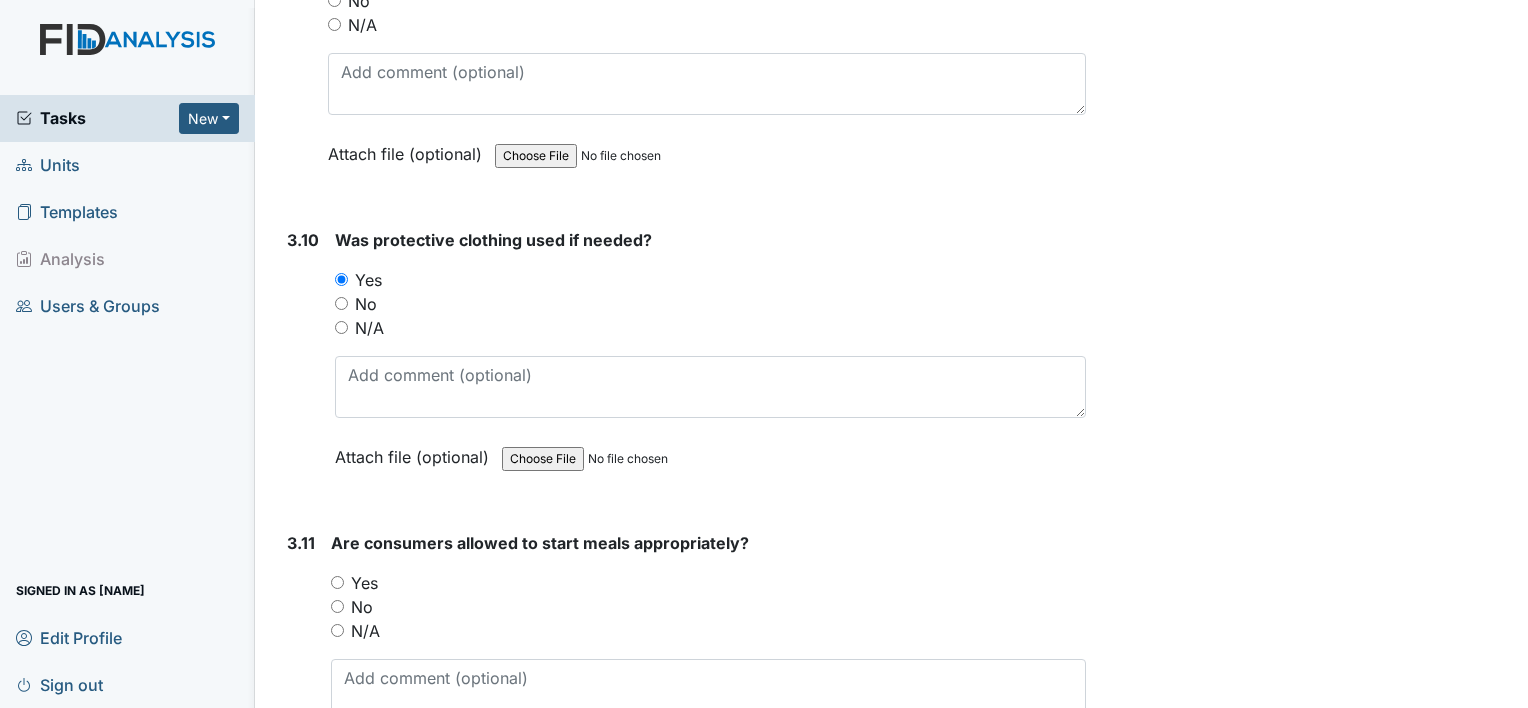 click on "Yes" at bounding box center [708, 583] 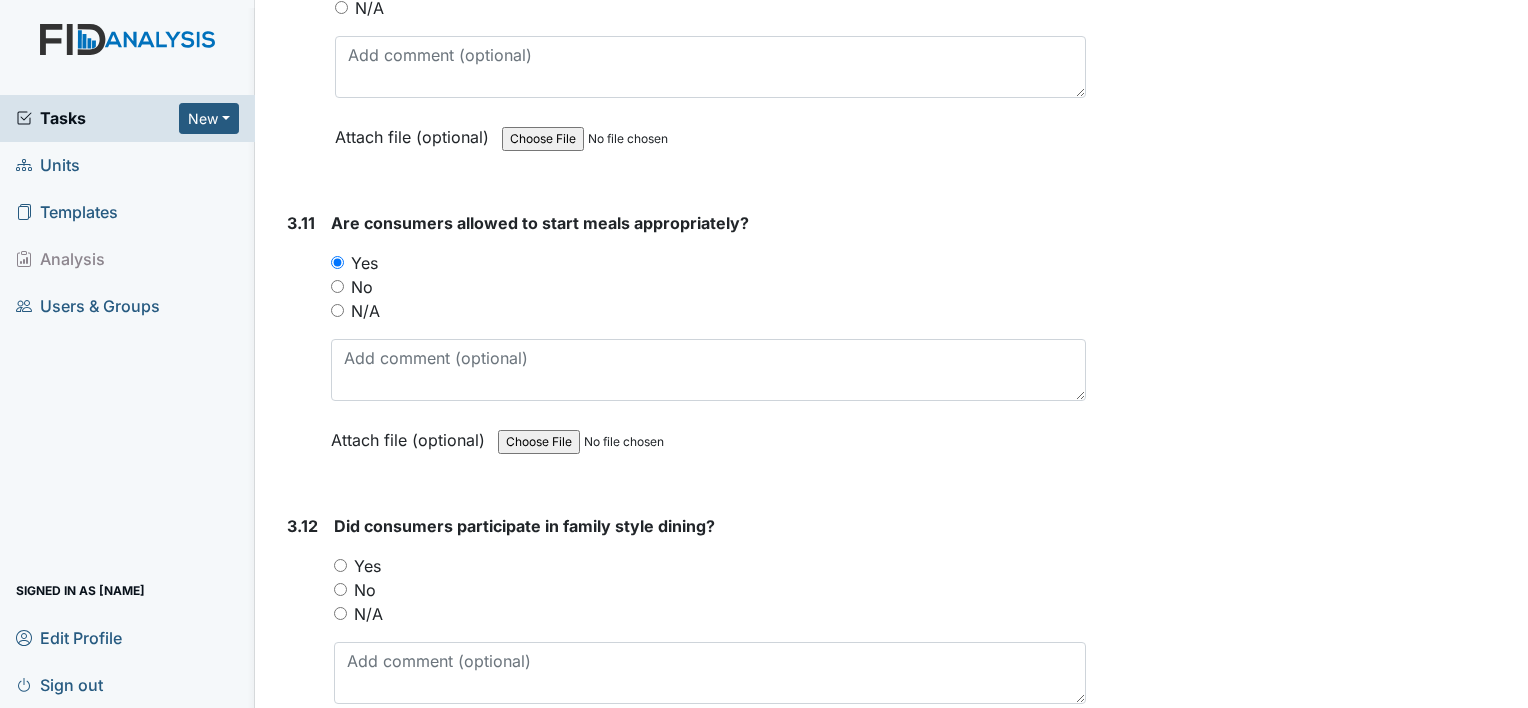 scroll, scrollTop: 6322, scrollLeft: 0, axis: vertical 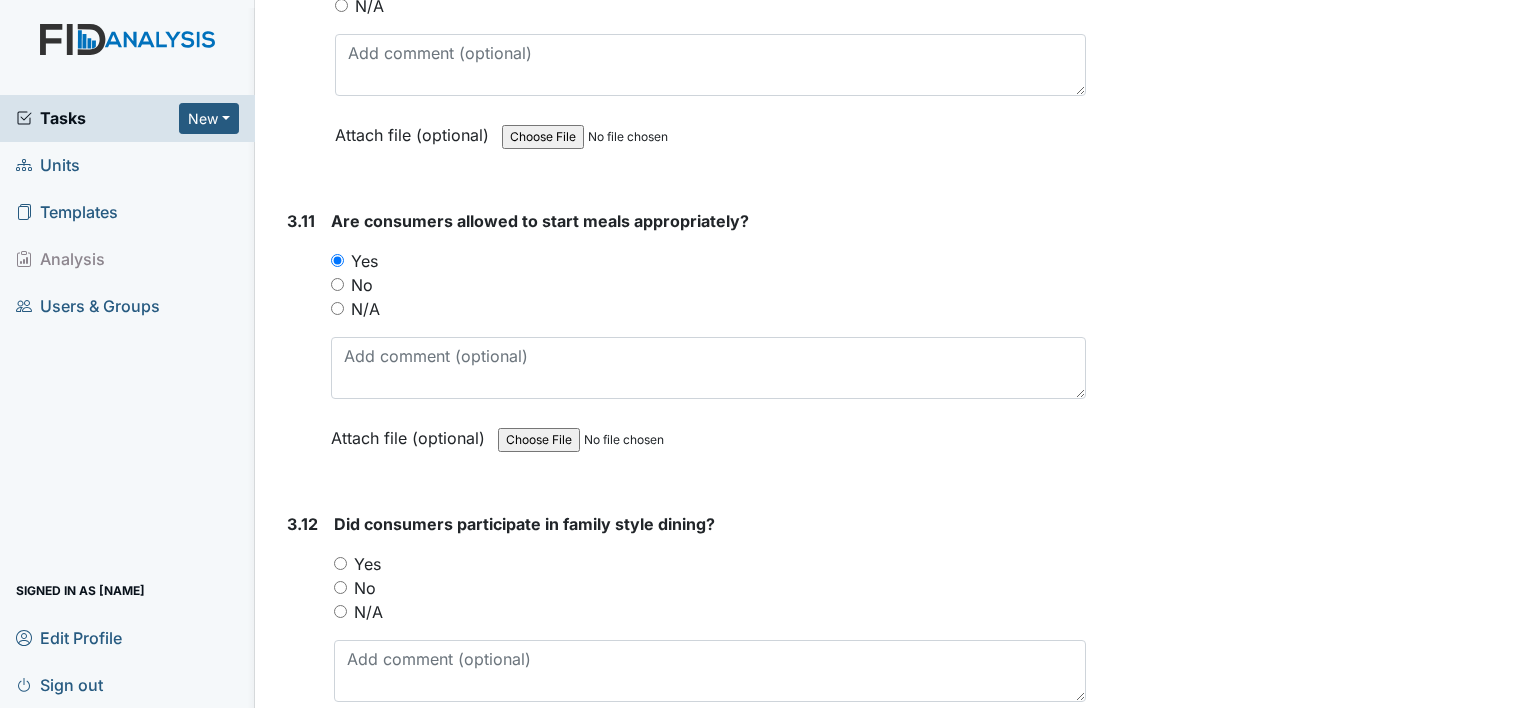 click on "Yes" at bounding box center [710, 564] 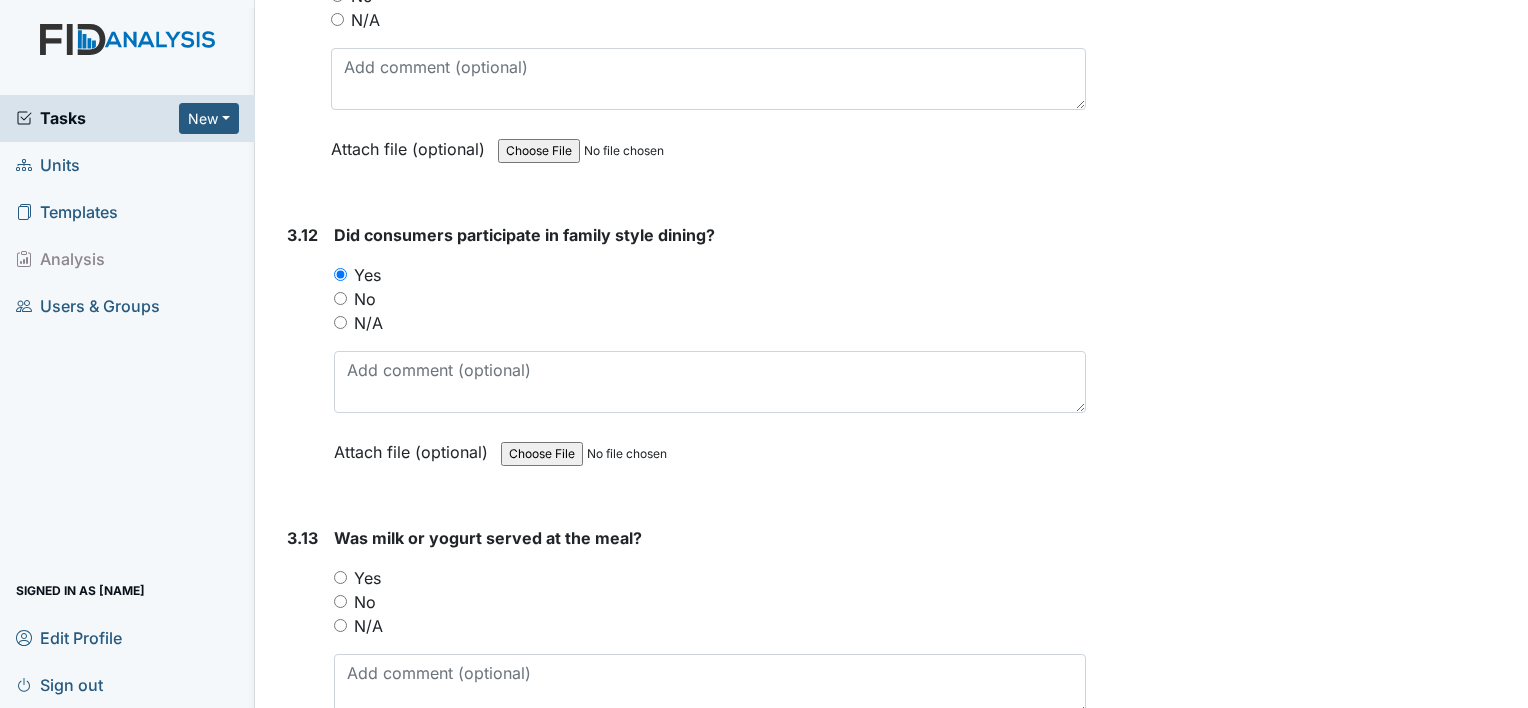 scroll, scrollTop: 6618, scrollLeft: 0, axis: vertical 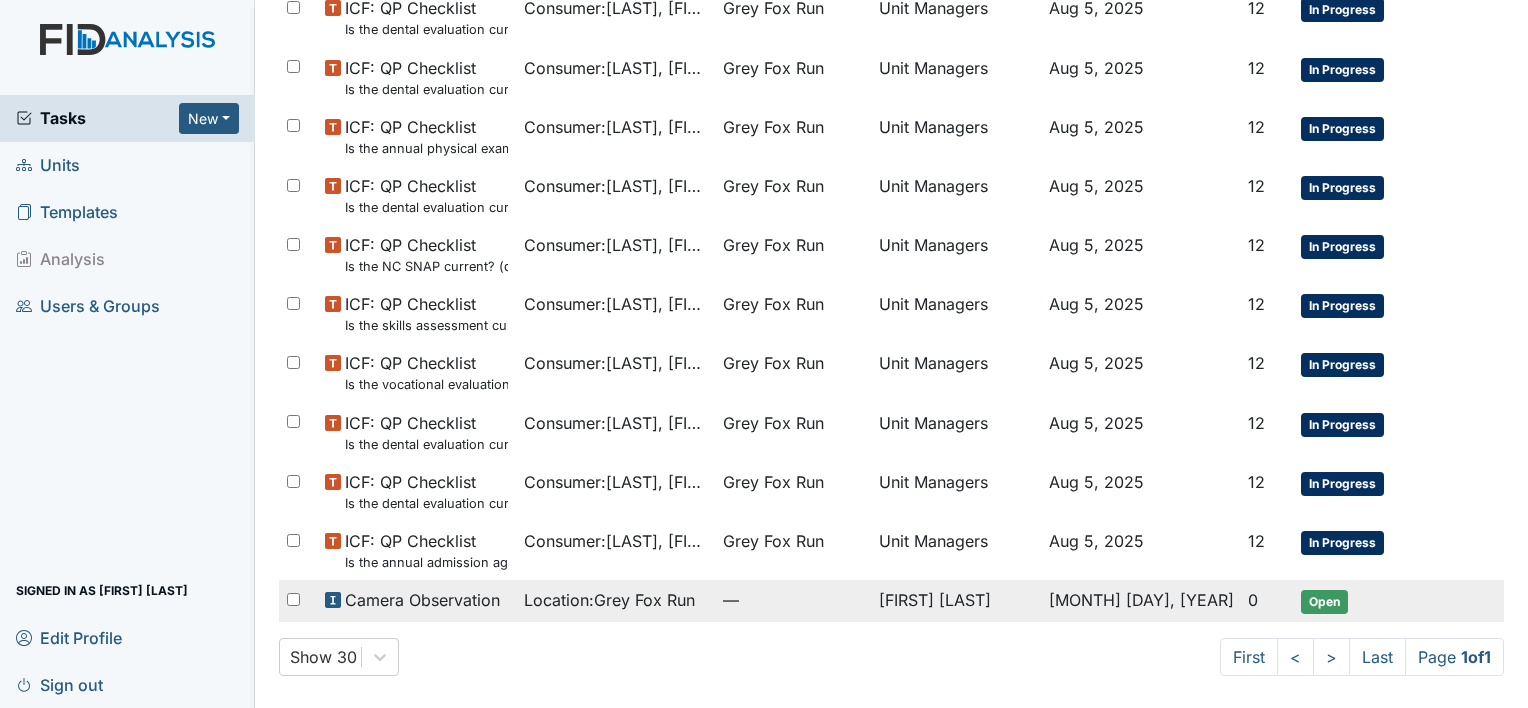 click on "Location :  Grey Fox Run" at bounding box center [609, 600] 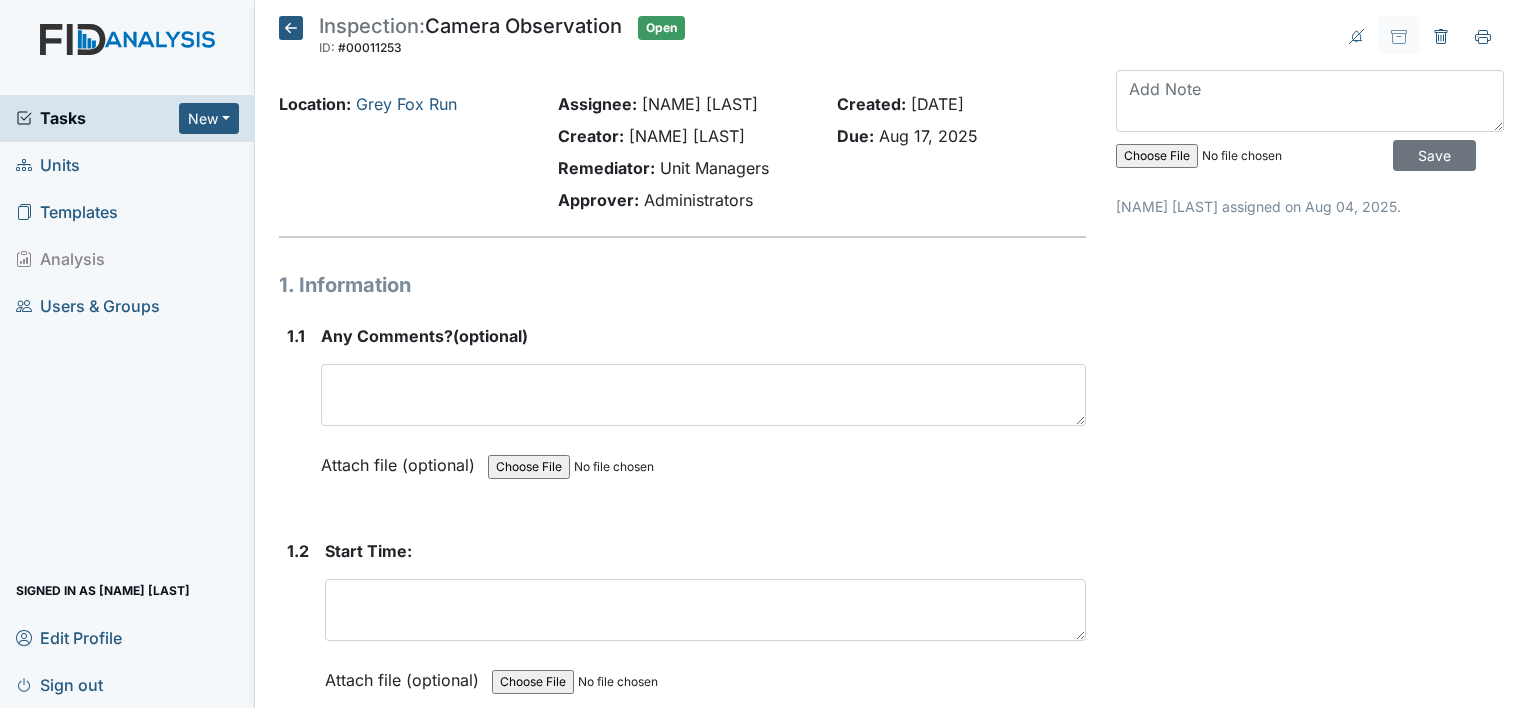 scroll, scrollTop: 0, scrollLeft: 0, axis: both 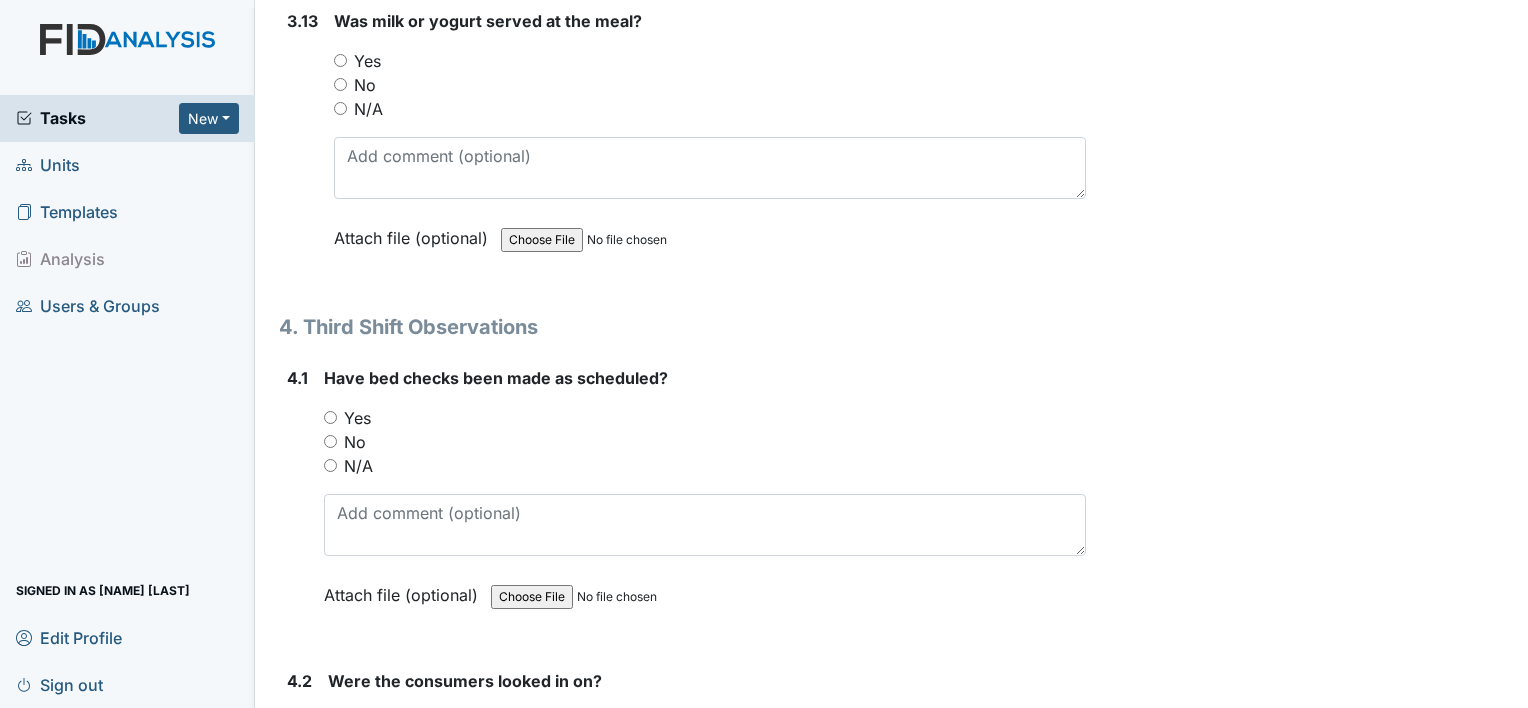 click on "Yes" at bounding box center (357, 418) 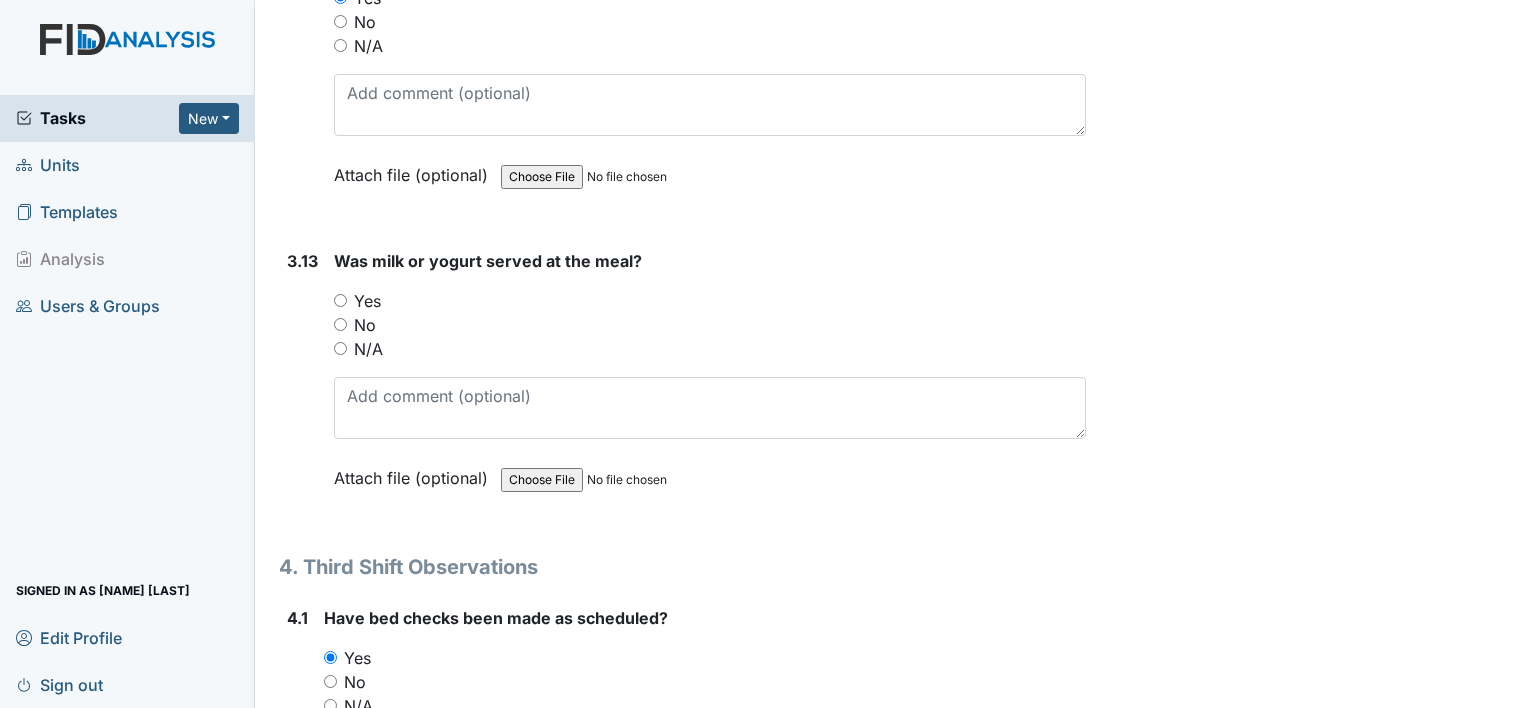 scroll, scrollTop: 6888, scrollLeft: 0, axis: vertical 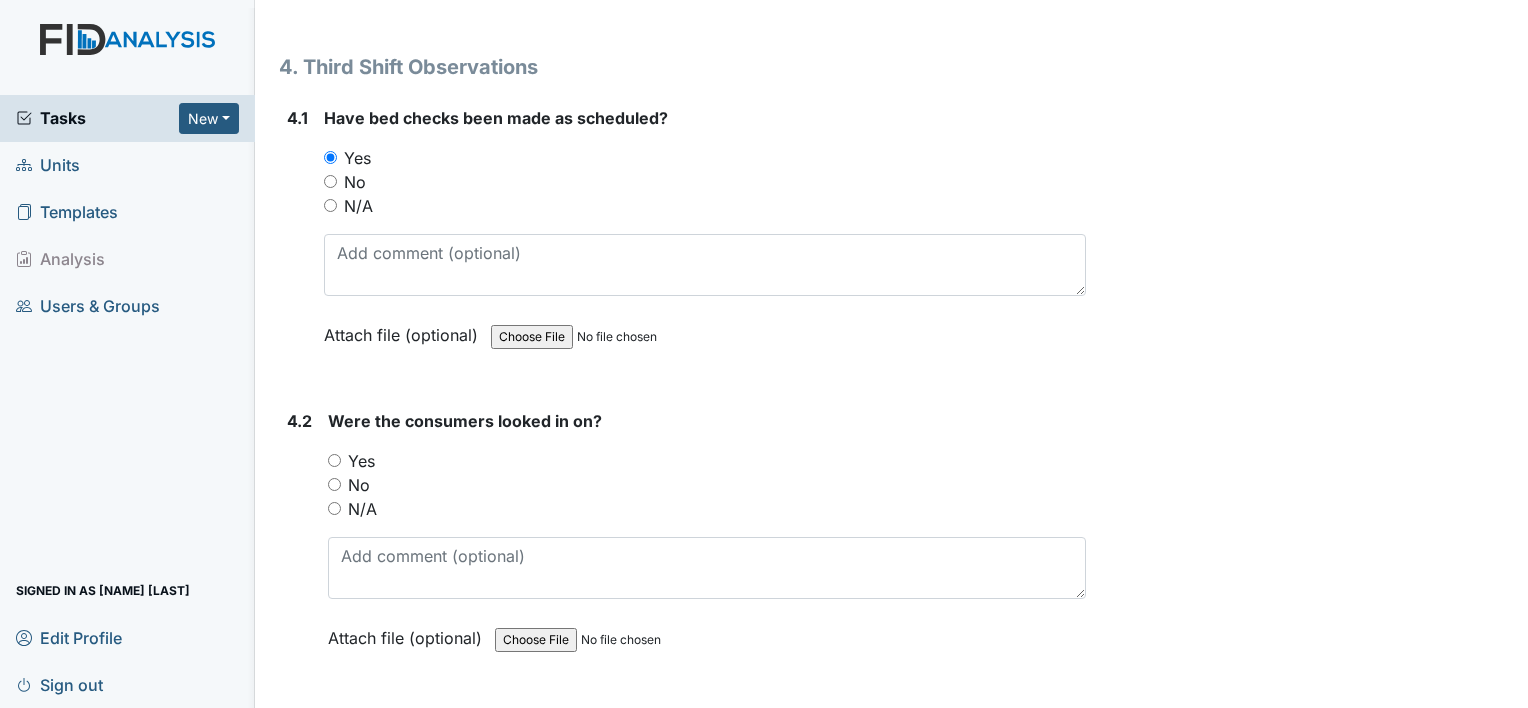 click on "Yes" at bounding box center (361, 461) 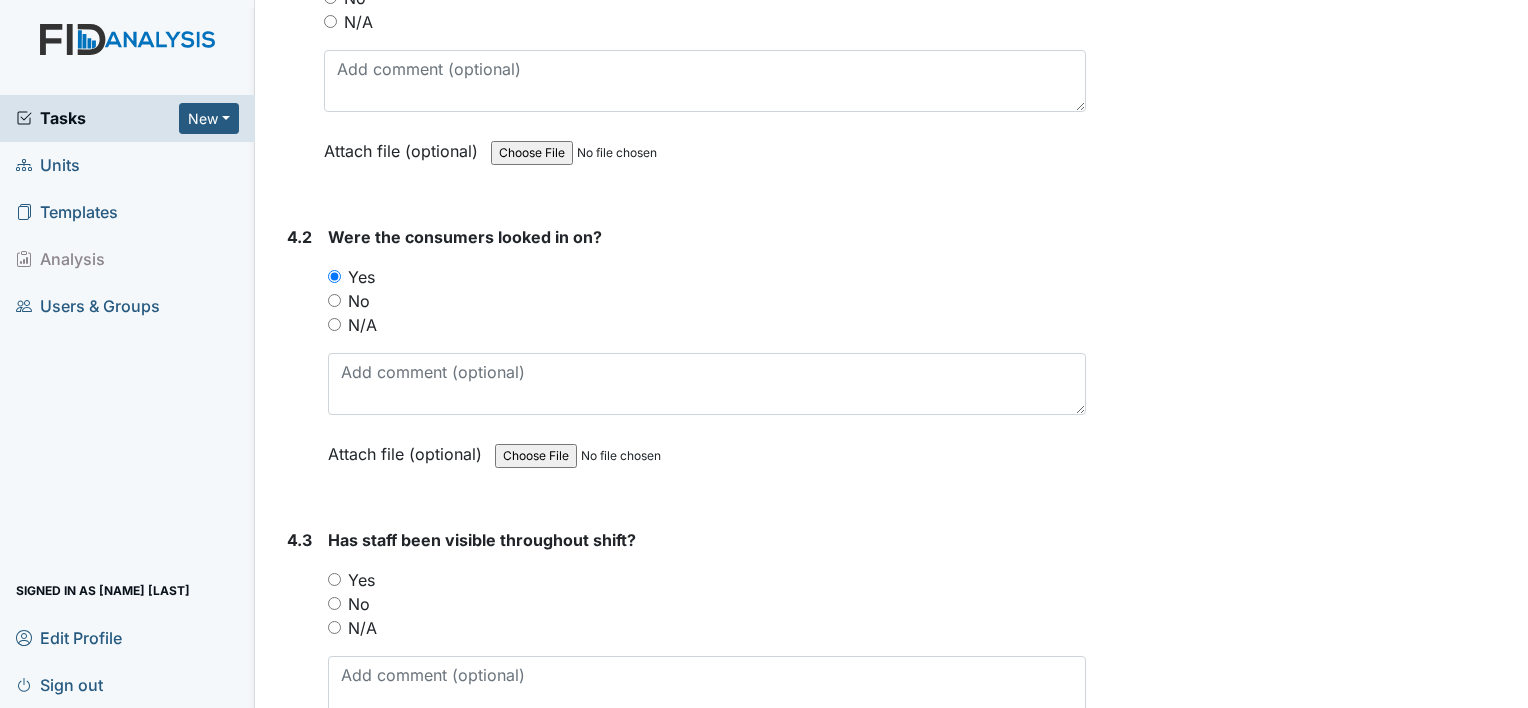 scroll, scrollTop: 7594, scrollLeft: 0, axis: vertical 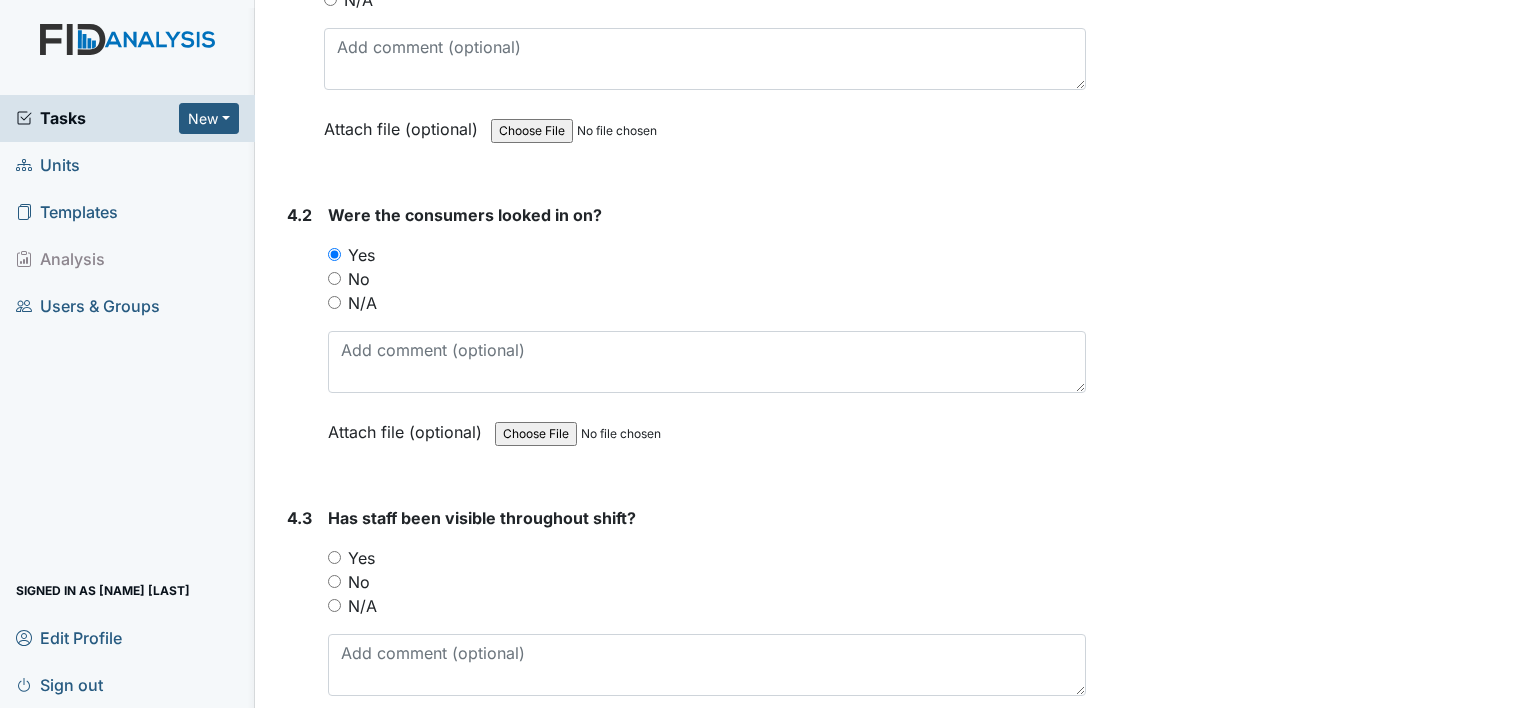 click on "No" at bounding box center (707, 582) 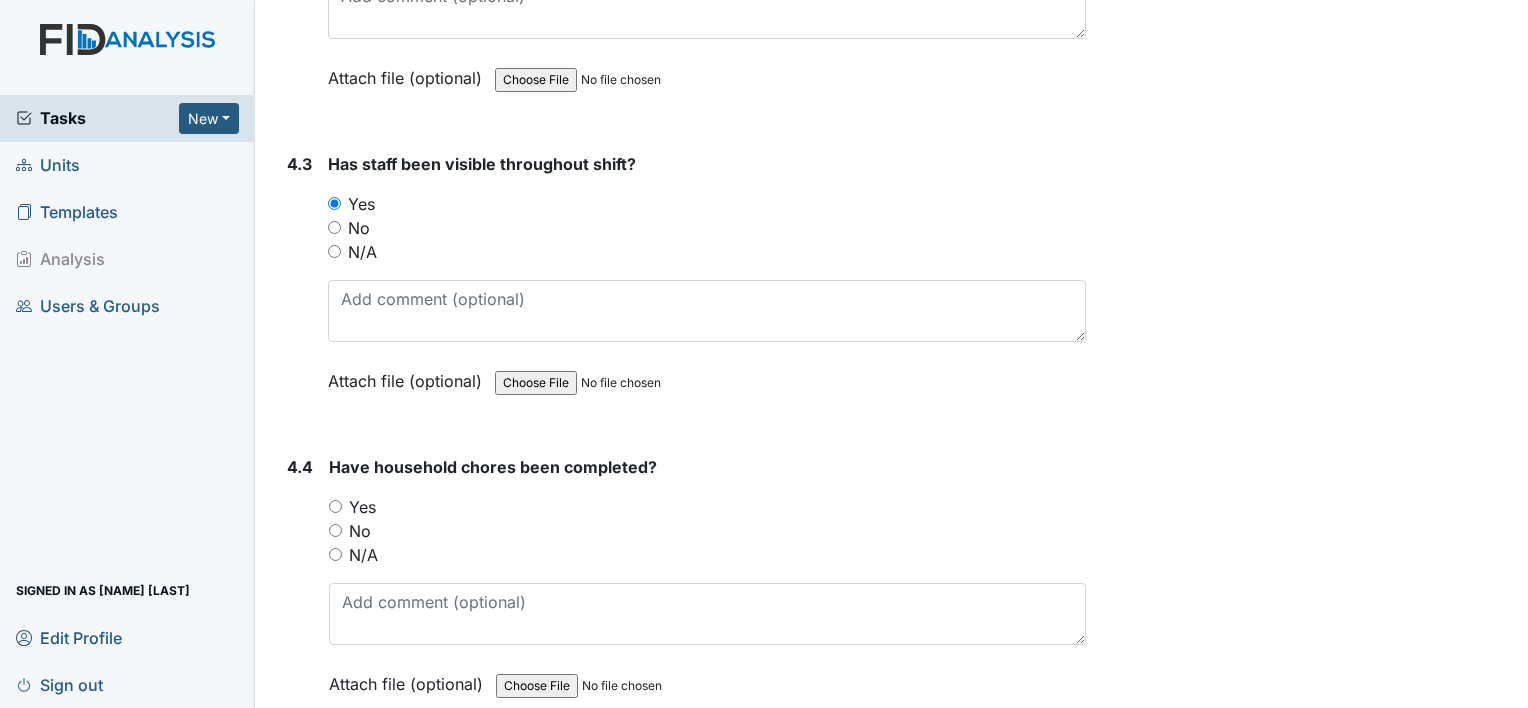 scroll, scrollTop: 7958, scrollLeft: 0, axis: vertical 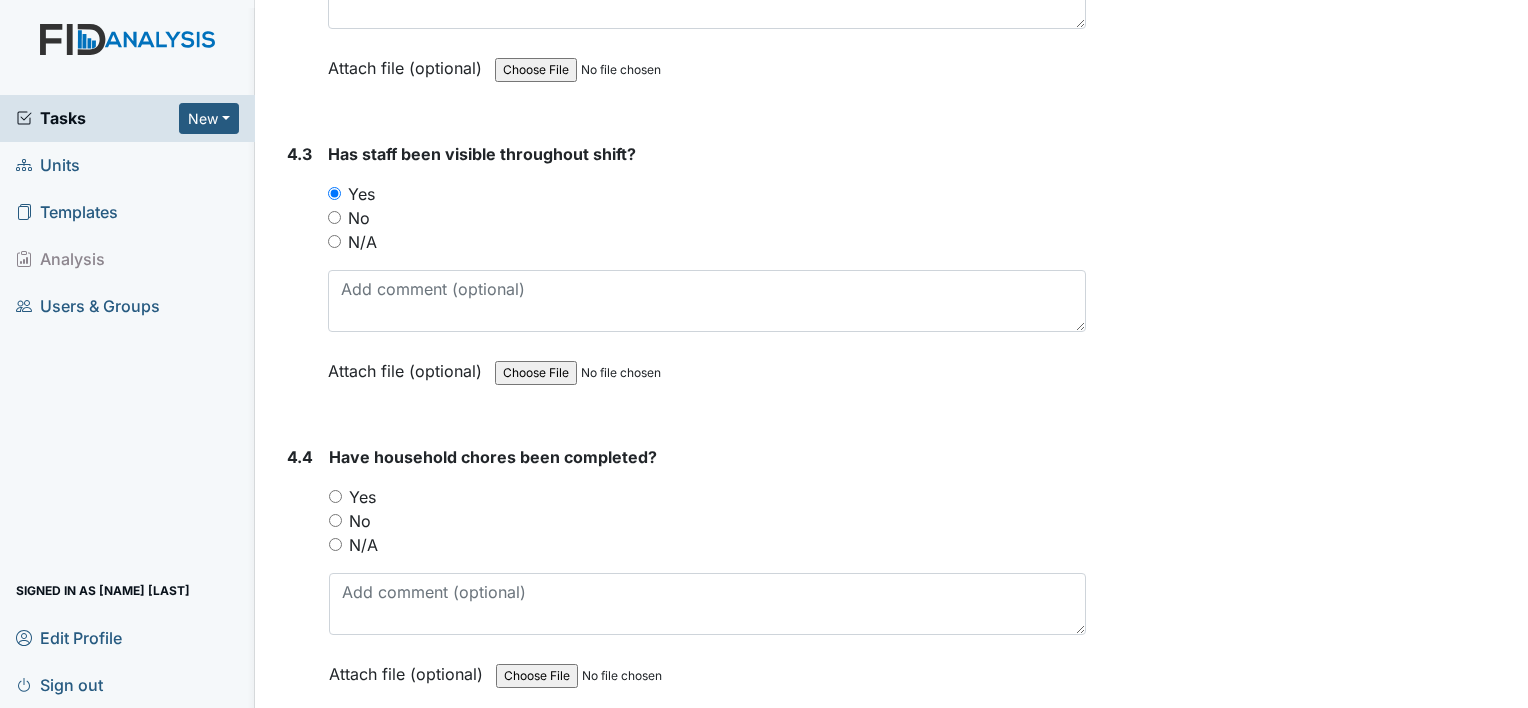 click on "Yes" at bounding box center [707, 497] 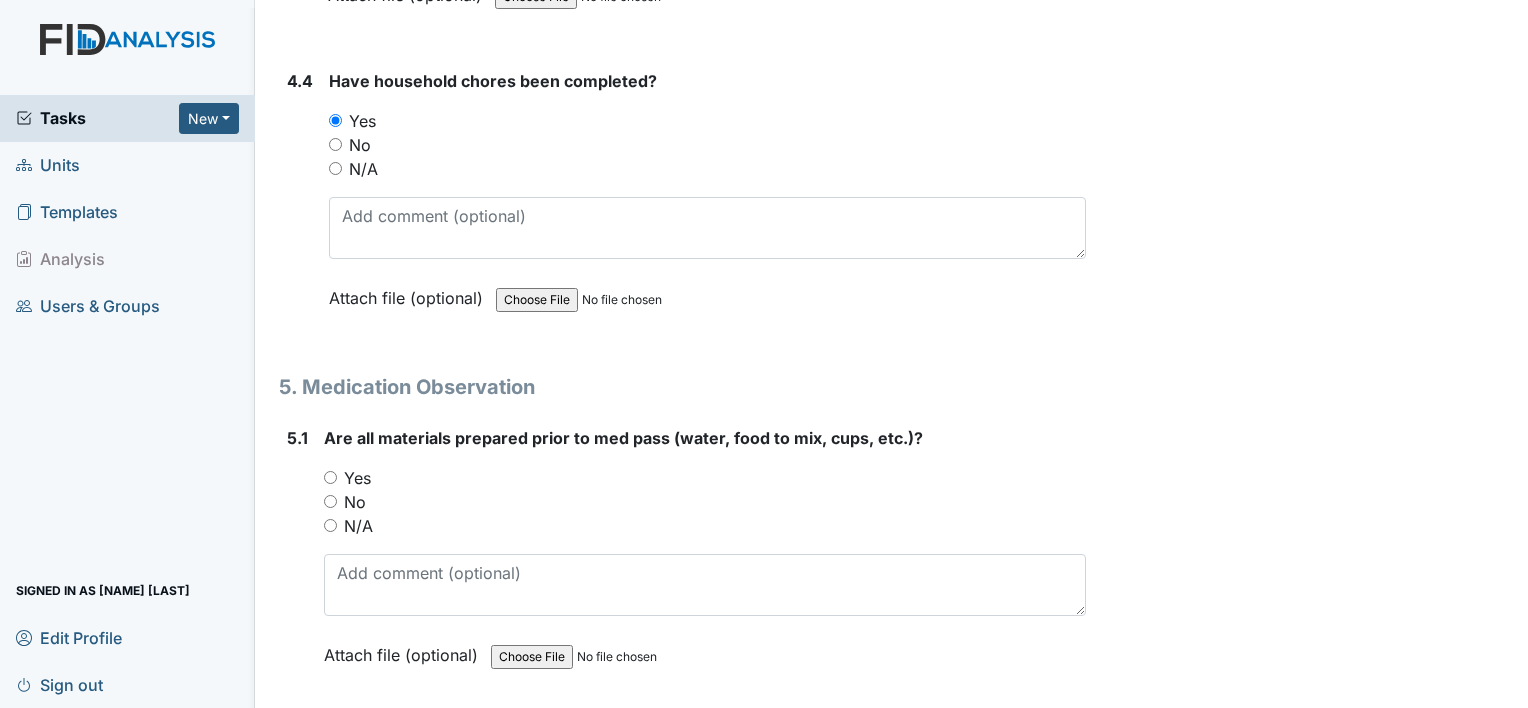 scroll, scrollTop: 8336, scrollLeft: 0, axis: vertical 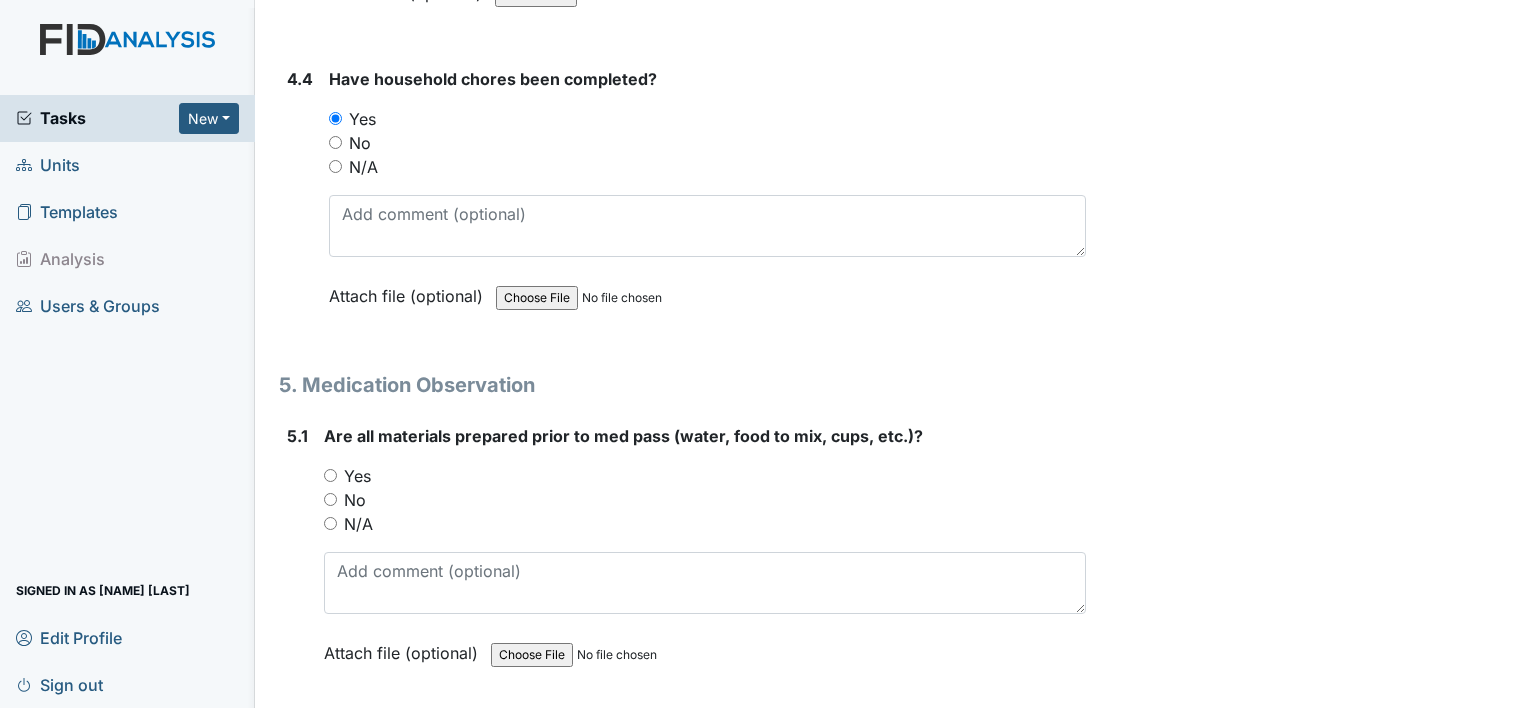 click on "Yes" at bounding box center (357, 476) 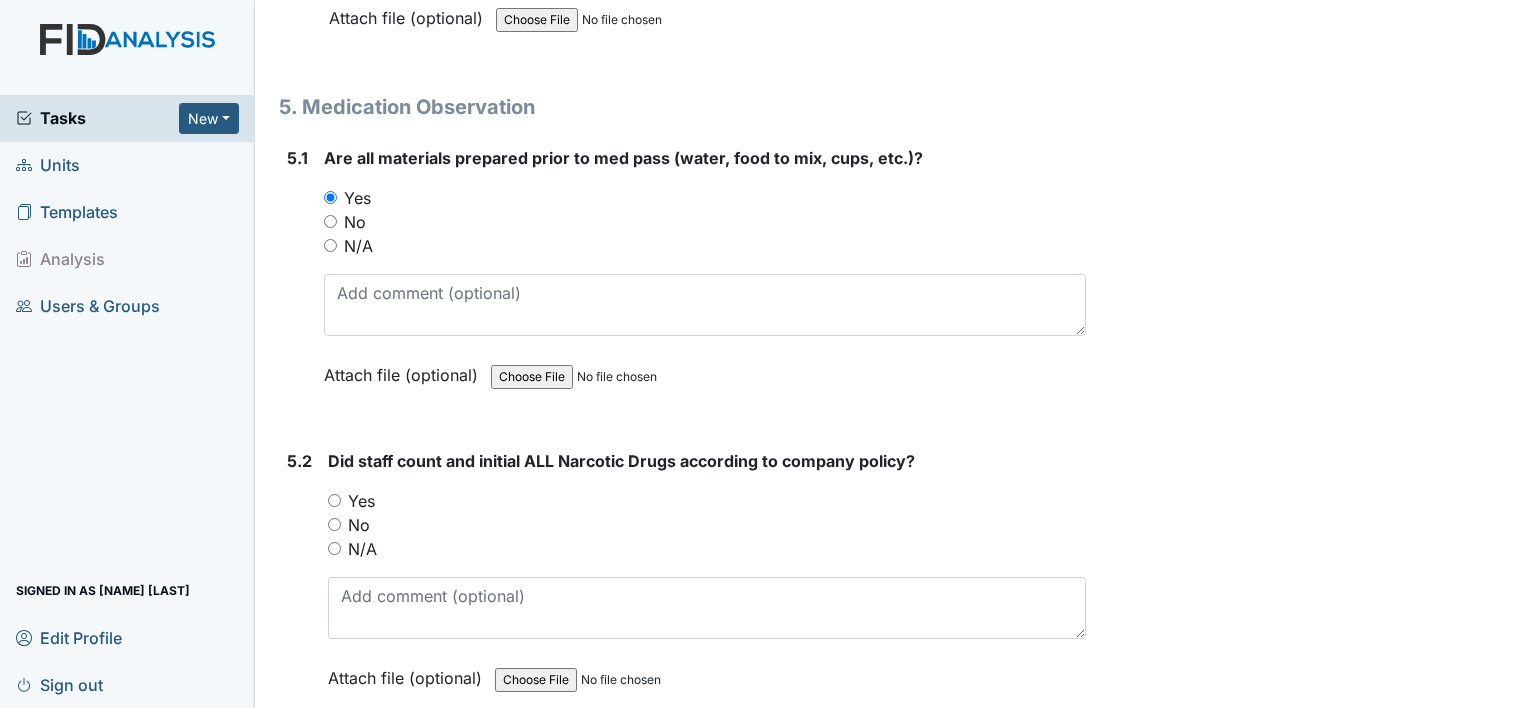 scroll, scrollTop: 8655, scrollLeft: 0, axis: vertical 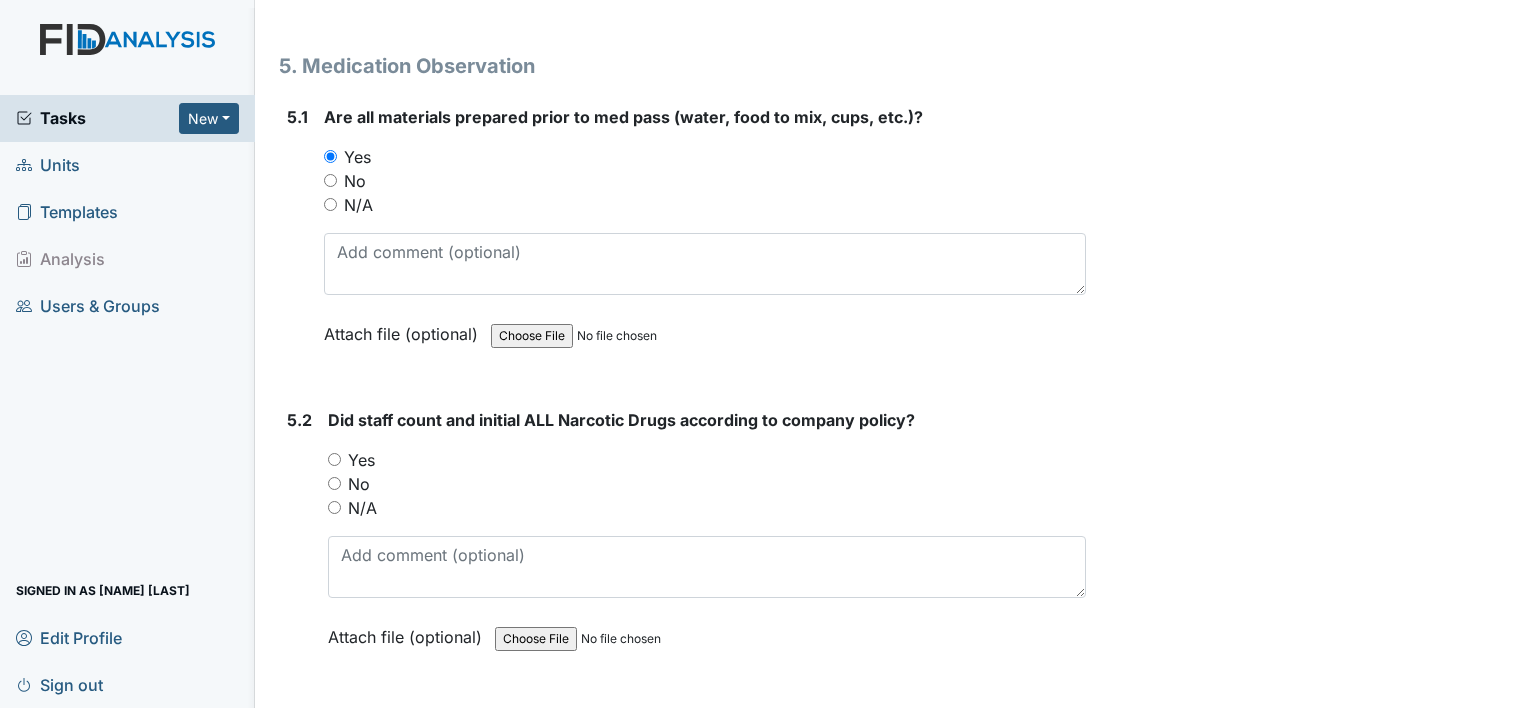 click on "Yes" at bounding box center [361, 460] 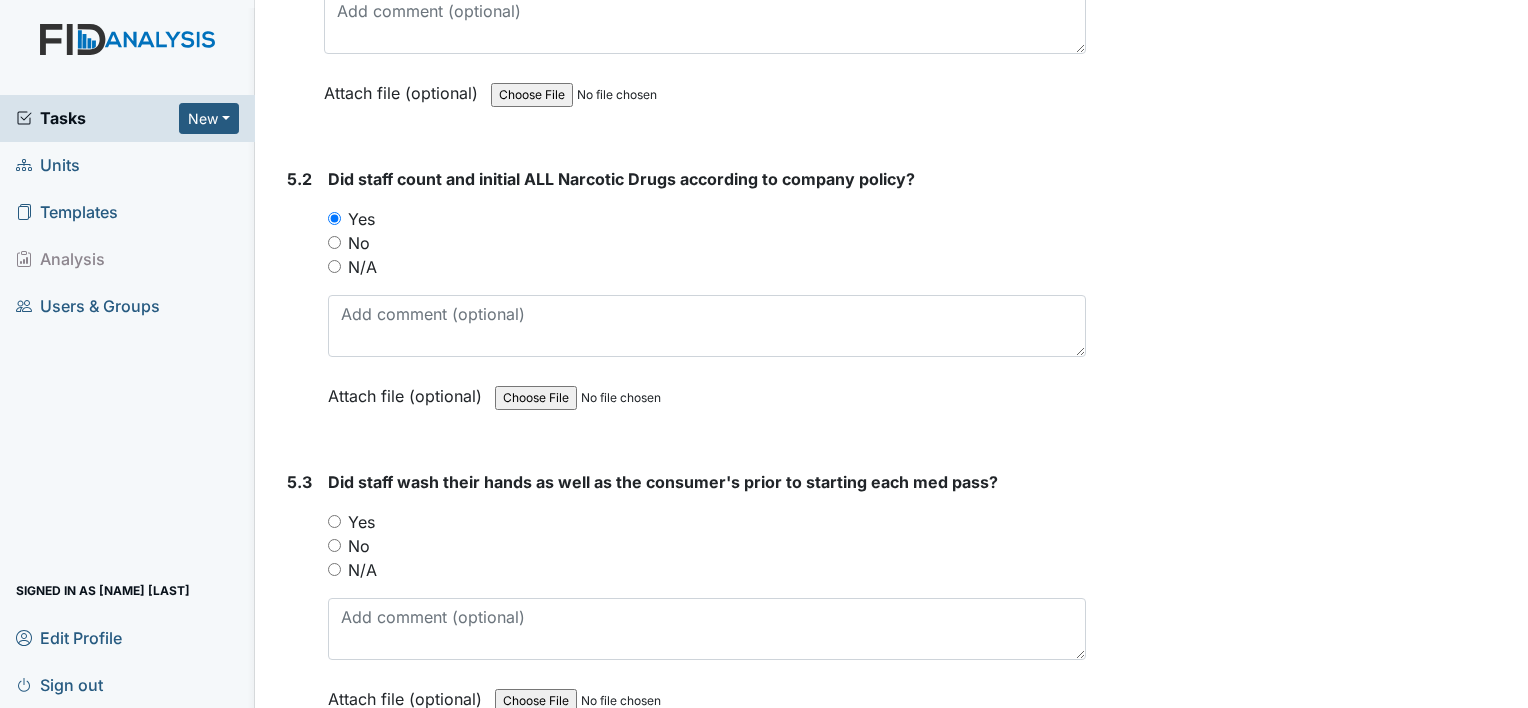 scroll, scrollTop: 8919, scrollLeft: 0, axis: vertical 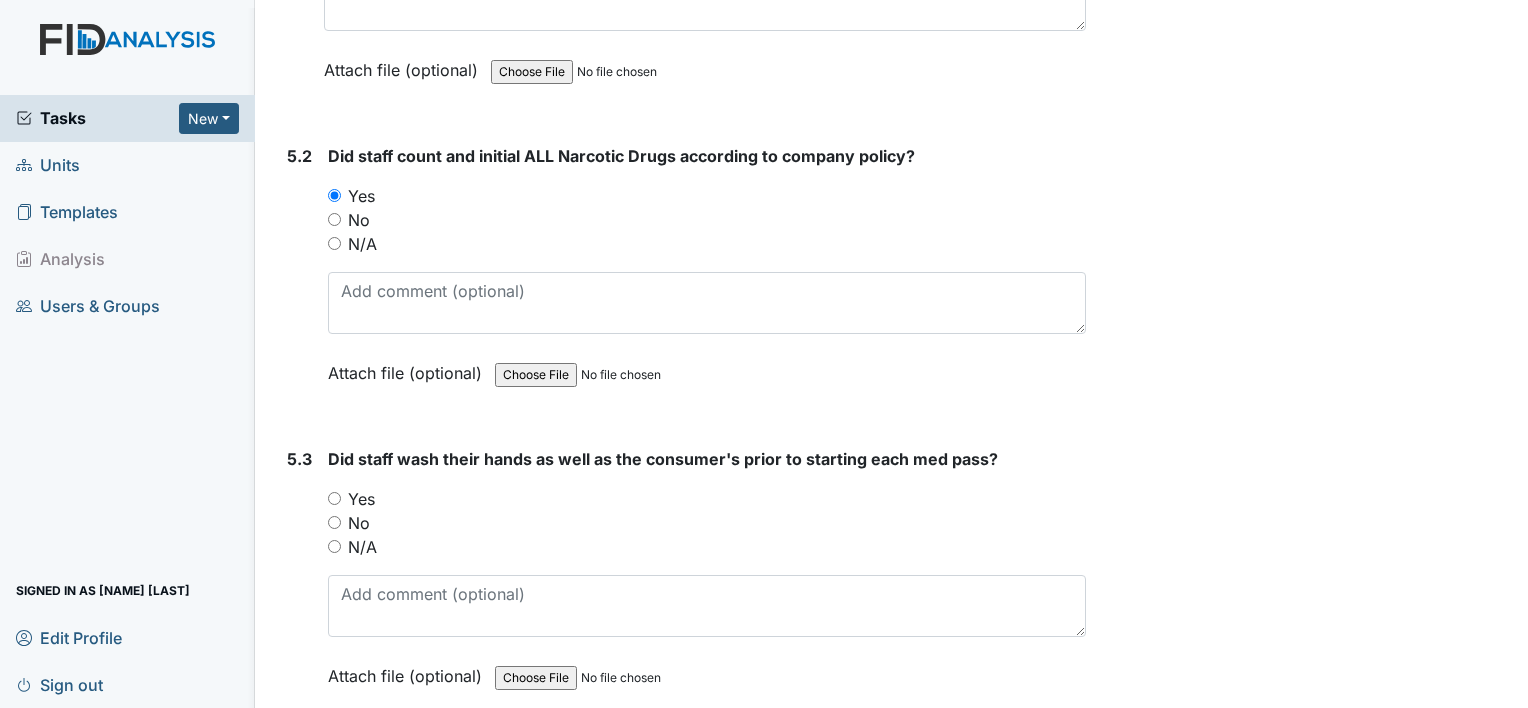 click on "Yes" at bounding box center [707, 499] 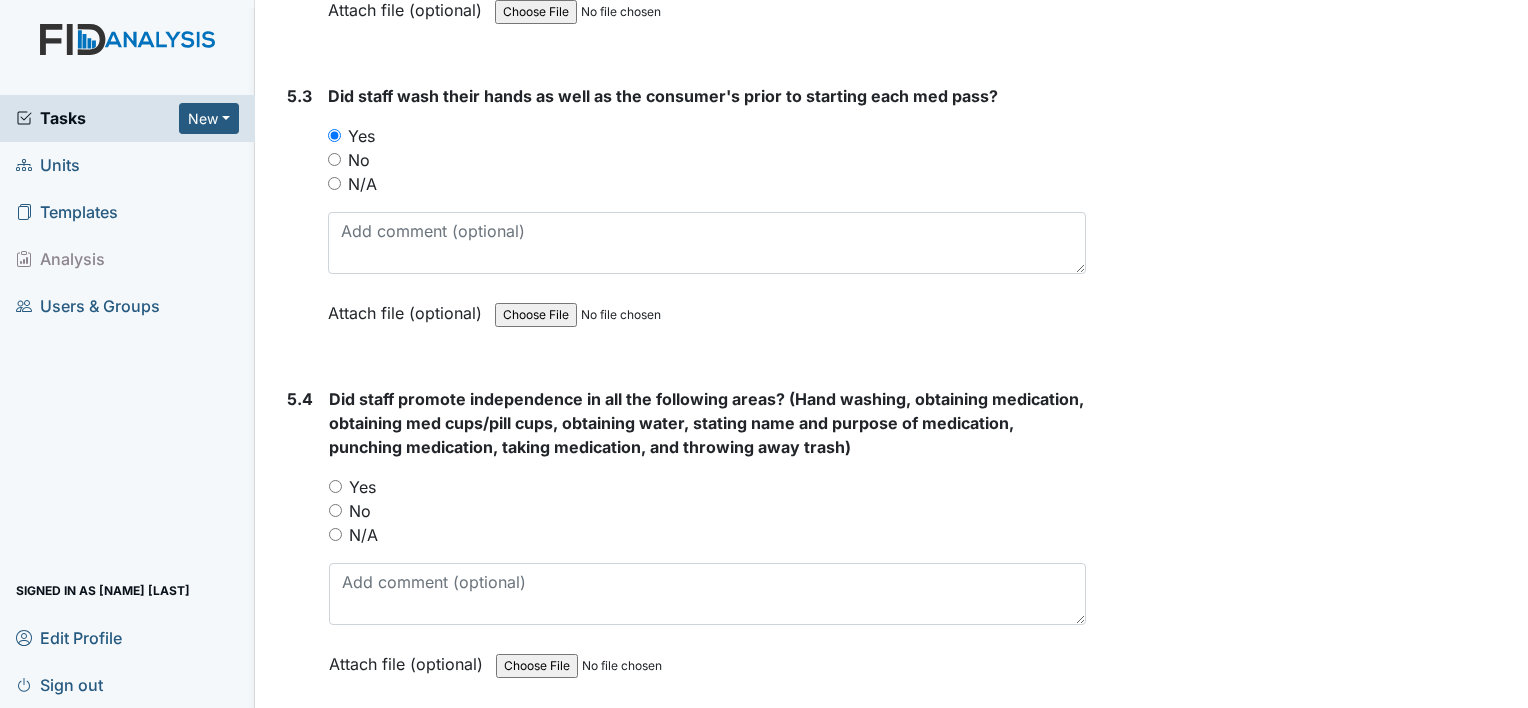 scroll, scrollTop: 9283, scrollLeft: 0, axis: vertical 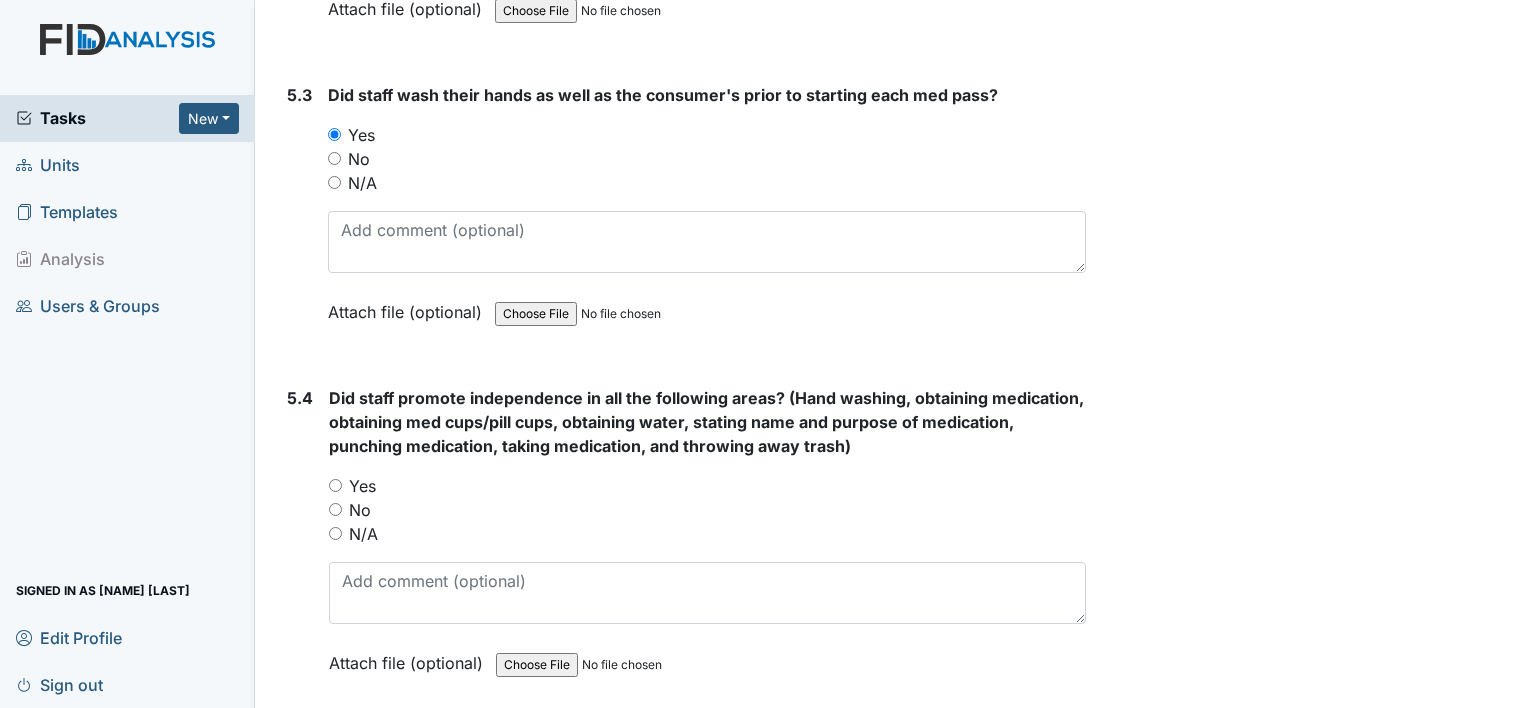 drag, startPoint x: 361, startPoint y: 464, endPoint x: 340, endPoint y: 457, distance: 22.135944 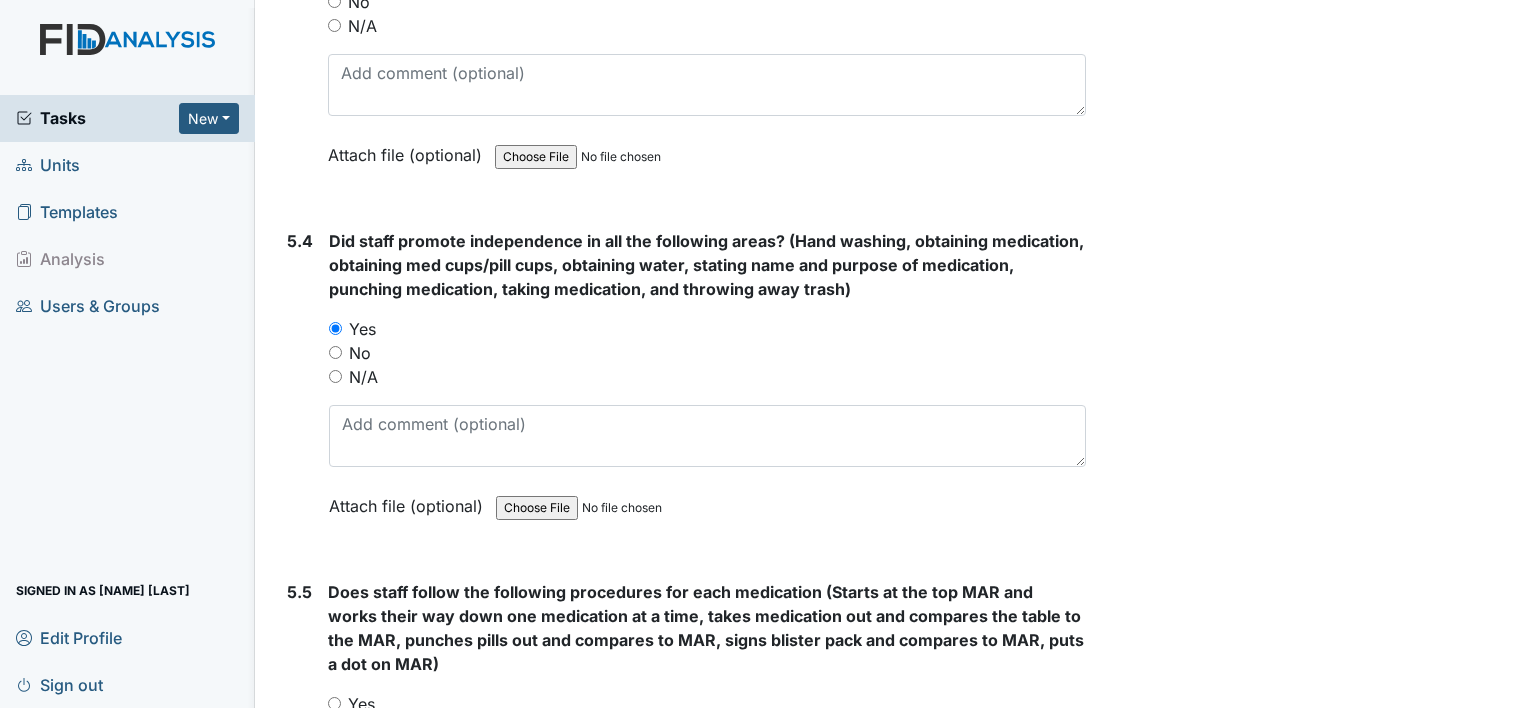 scroll, scrollTop: 9539, scrollLeft: 0, axis: vertical 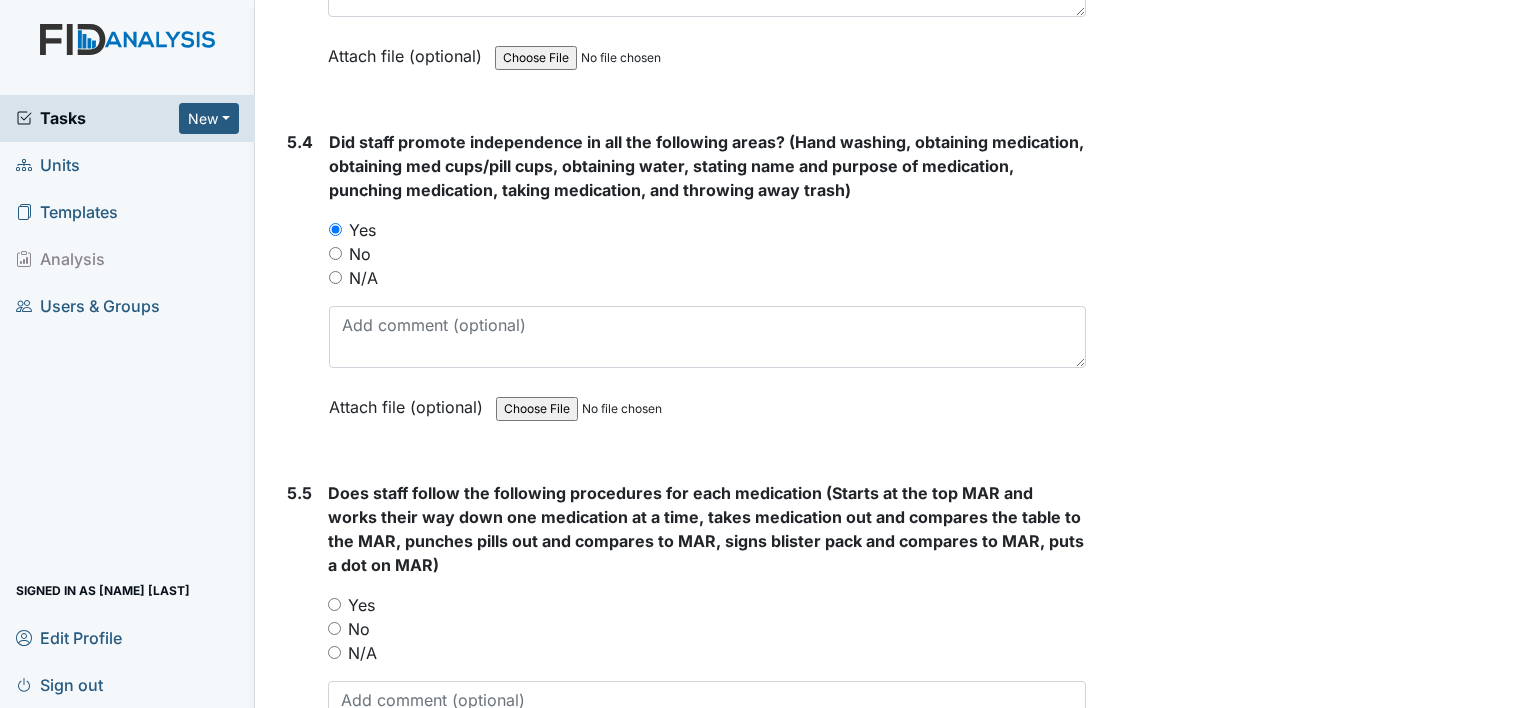 click on "Yes" at bounding box center [334, 604] 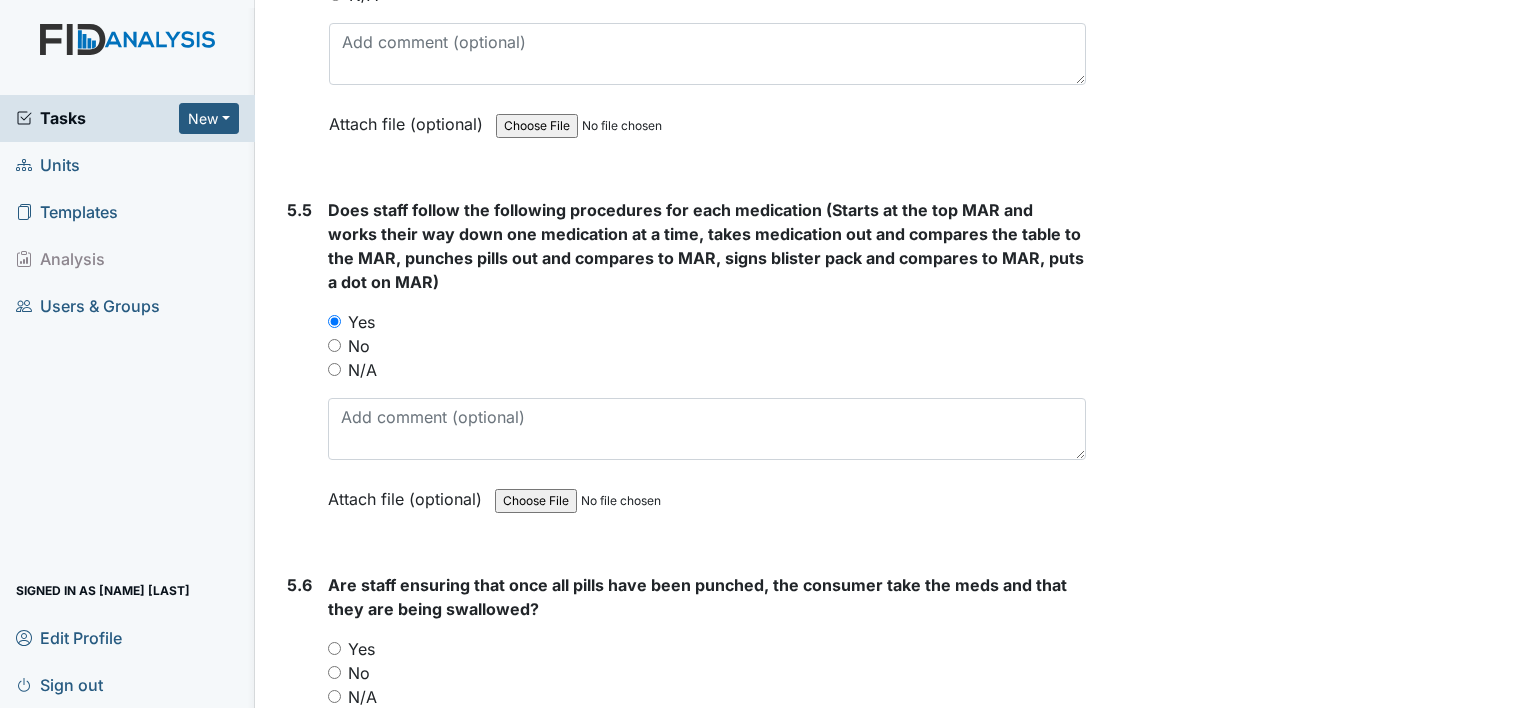 scroll, scrollTop: 9848, scrollLeft: 0, axis: vertical 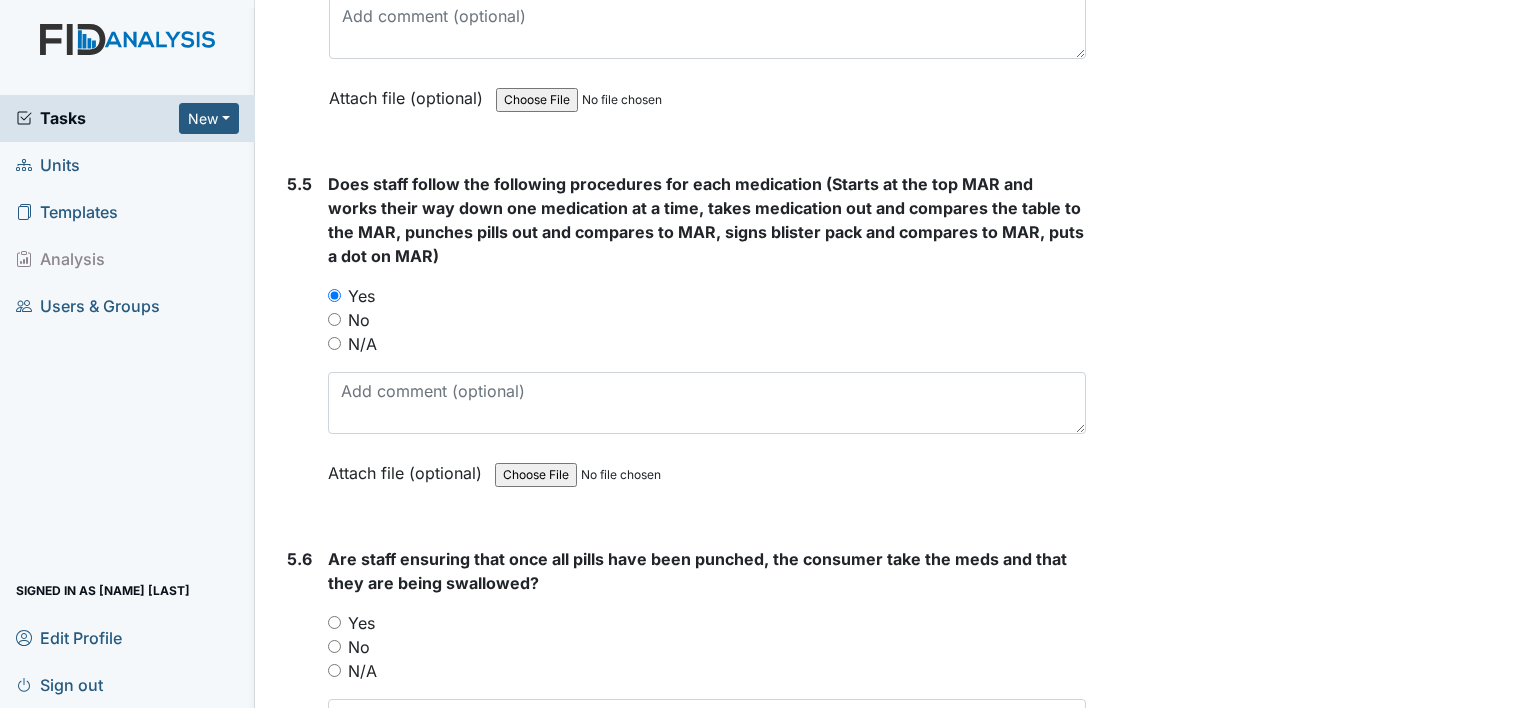 click on "Yes" at bounding box center [334, 622] 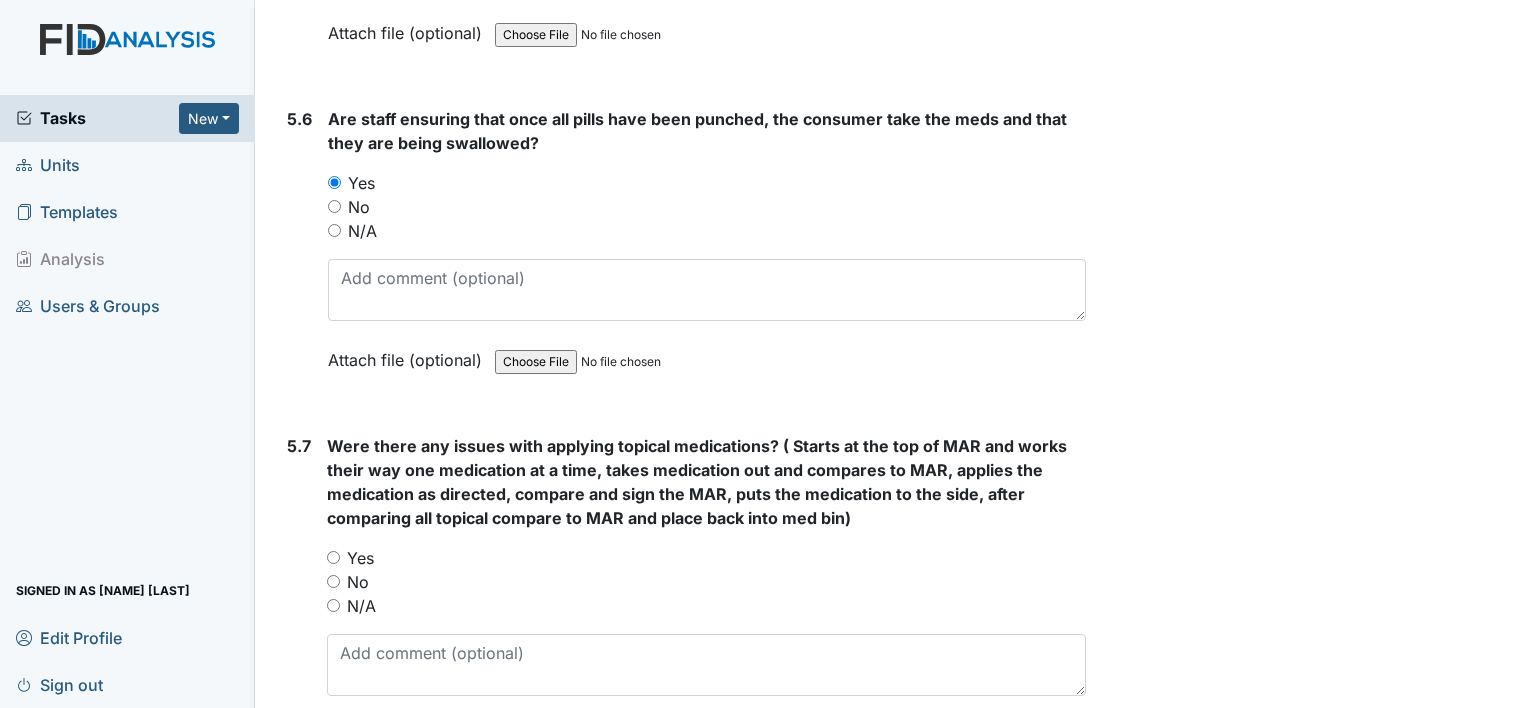 scroll, scrollTop: 10288, scrollLeft: 0, axis: vertical 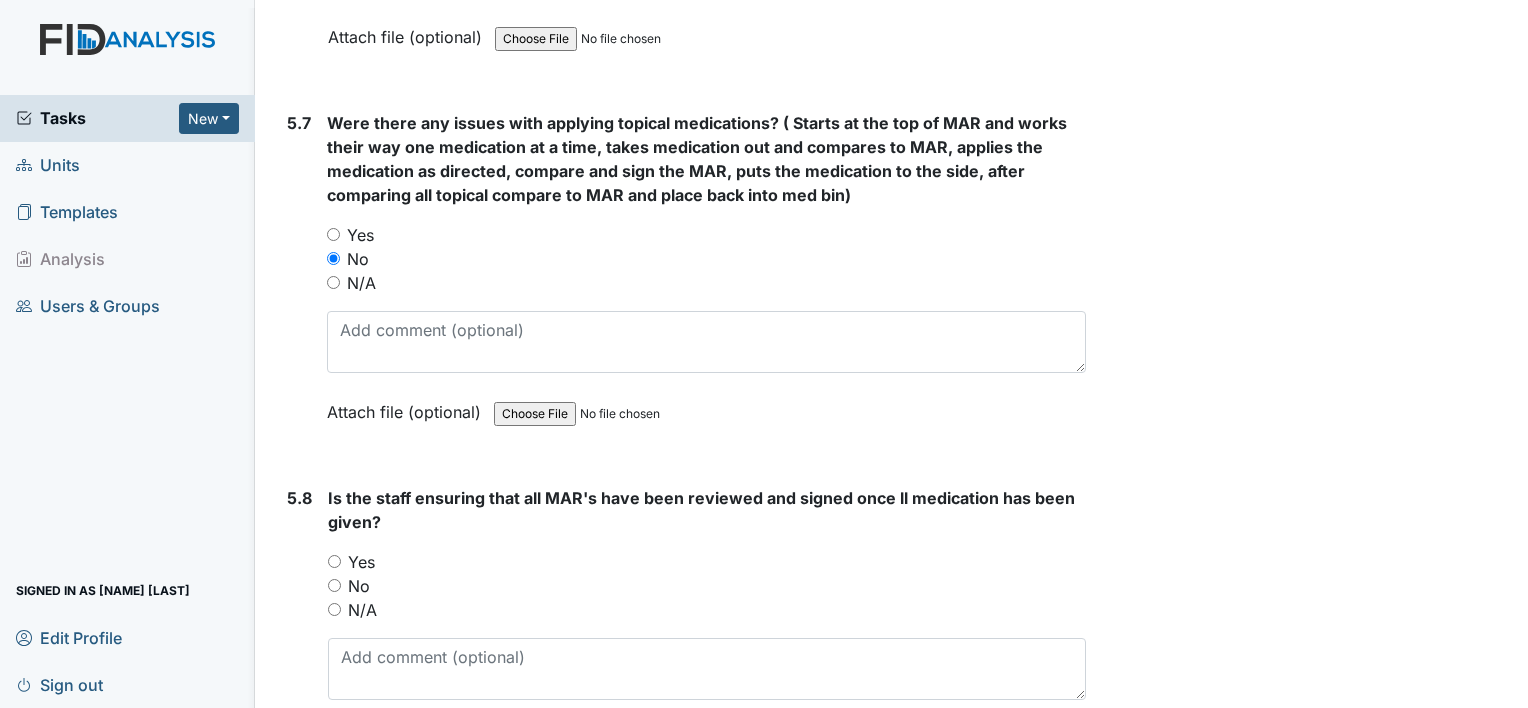 click on "Yes" at bounding box center [361, 562] 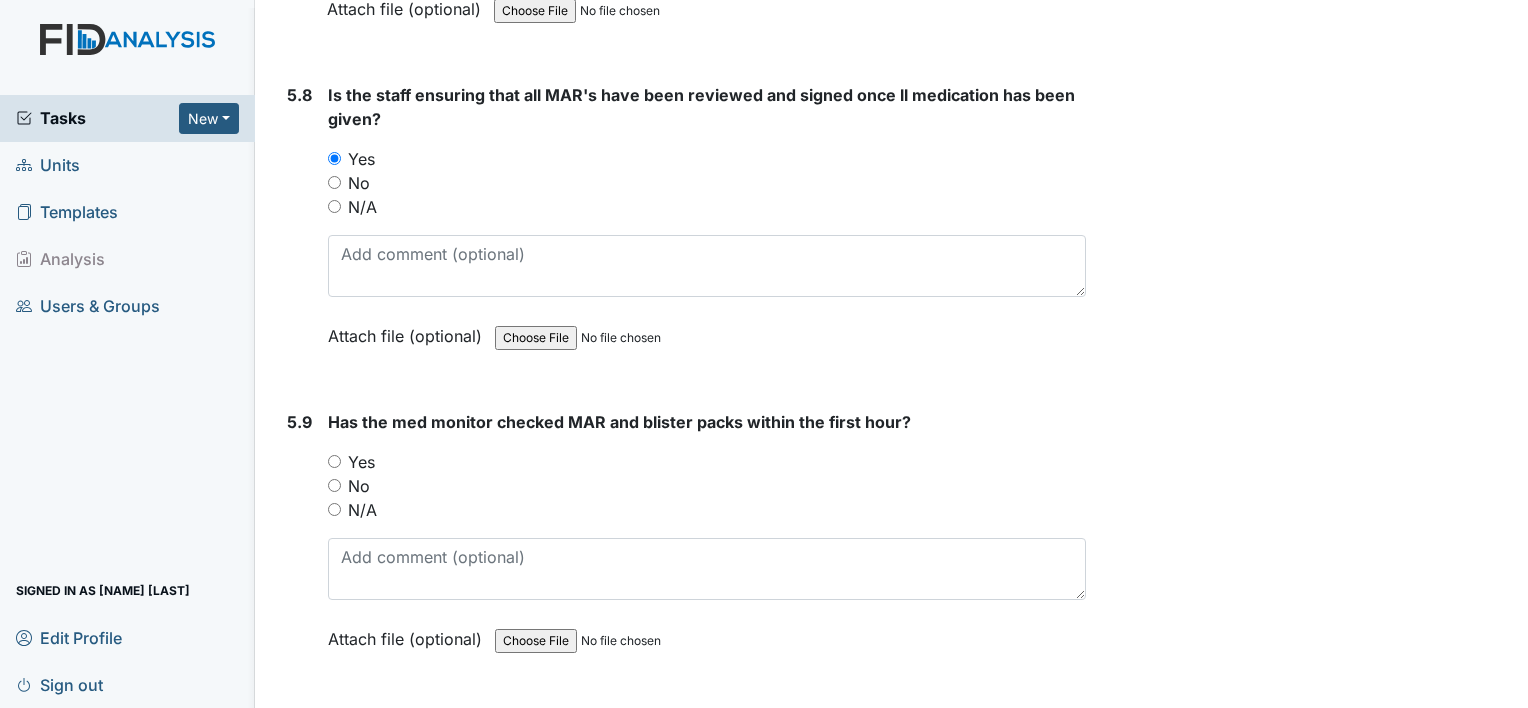 scroll, scrollTop: 11035, scrollLeft: 0, axis: vertical 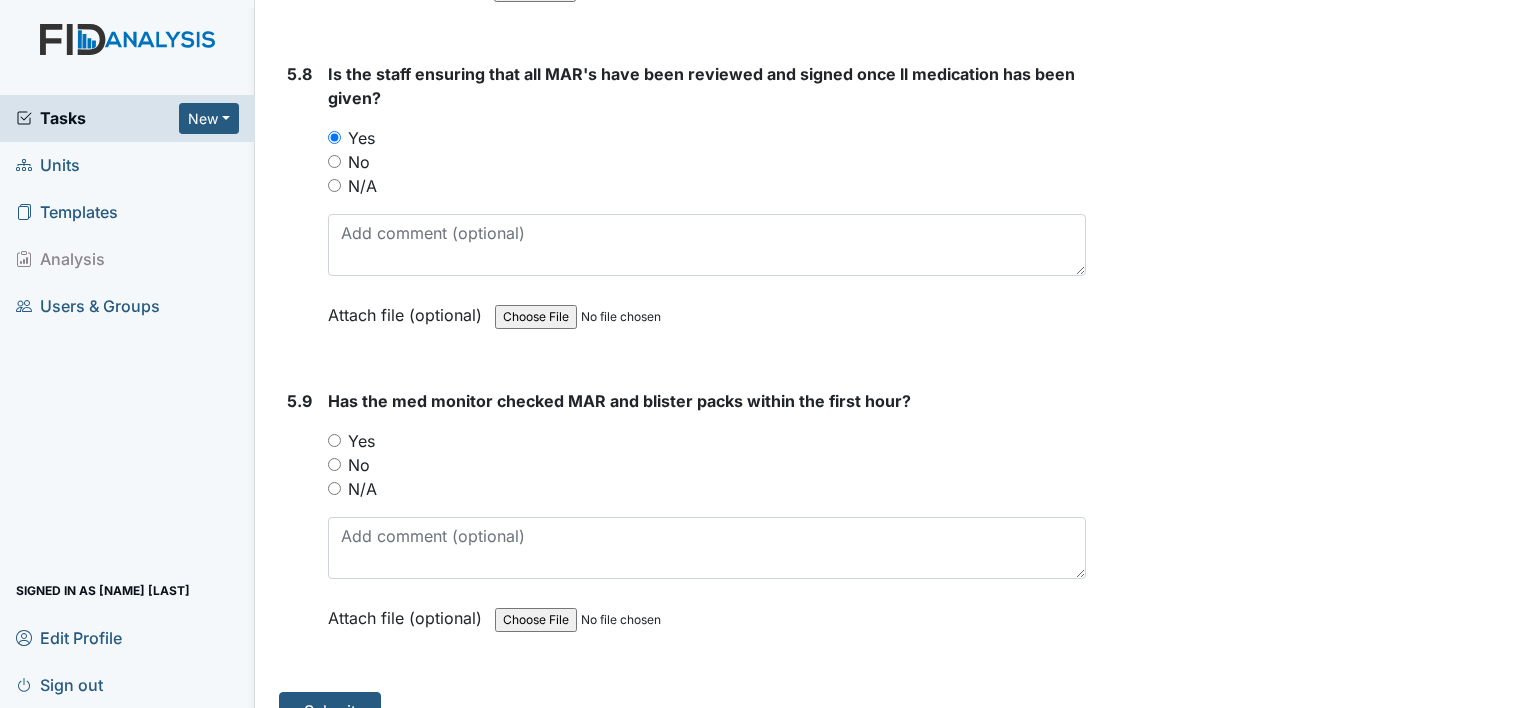 click on "Yes" at bounding box center (361, 441) 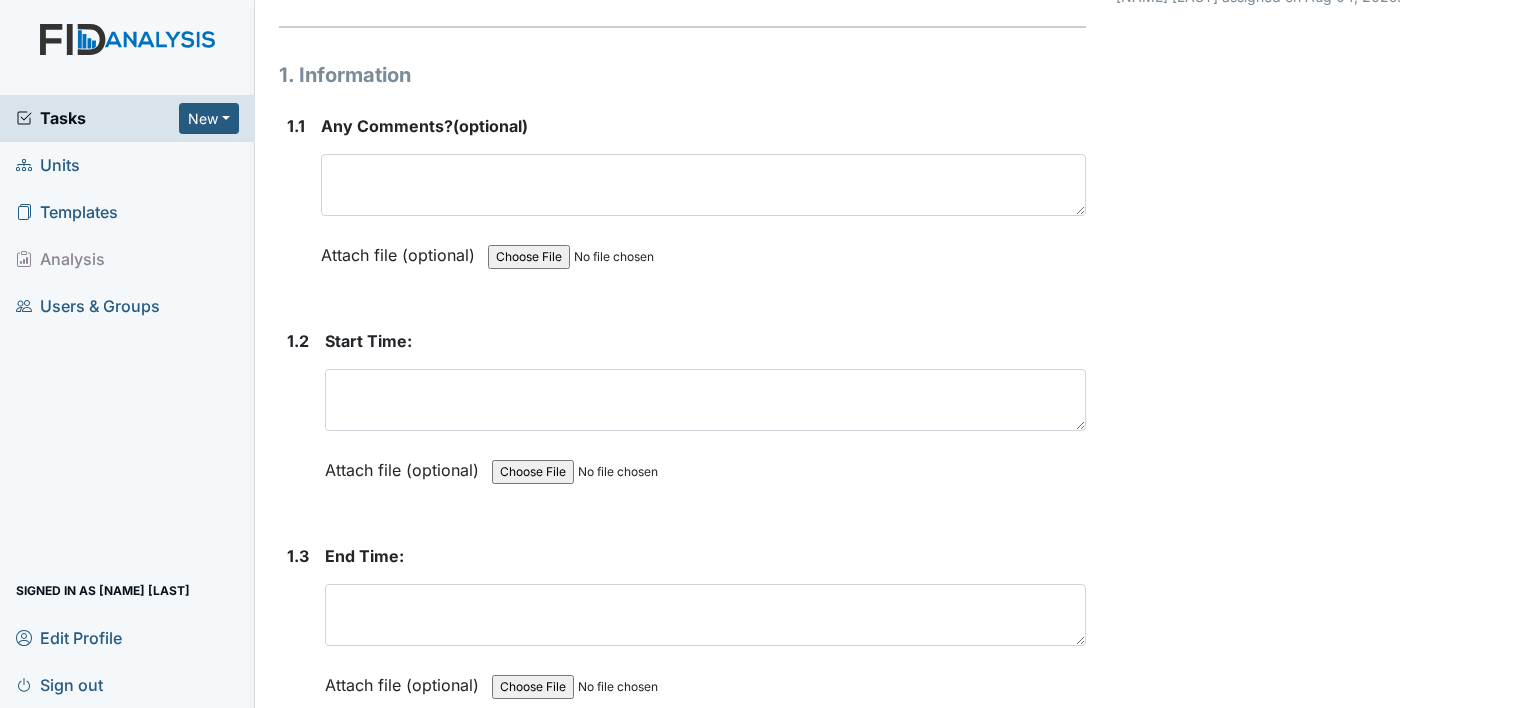 scroll, scrollTop: 207, scrollLeft: 0, axis: vertical 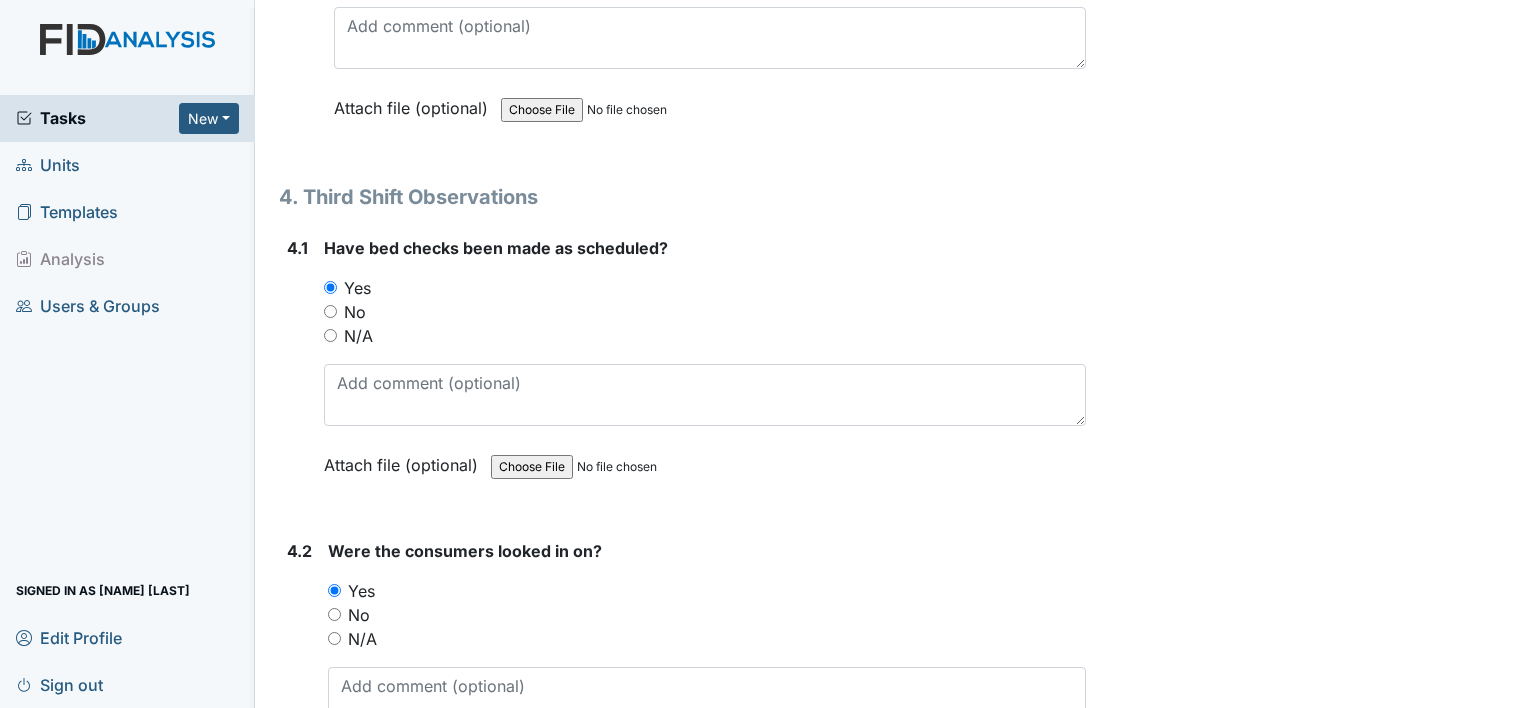 click on "N/A" at bounding box center (358, 336) 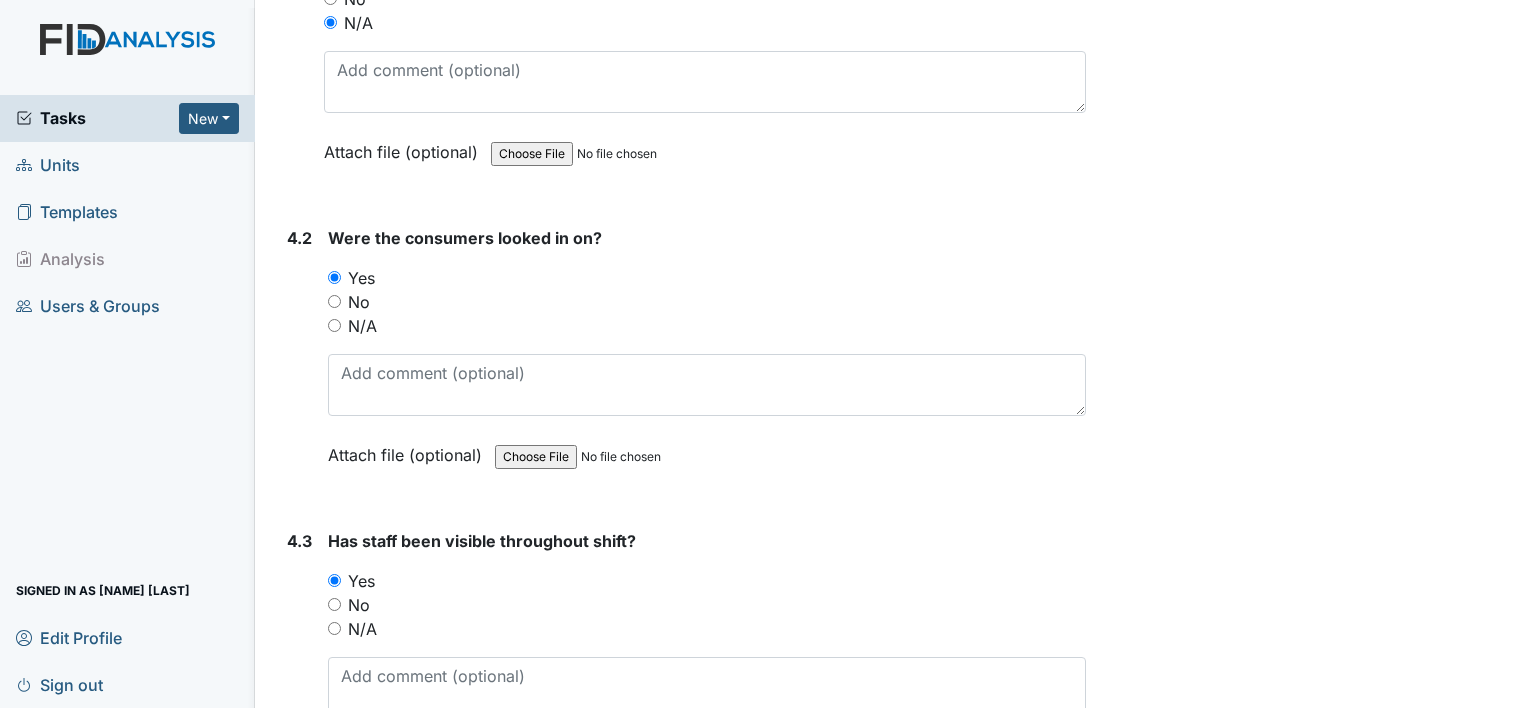 click on "N/A" at bounding box center [362, 326] 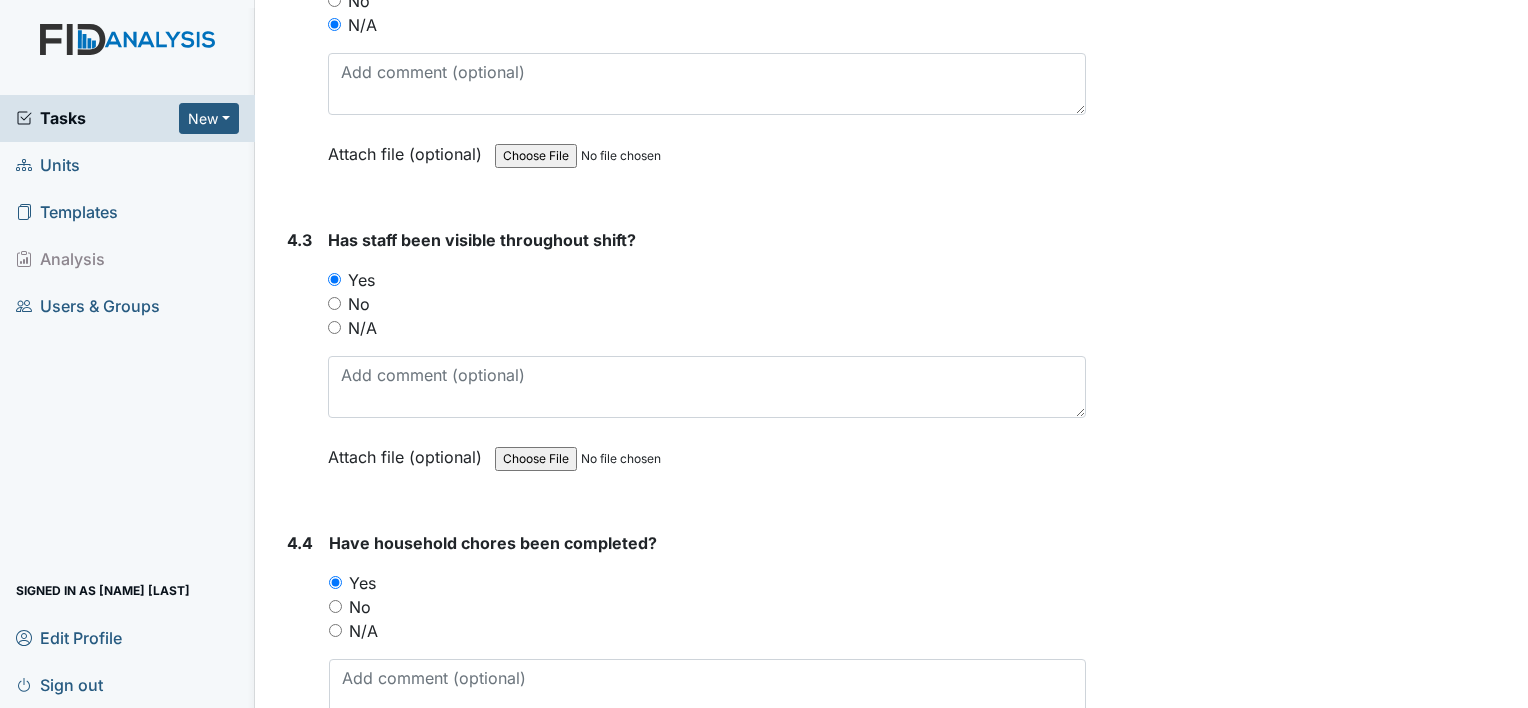 click on "N/A" at bounding box center (362, 328) 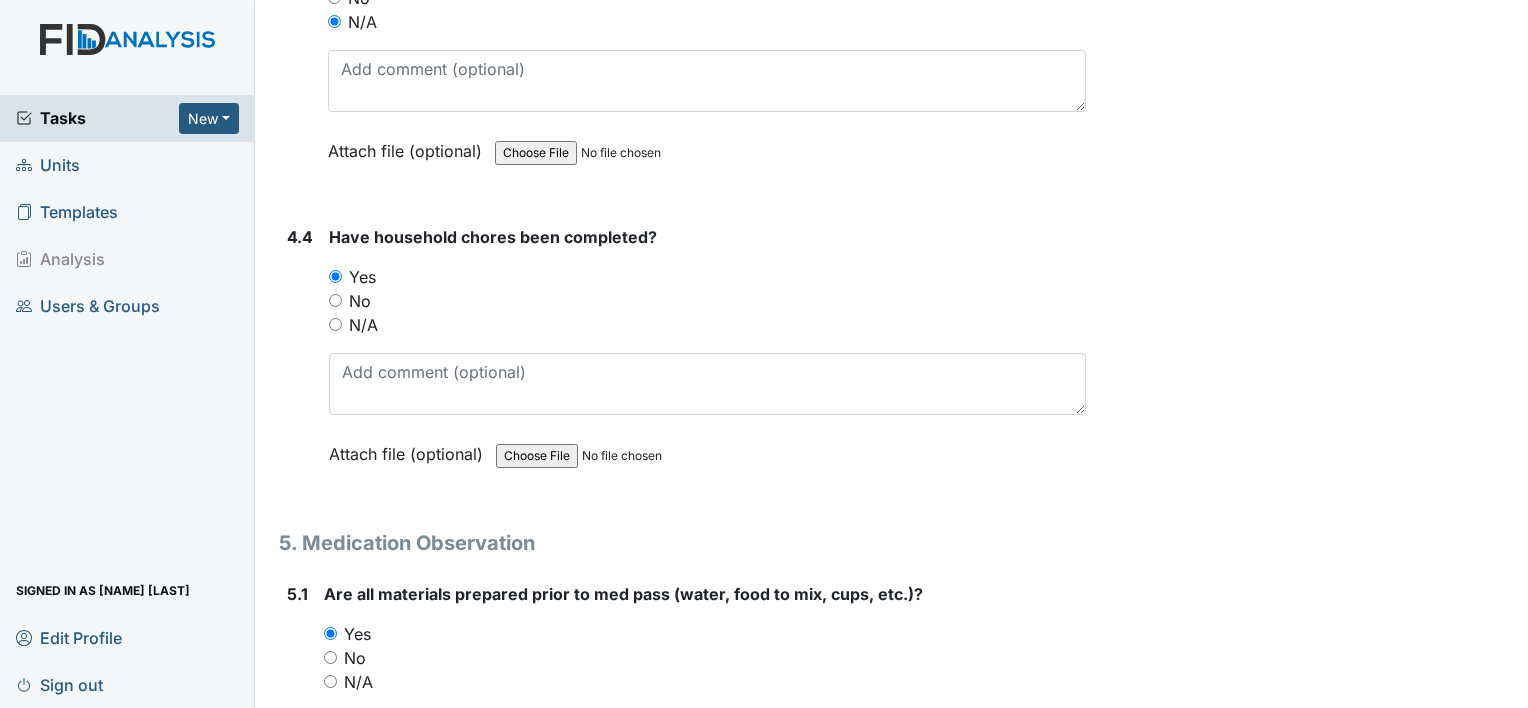 scroll, scrollTop: 8183, scrollLeft: 0, axis: vertical 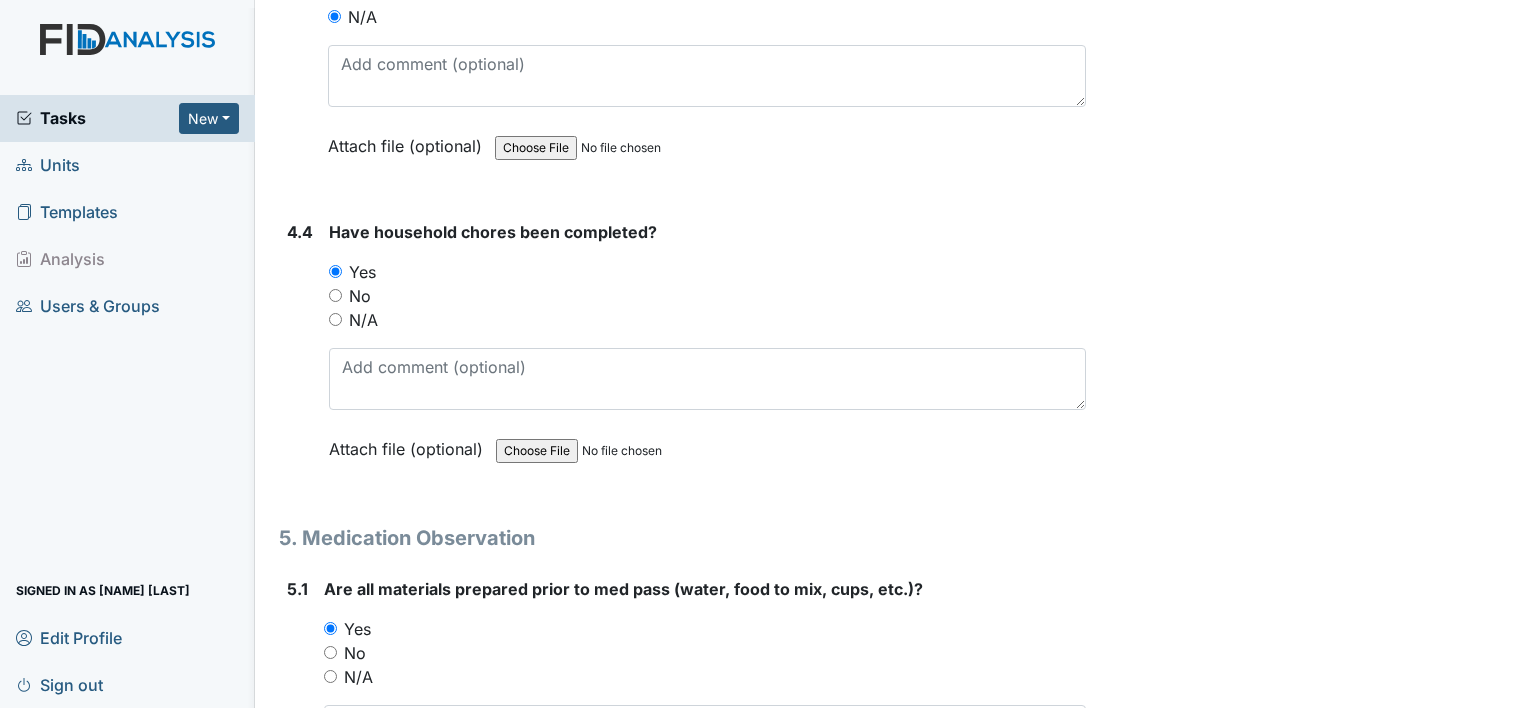 click on "N/A" at bounding box center (363, 320) 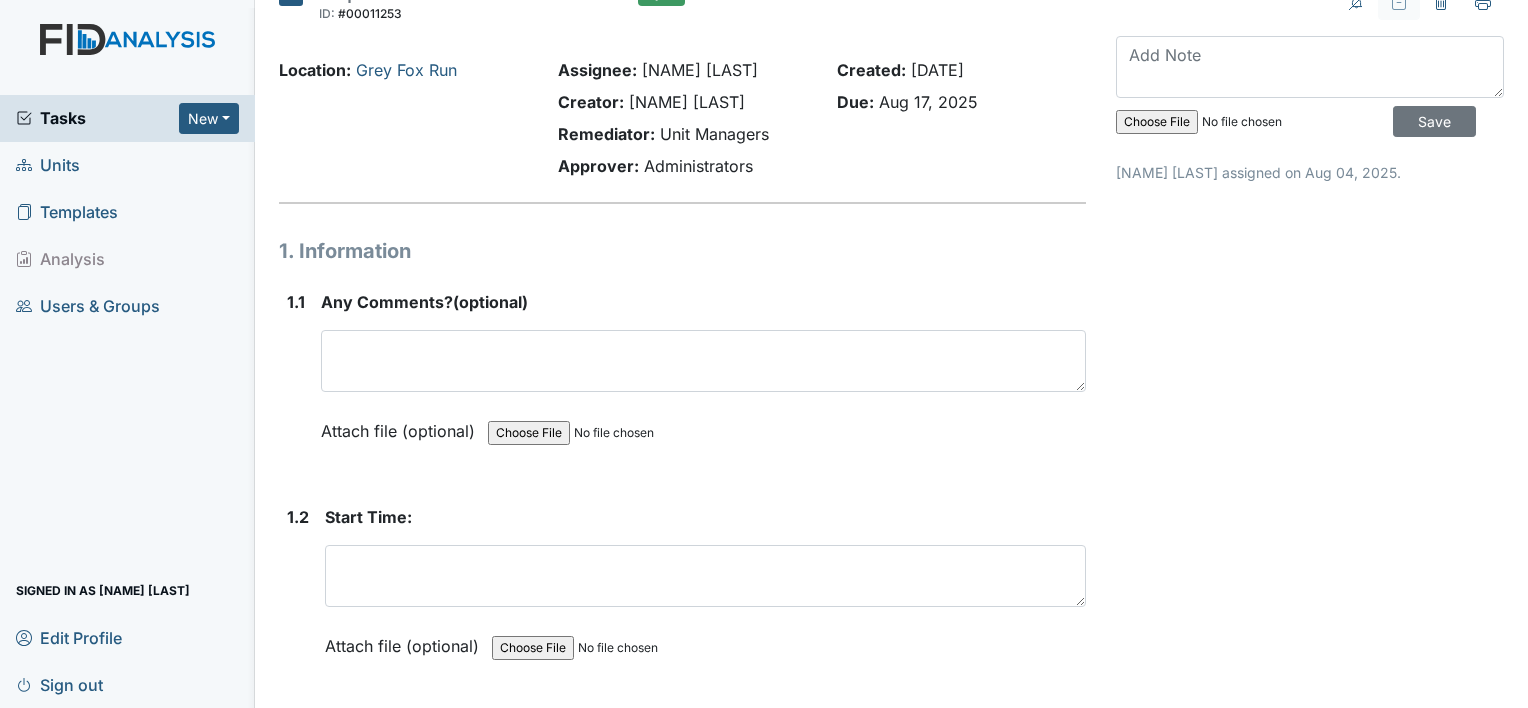 scroll, scrollTop: 0, scrollLeft: 0, axis: both 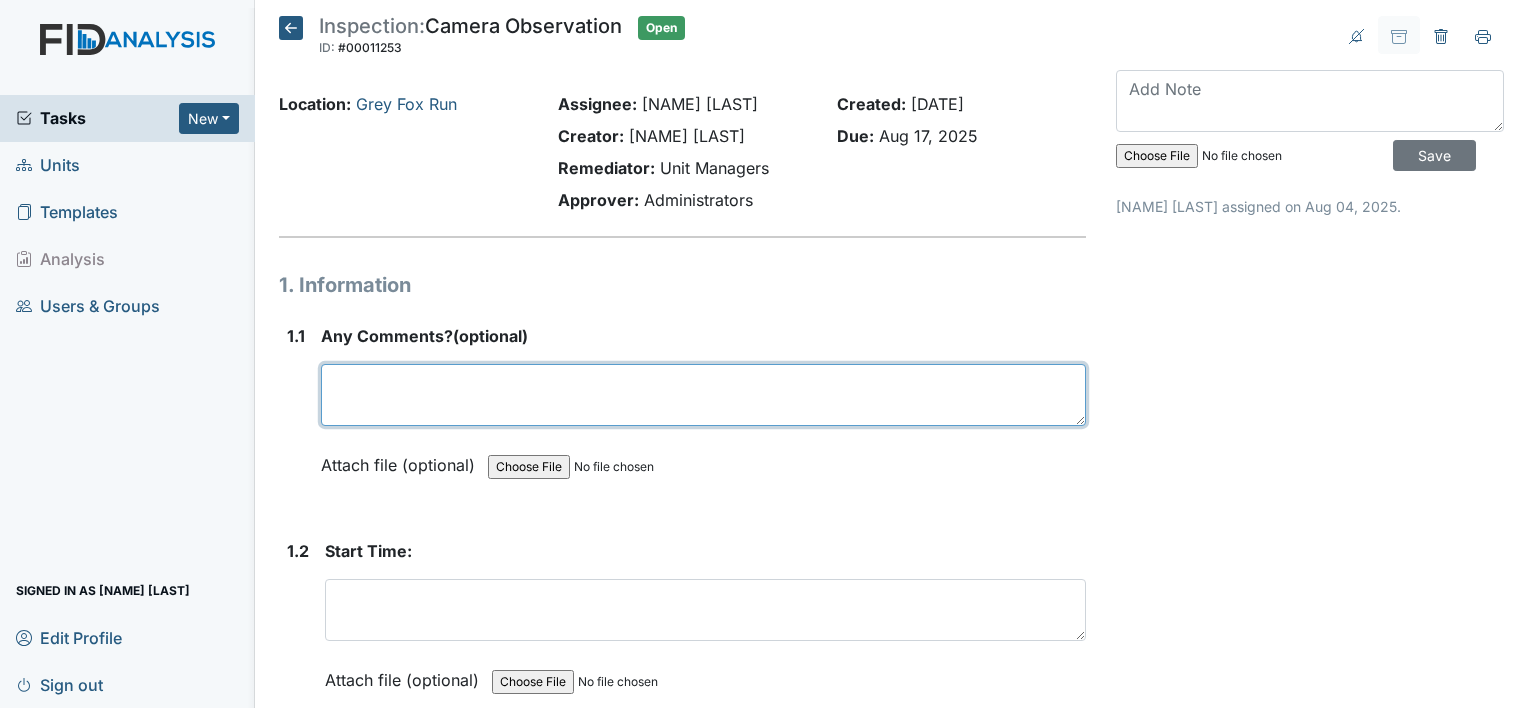 click at bounding box center [703, 395] 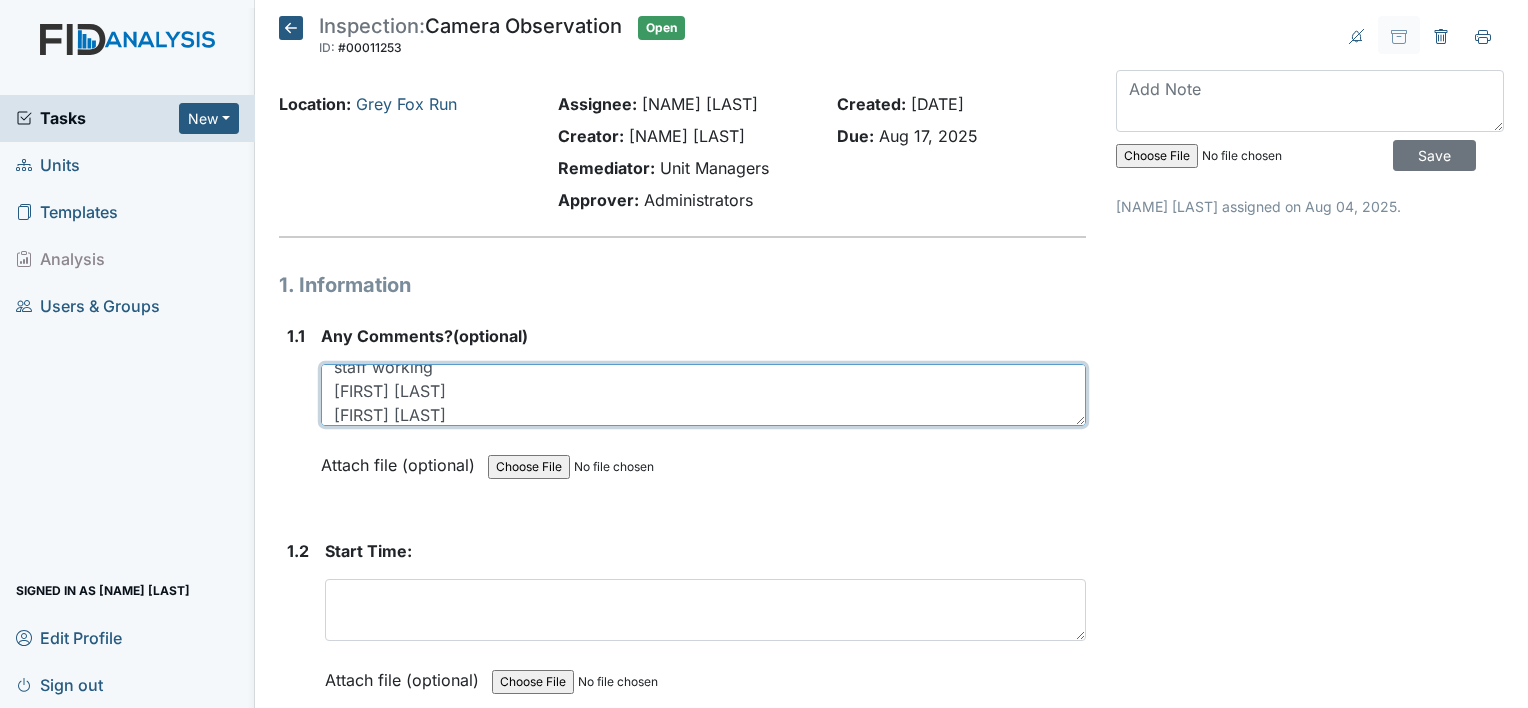 scroll, scrollTop: 64, scrollLeft: 0, axis: vertical 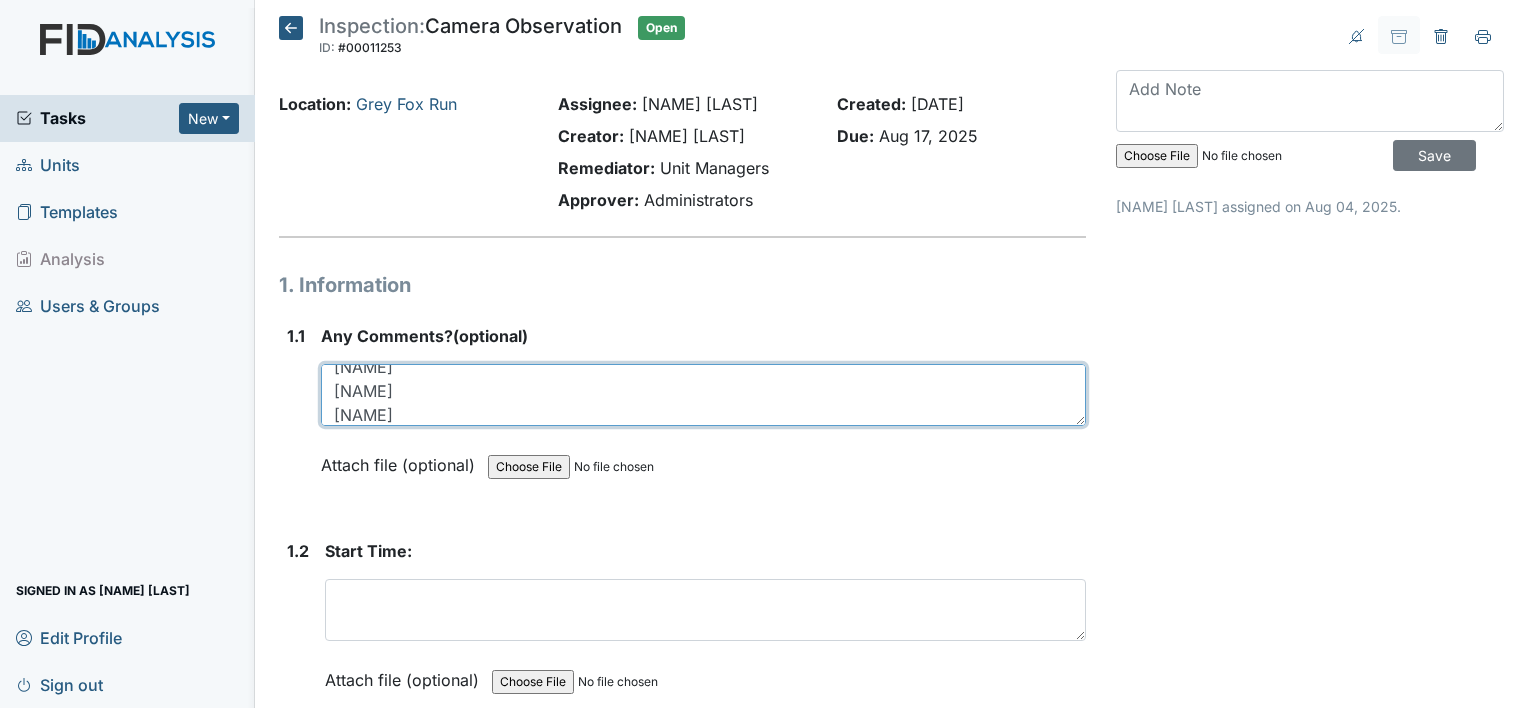 type on "observed second shift for 8/3/25
staff working
Jeremy Green
Martha Lee
Johnny Johnson" 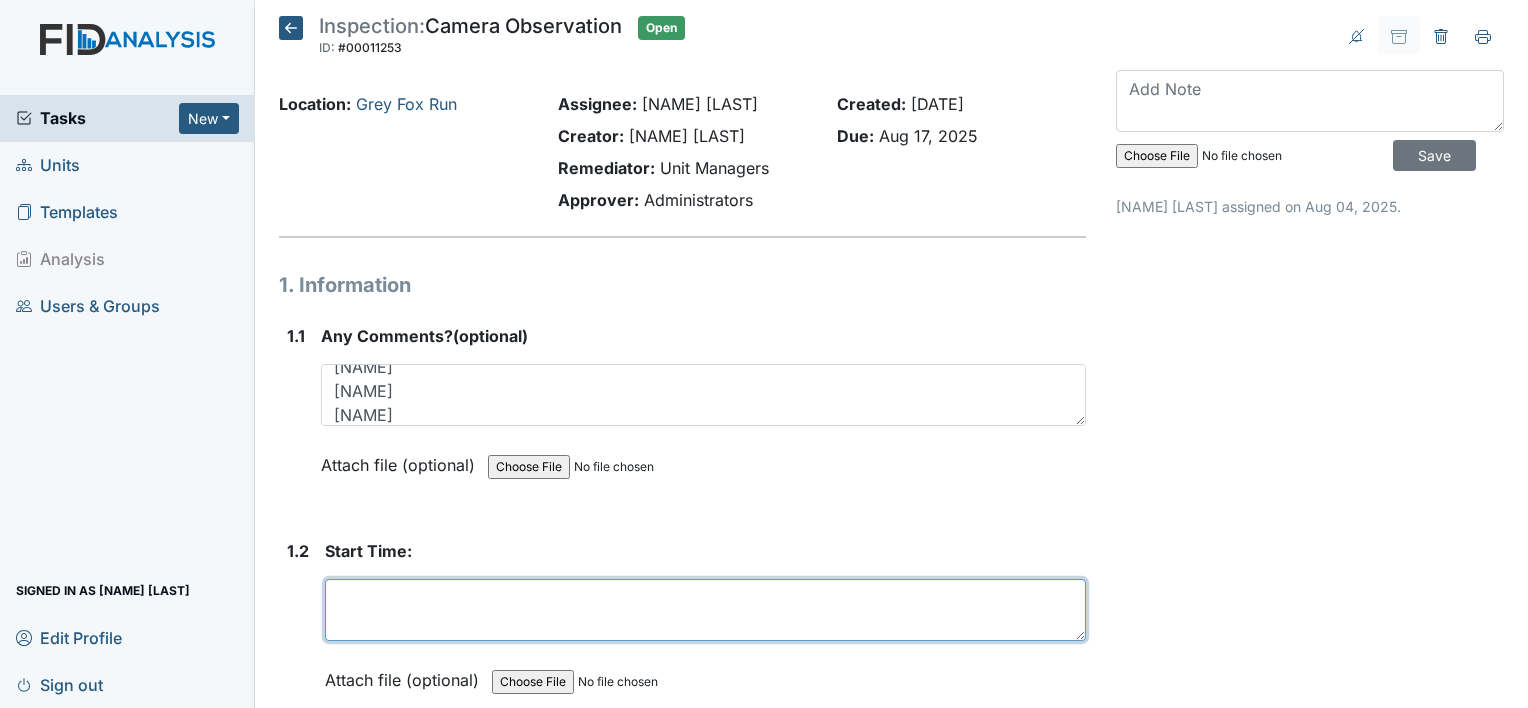 click at bounding box center (705, 610) 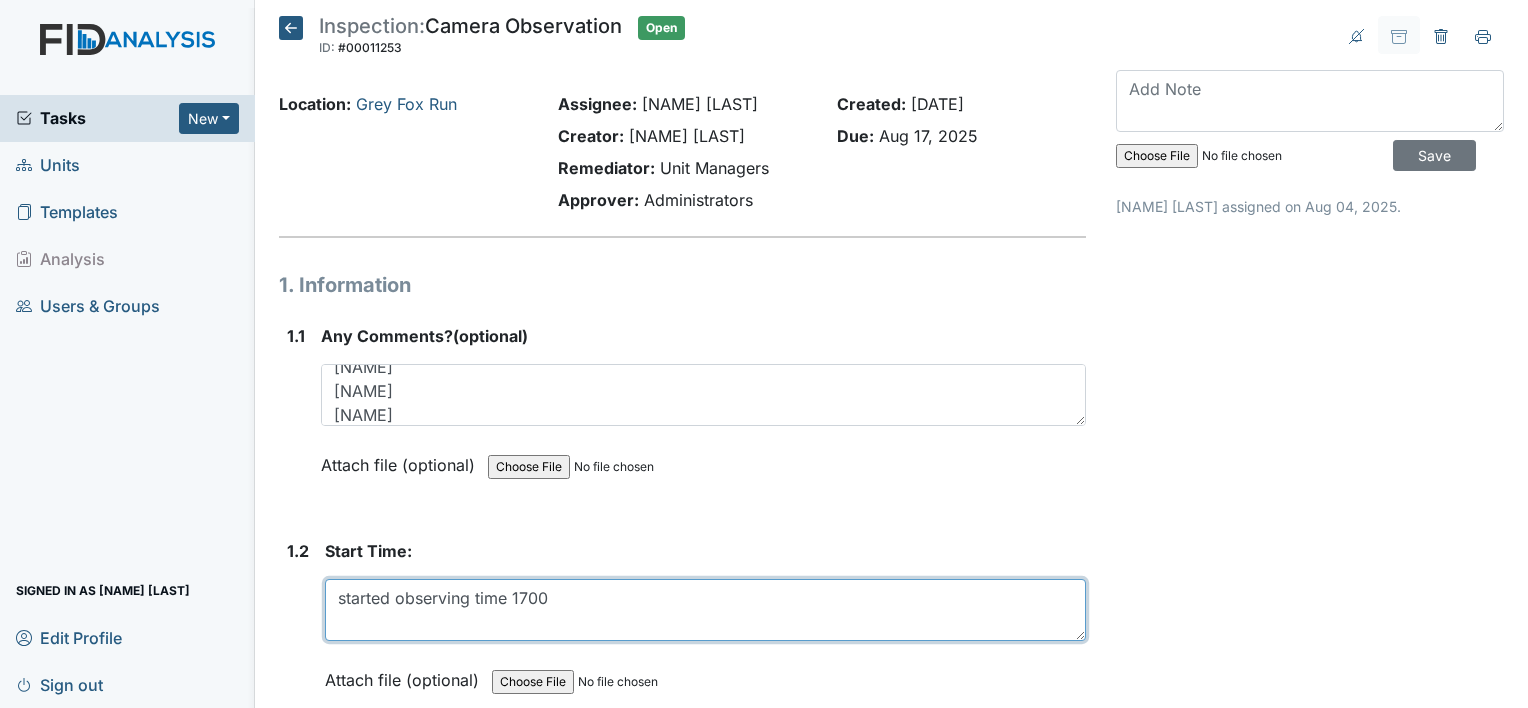click on "started observing time 1700" at bounding box center [705, 610] 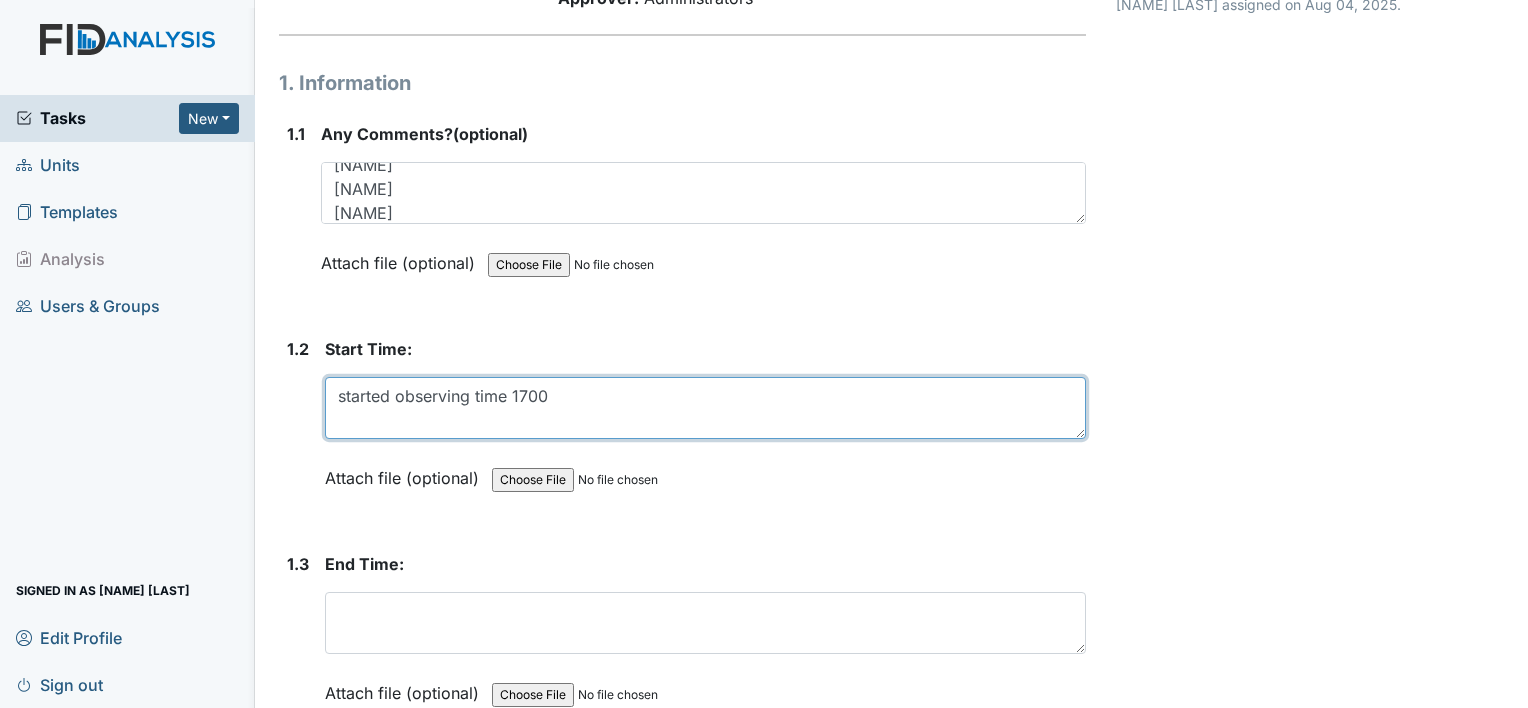 scroll, scrollTop: 203, scrollLeft: 0, axis: vertical 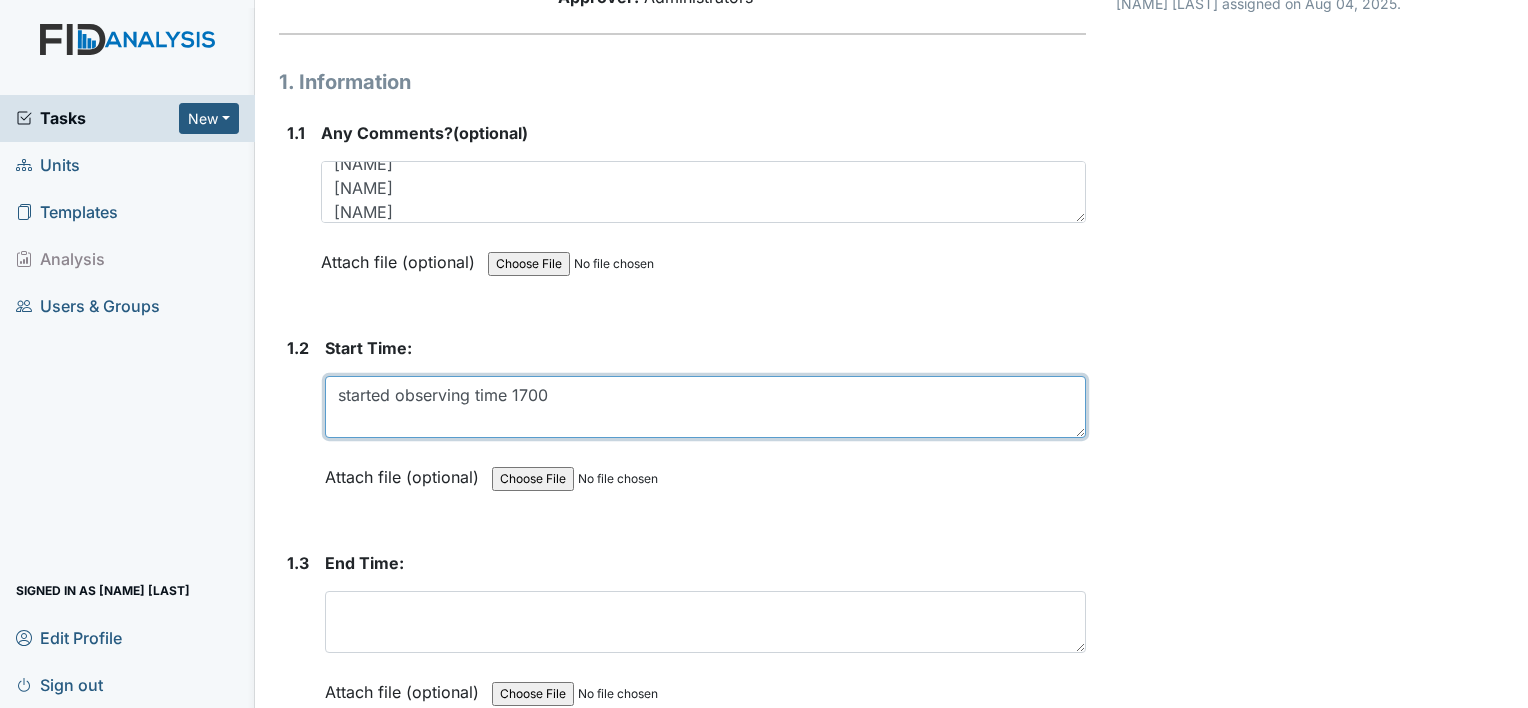 type on "started observing time 1700" 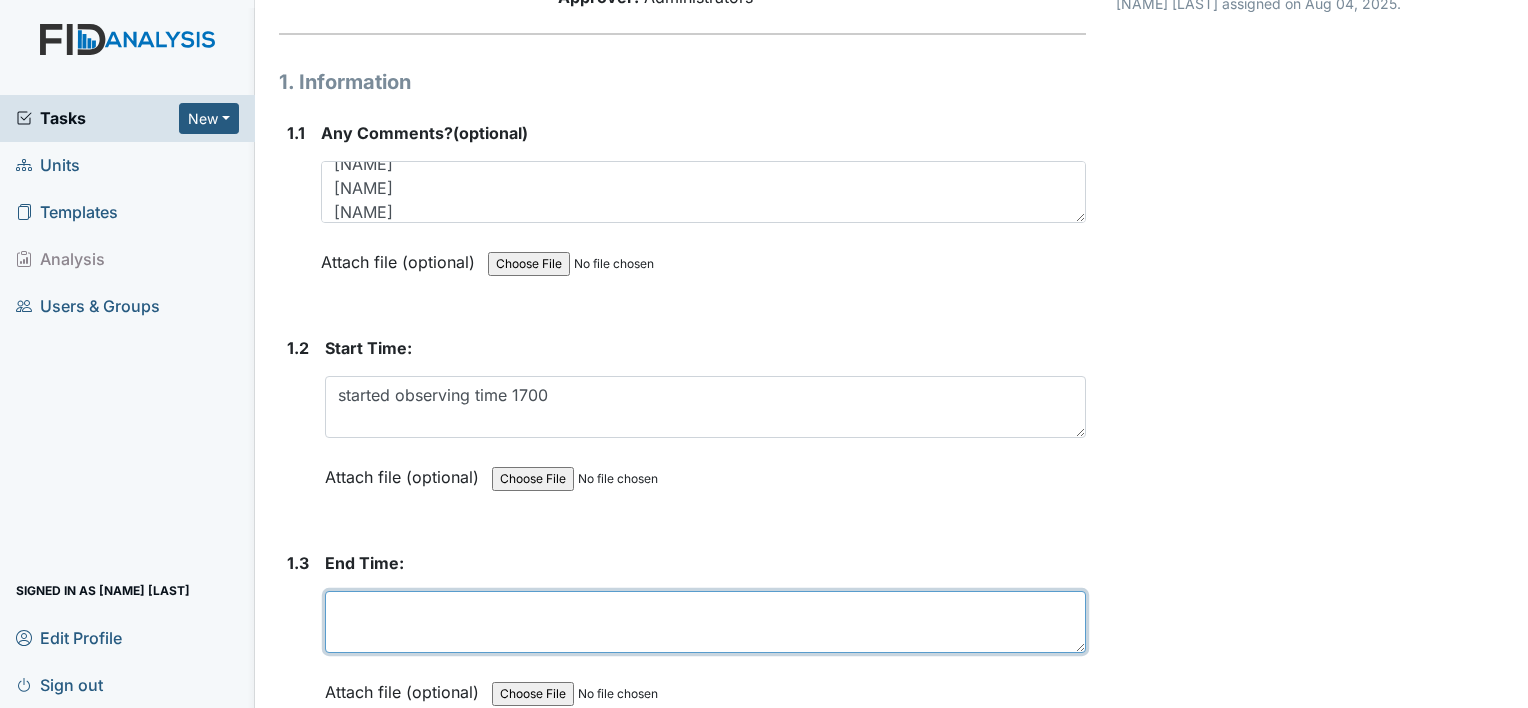 click at bounding box center [705, 622] 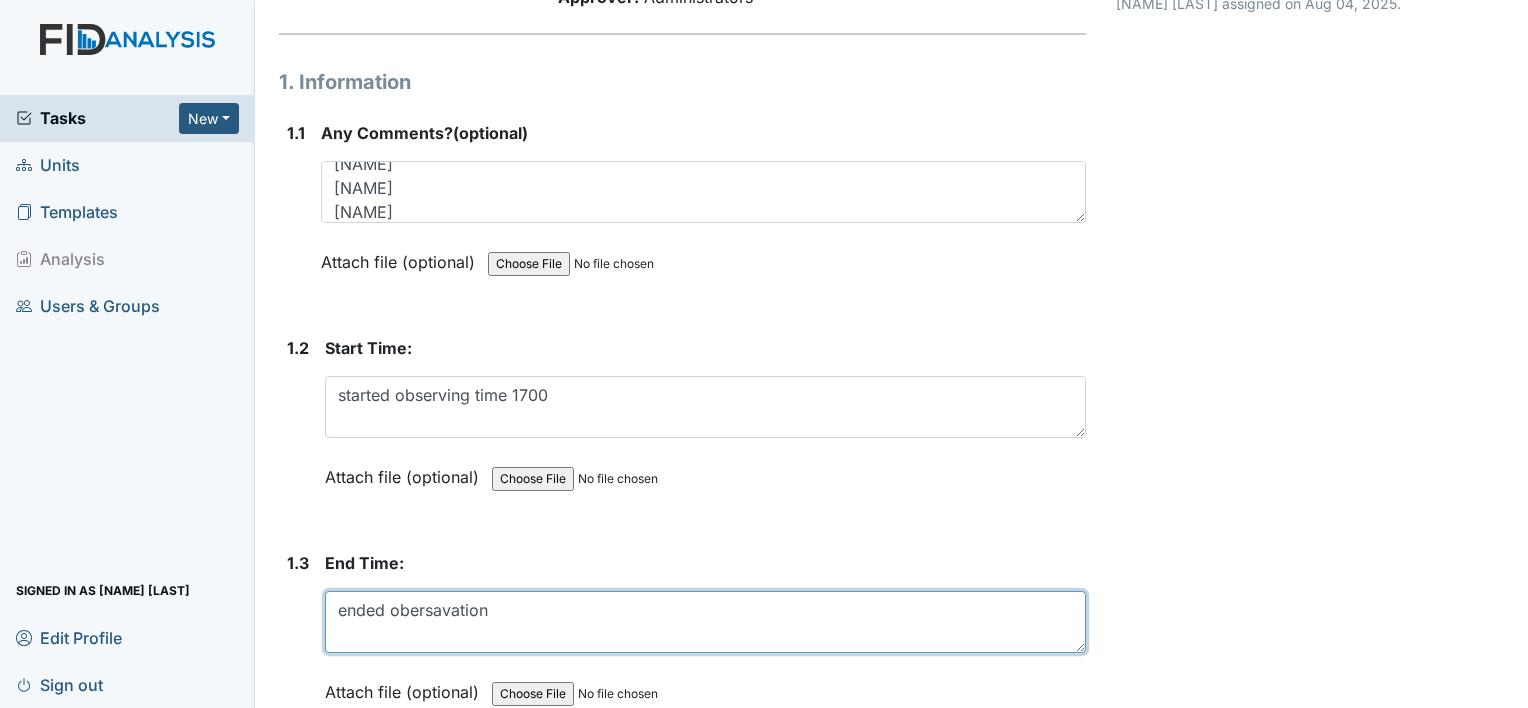 drag, startPoint x: 448, startPoint y: 599, endPoint x: 456, endPoint y: 612, distance: 15.264338 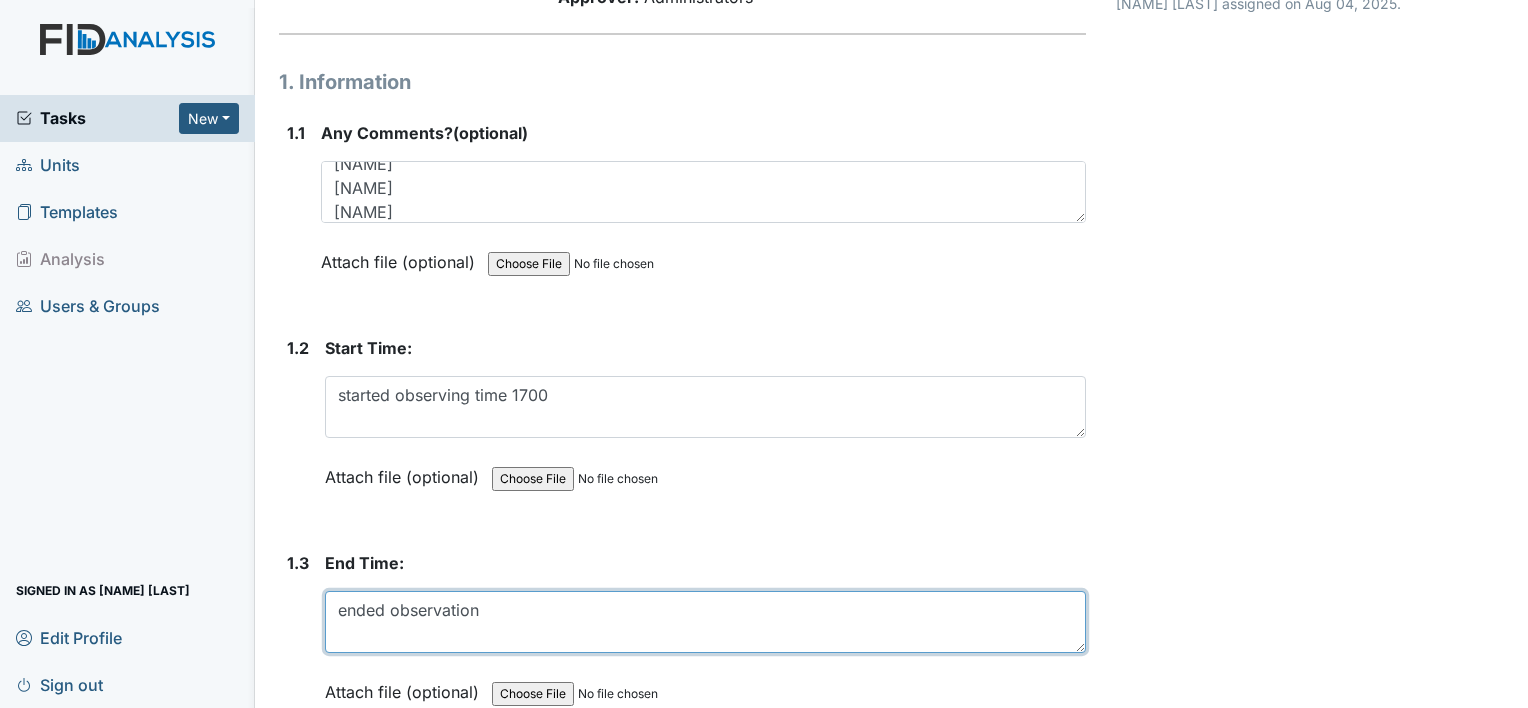drag, startPoint x: 491, startPoint y: 617, endPoint x: 456, endPoint y: 609, distance: 35.902645 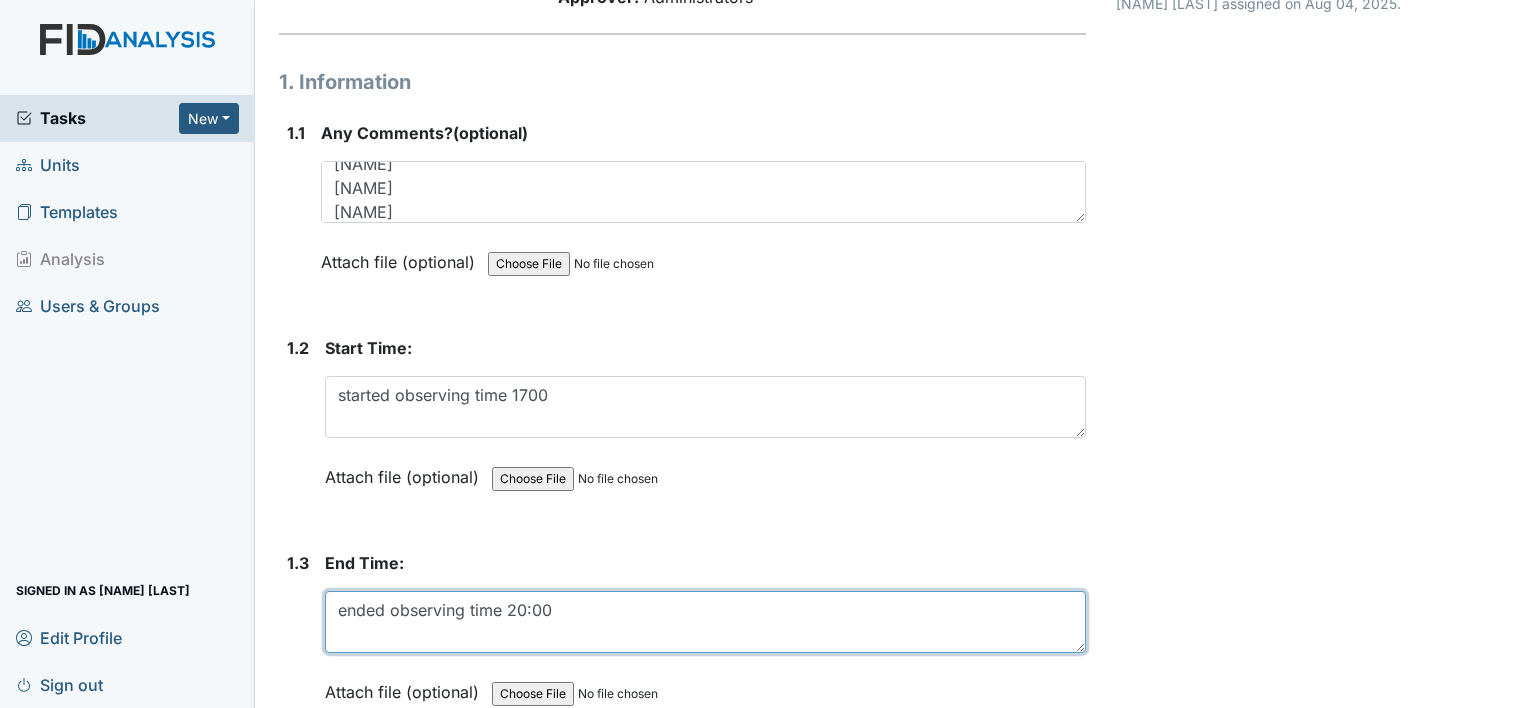 type on "ended observing time 20:00" 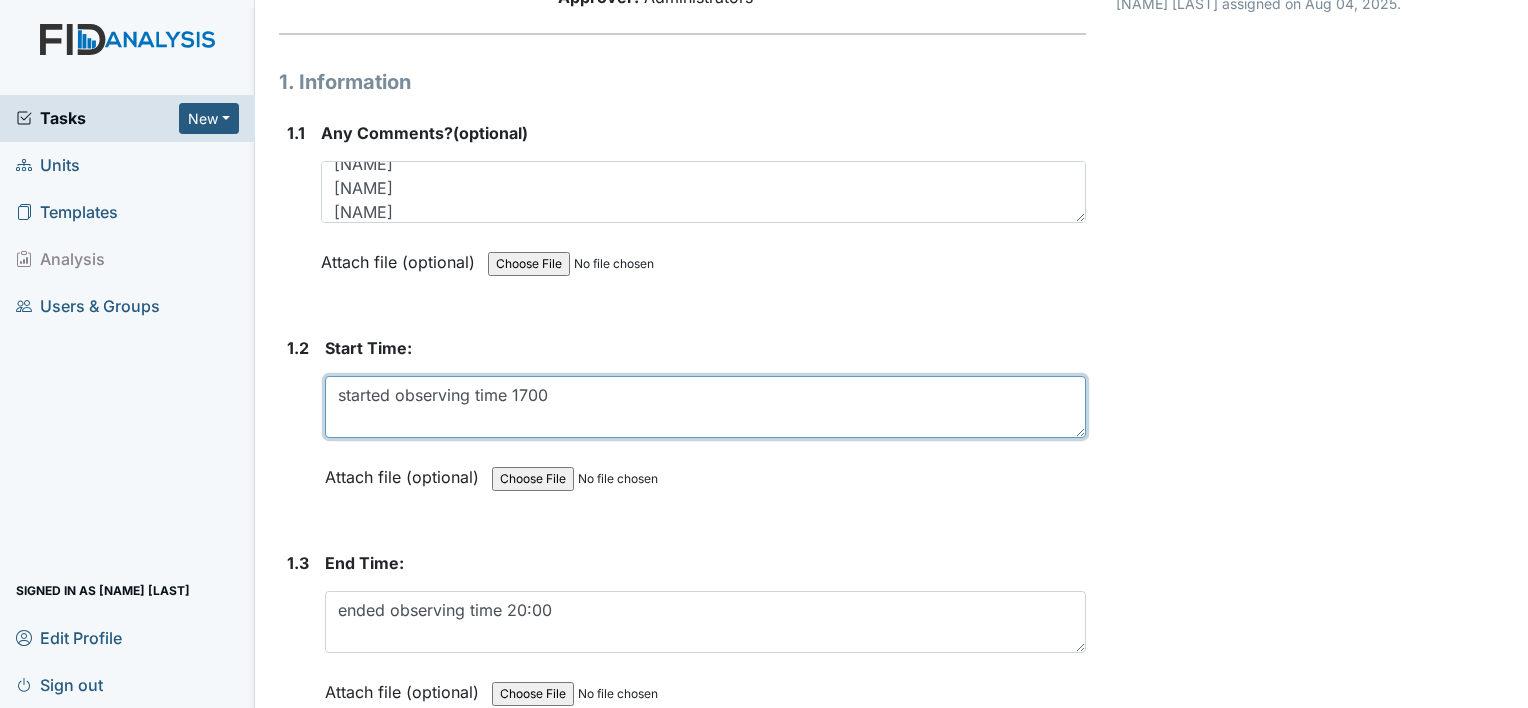 click on "started observing time 1700" at bounding box center [705, 407] 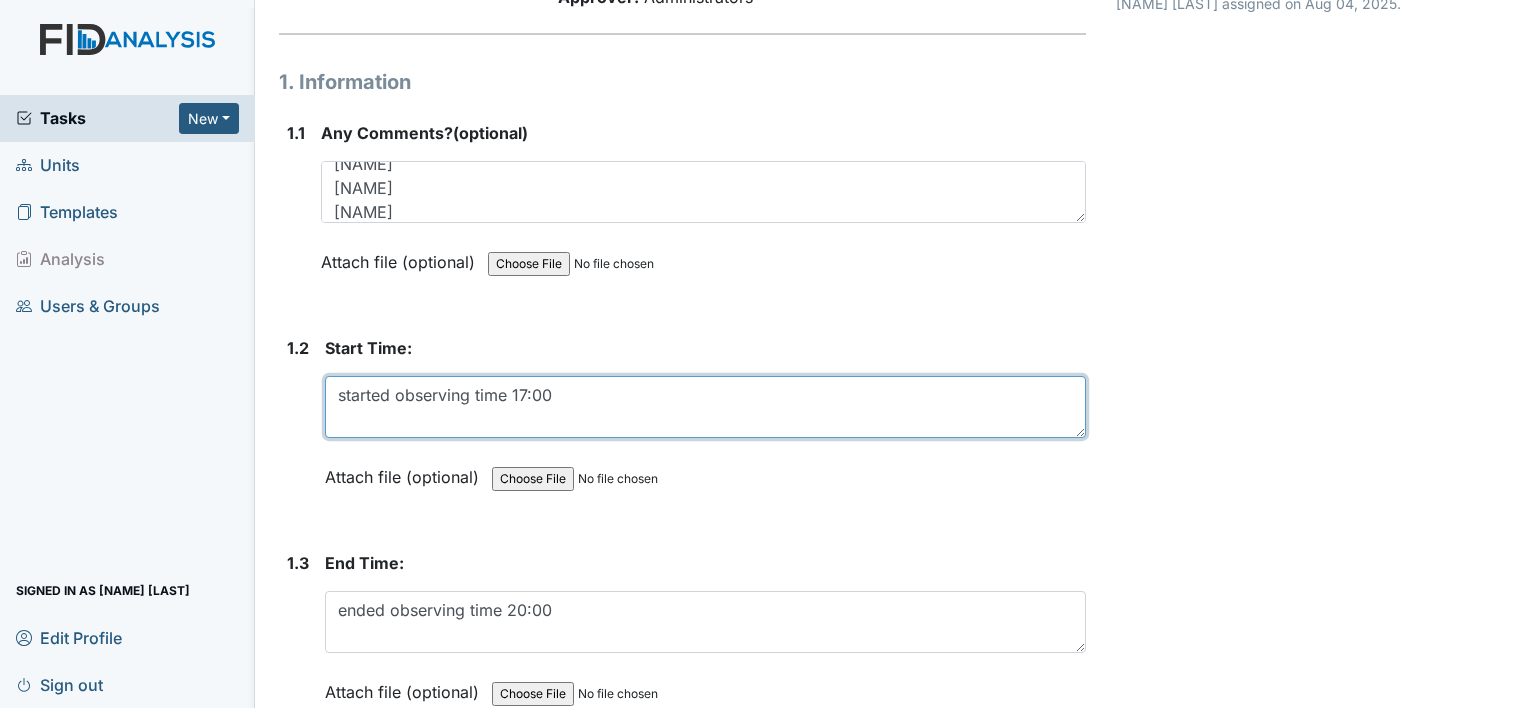 scroll, scrollTop: 0, scrollLeft: 0, axis: both 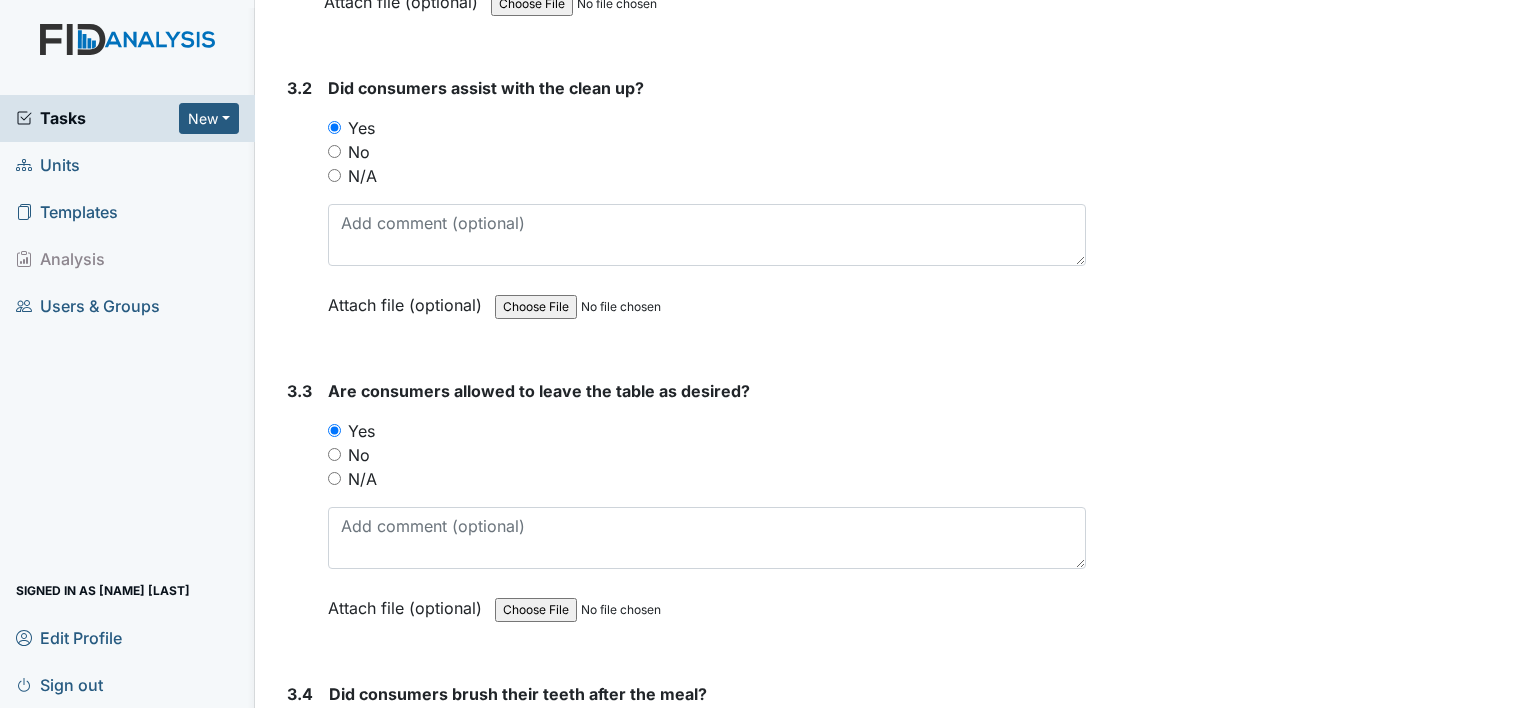 type on "started observing time 17:00" 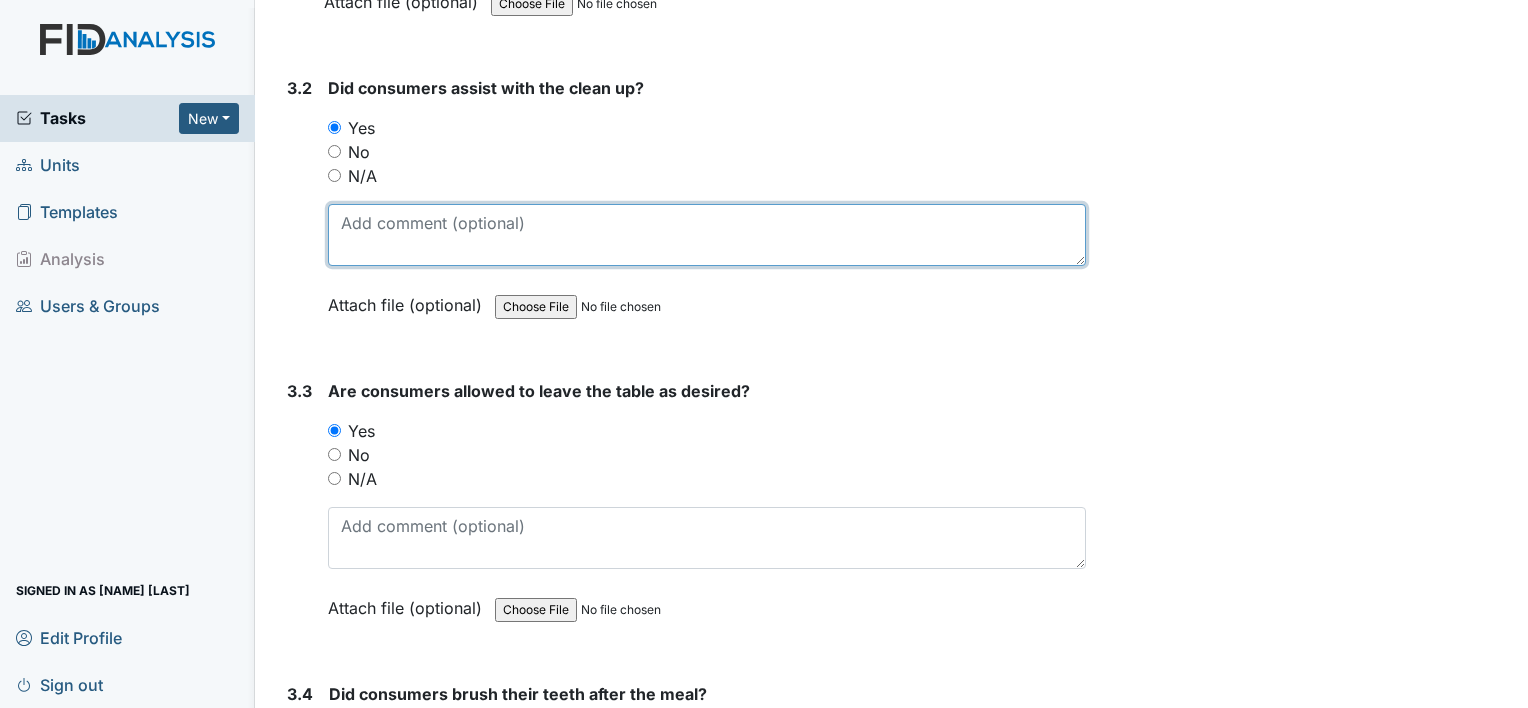 click at bounding box center (707, 235) 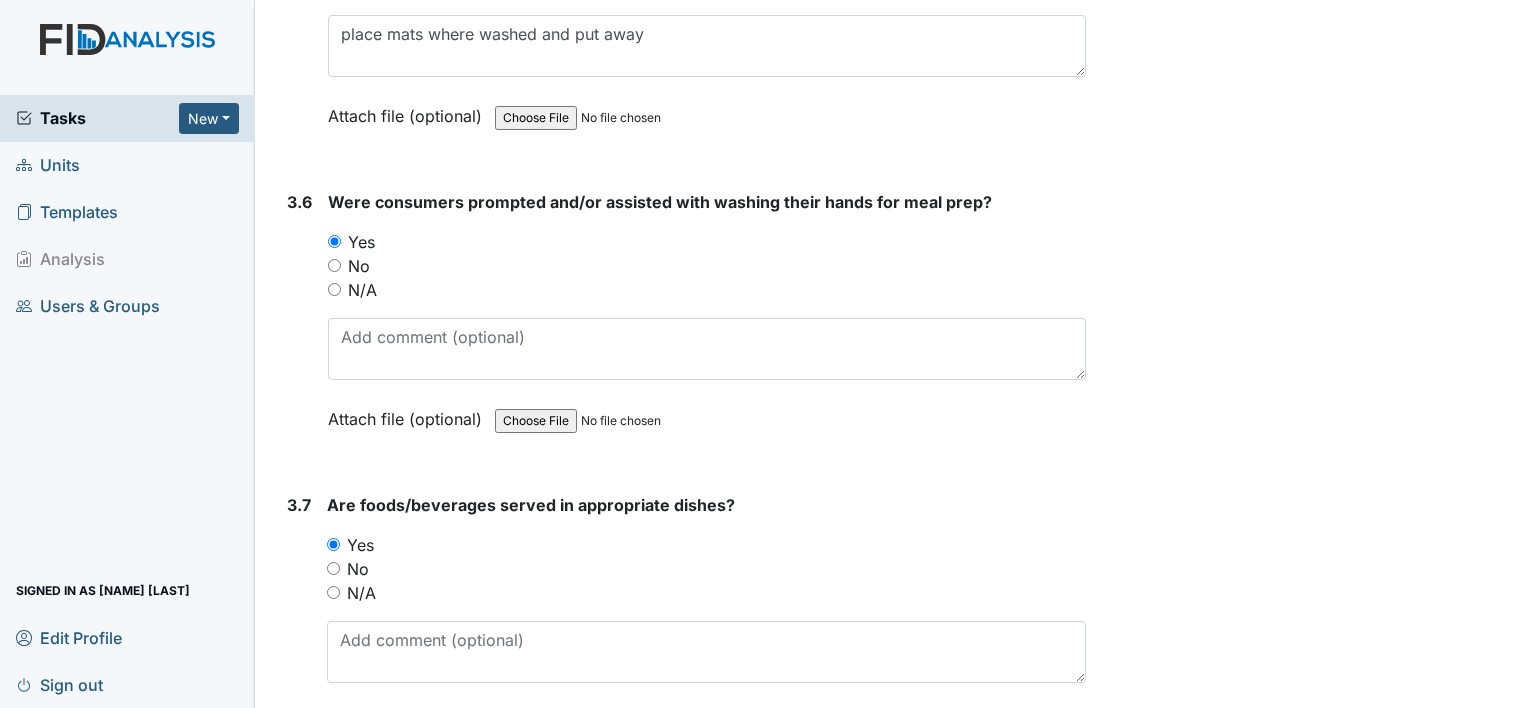 scroll, scrollTop: 4824, scrollLeft: 0, axis: vertical 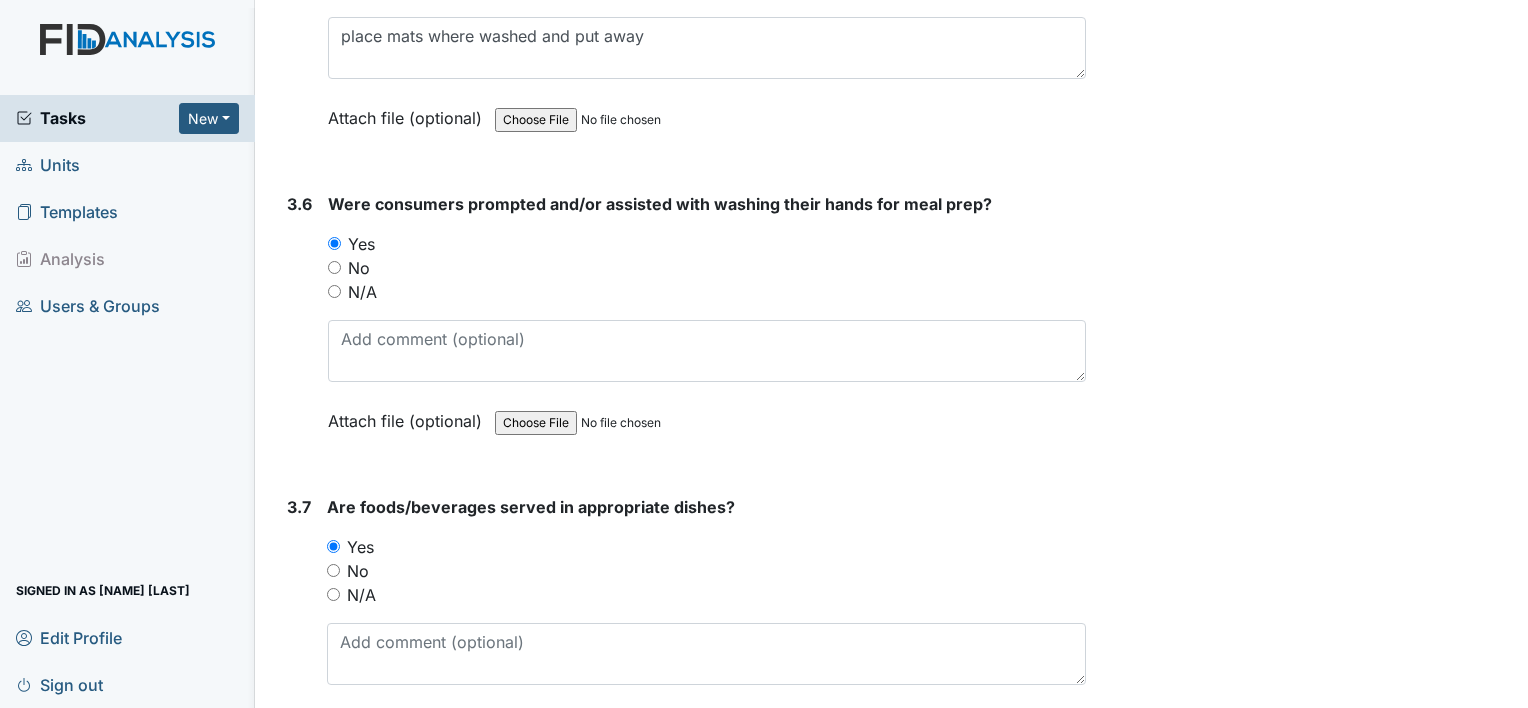 type on "All consumers cleaned up behind themselves" 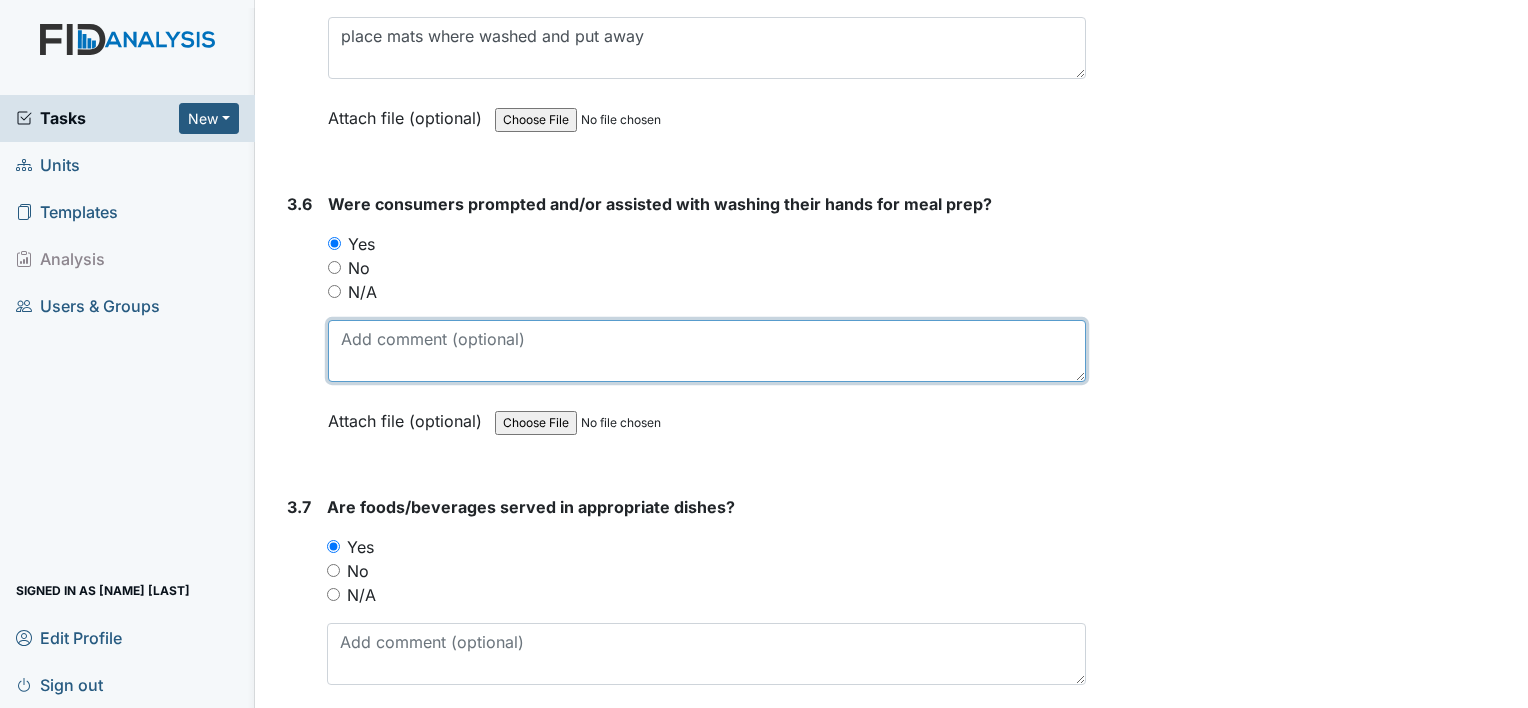 click at bounding box center [707, 351] 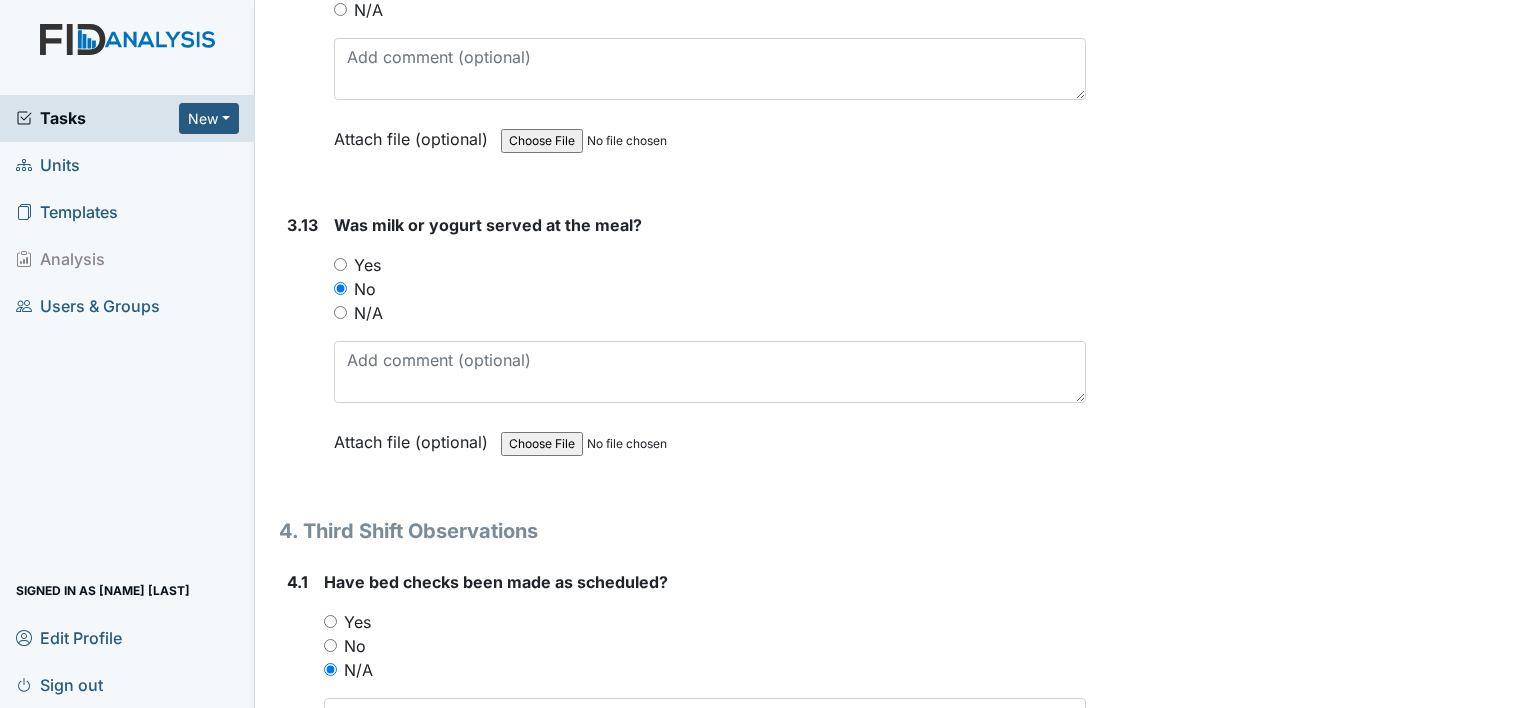 scroll, scrollTop: 6991, scrollLeft: 0, axis: vertical 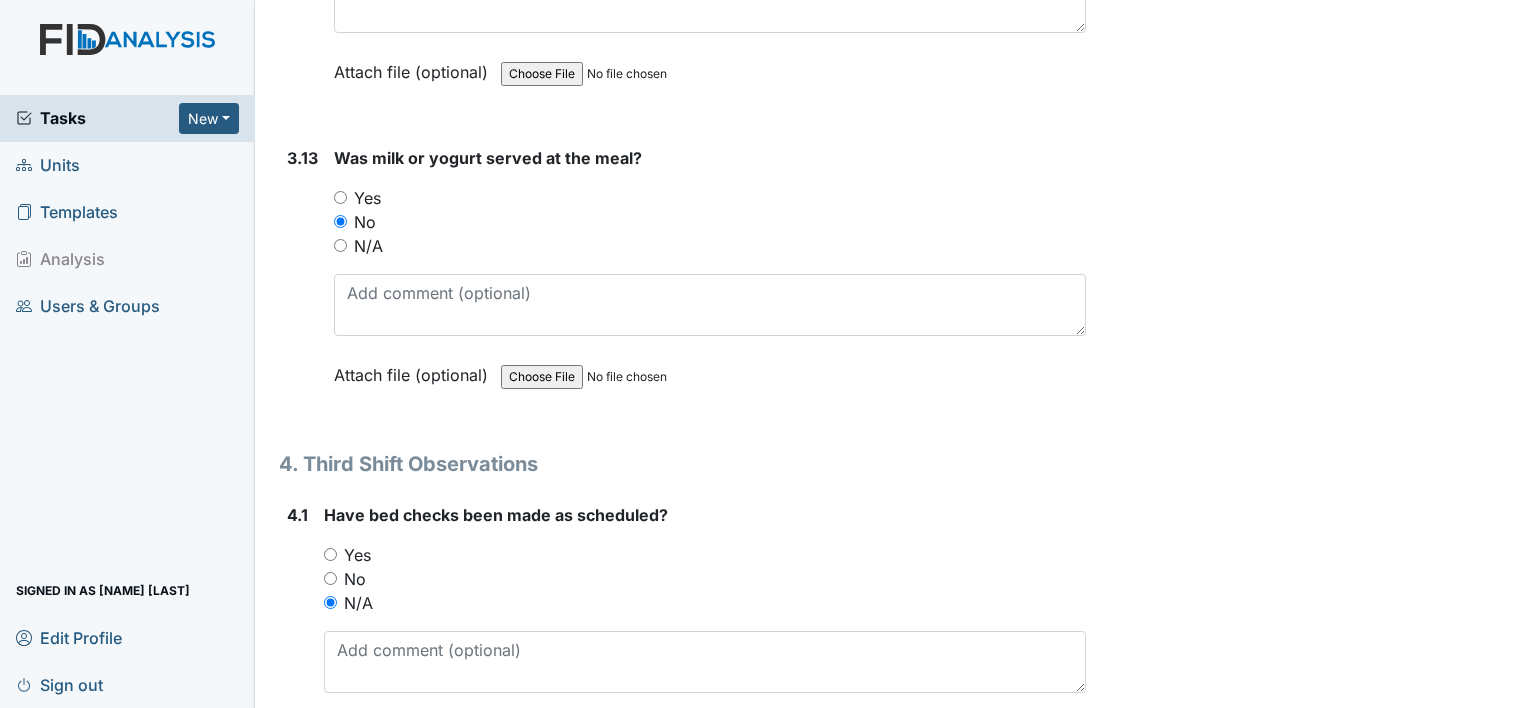 type on "consumers are asked to wash hands every time they enter the kitchen" 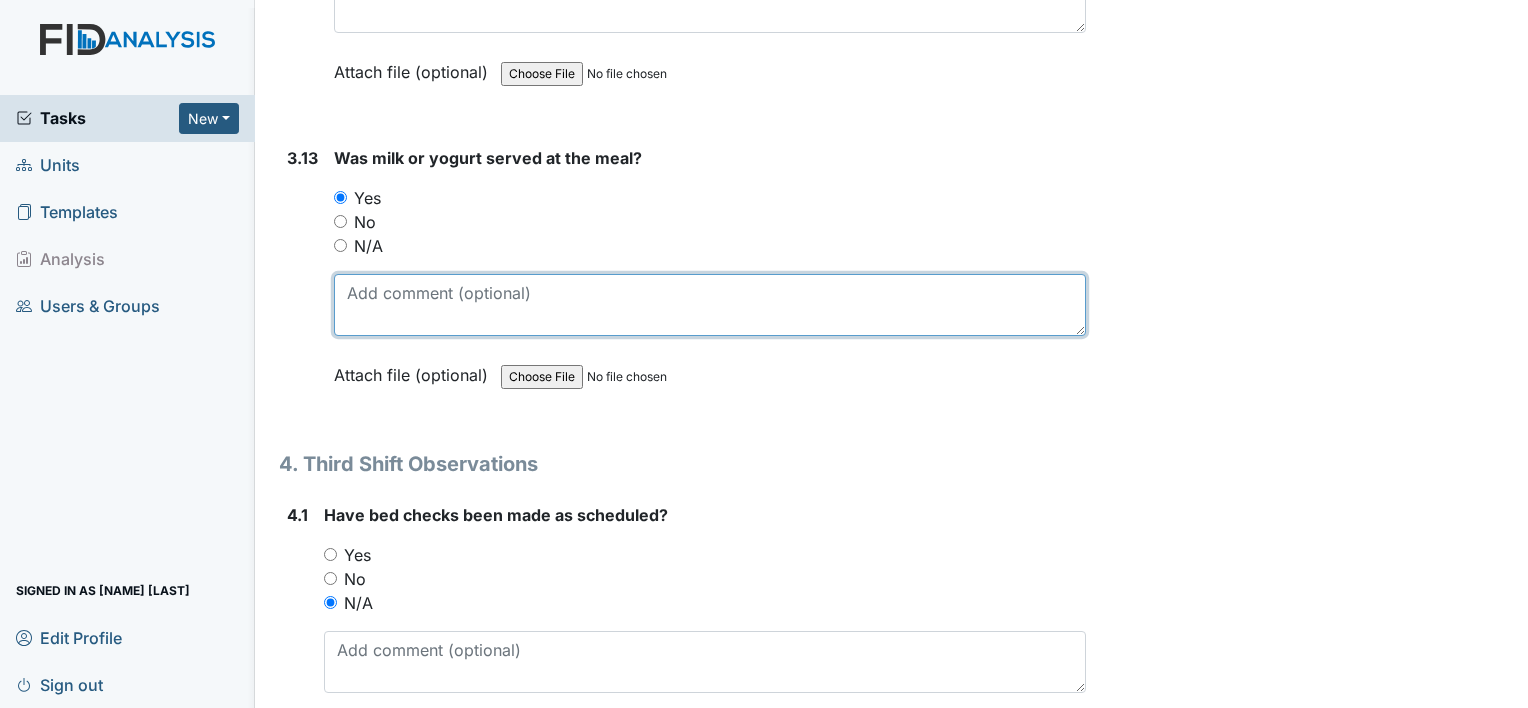 click at bounding box center [710, 305] 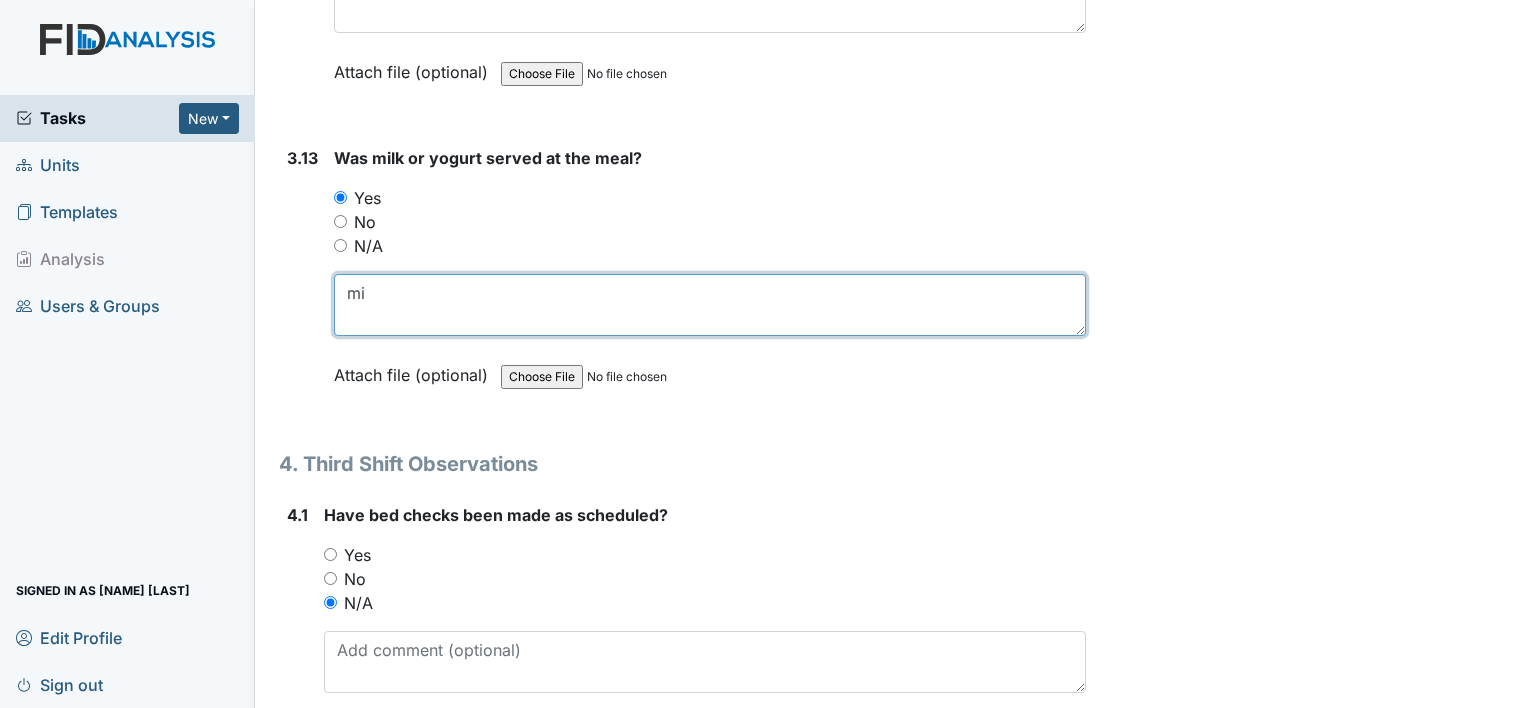 type on "m" 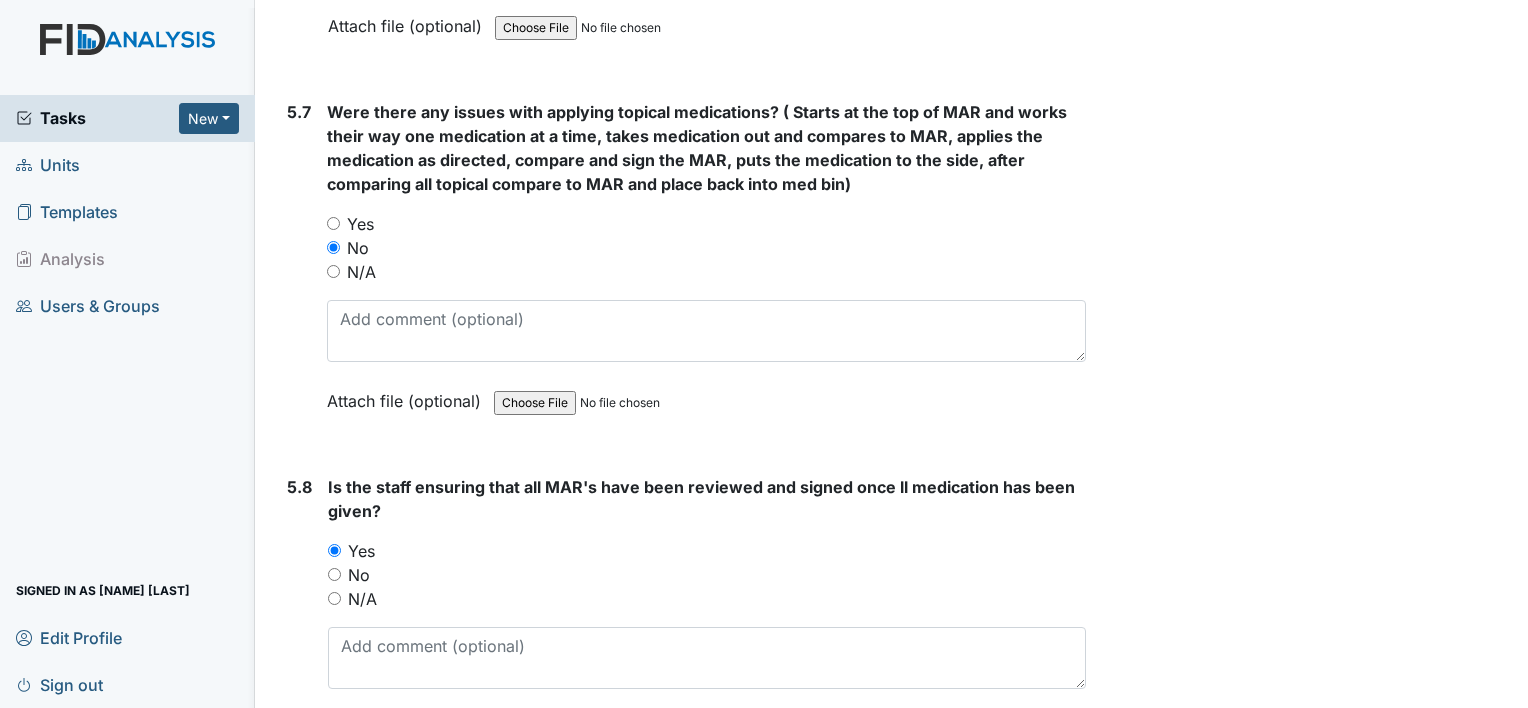 scroll, scrollTop: 11035, scrollLeft: 0, axis: vertical 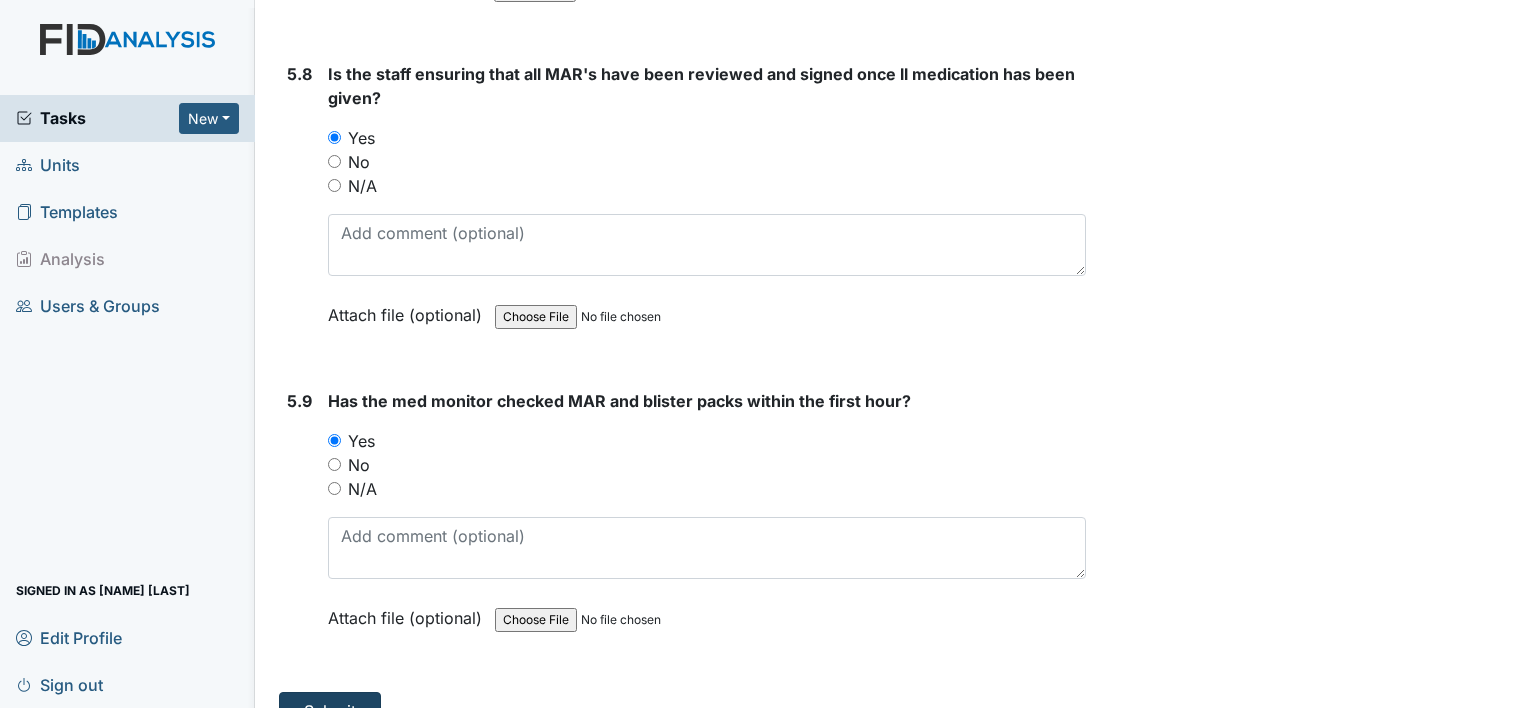 type on "Milk was offered" 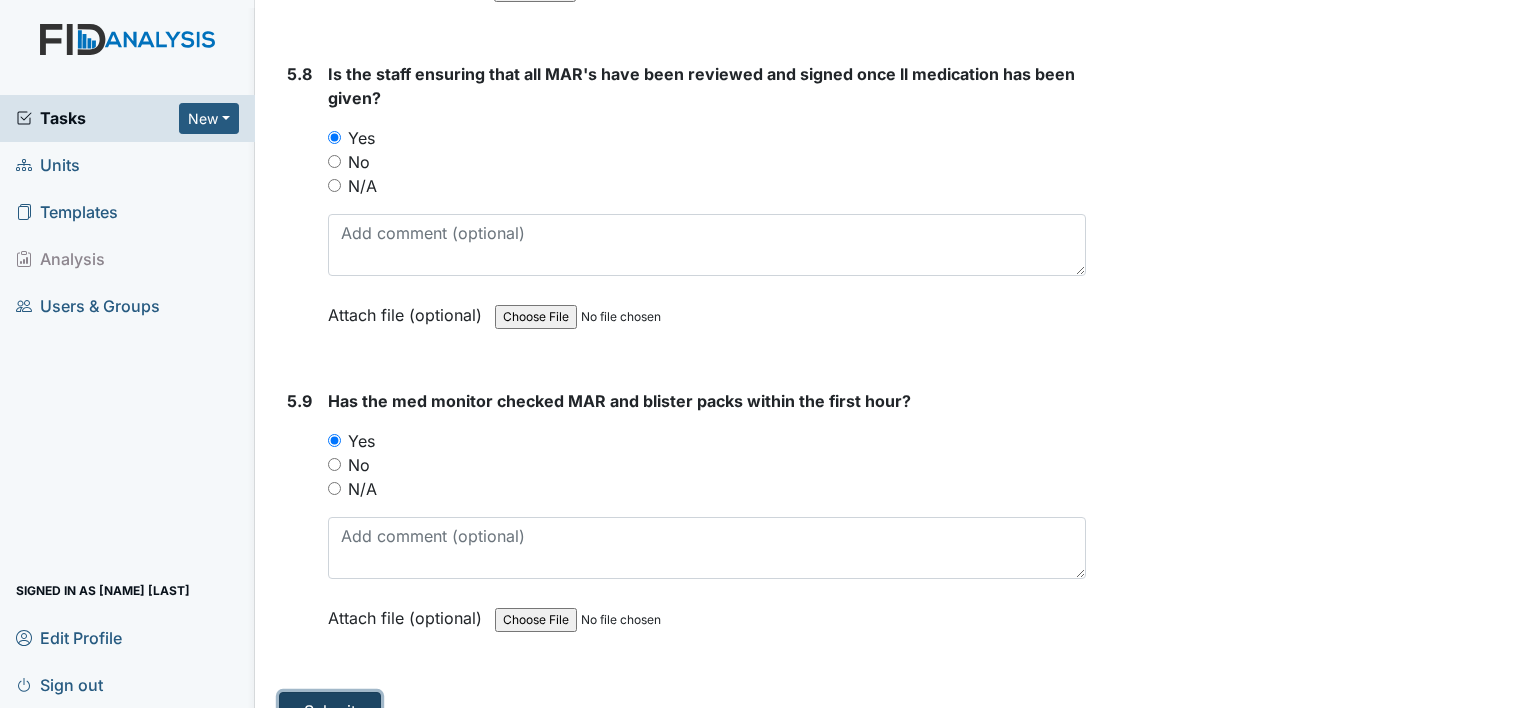 click on "Submit" at bounding box center [330, 711] 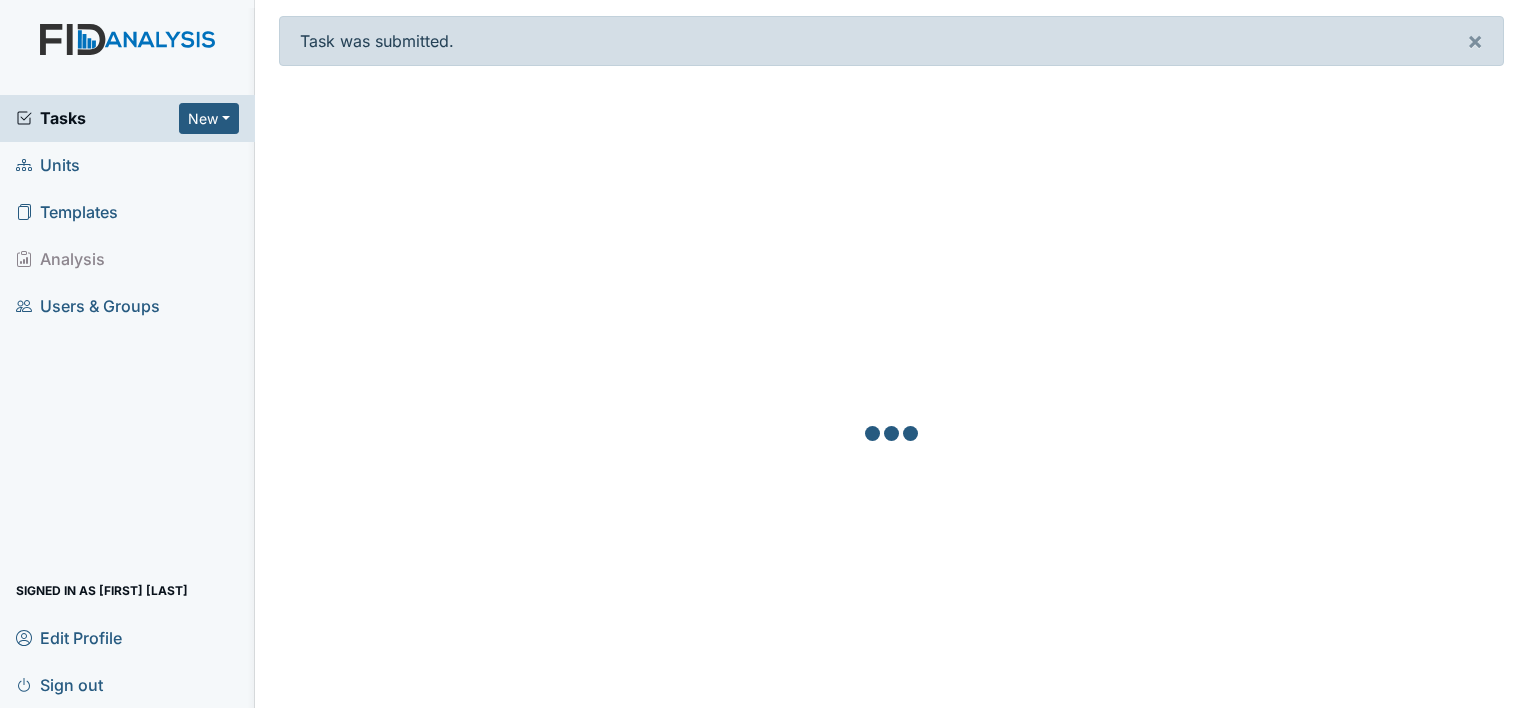 scroll, scrollTop: 0, scrollLeft: 0, axis: both 